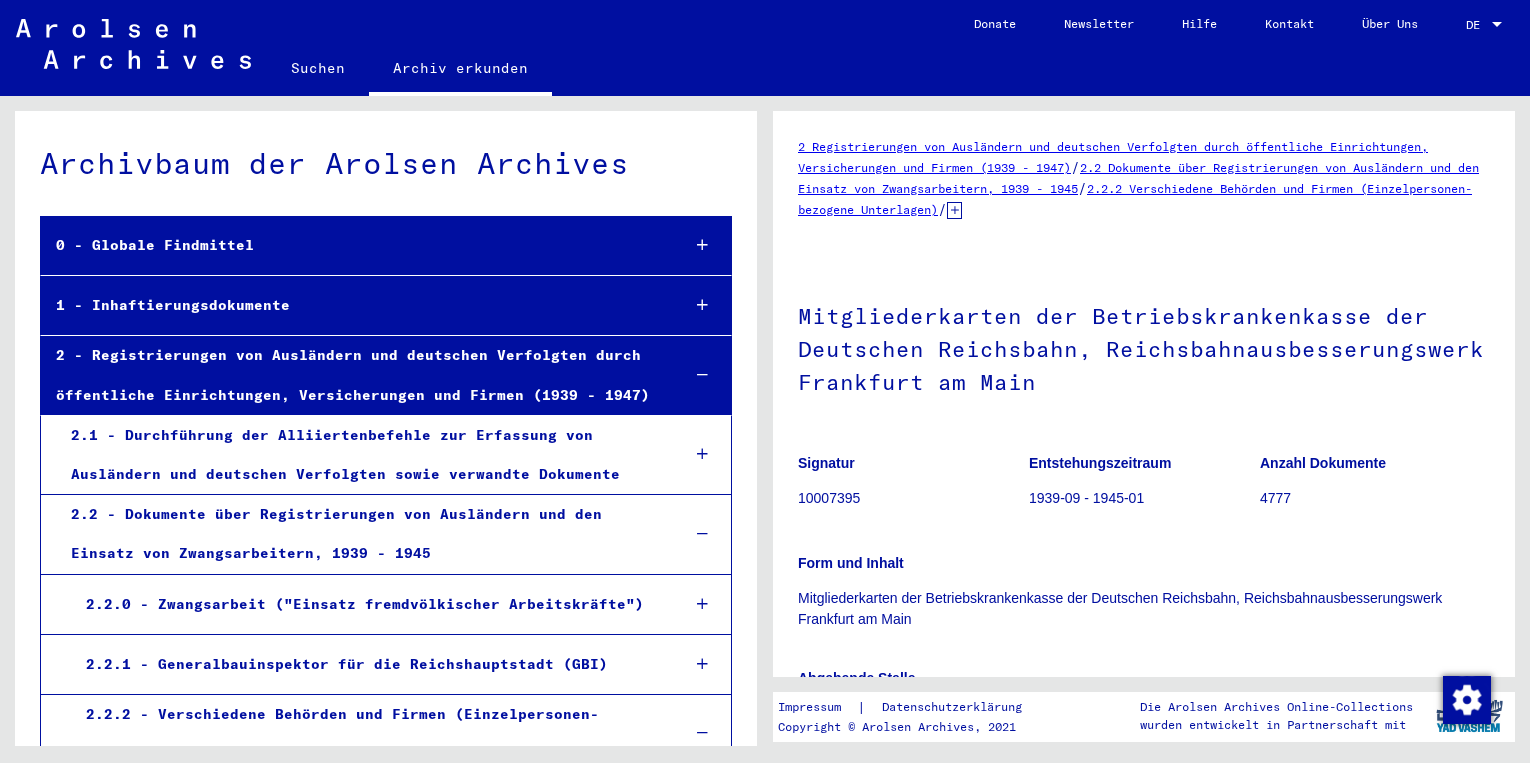 scroll, scrollTop: 0, scrollLeft: 0, axis: both 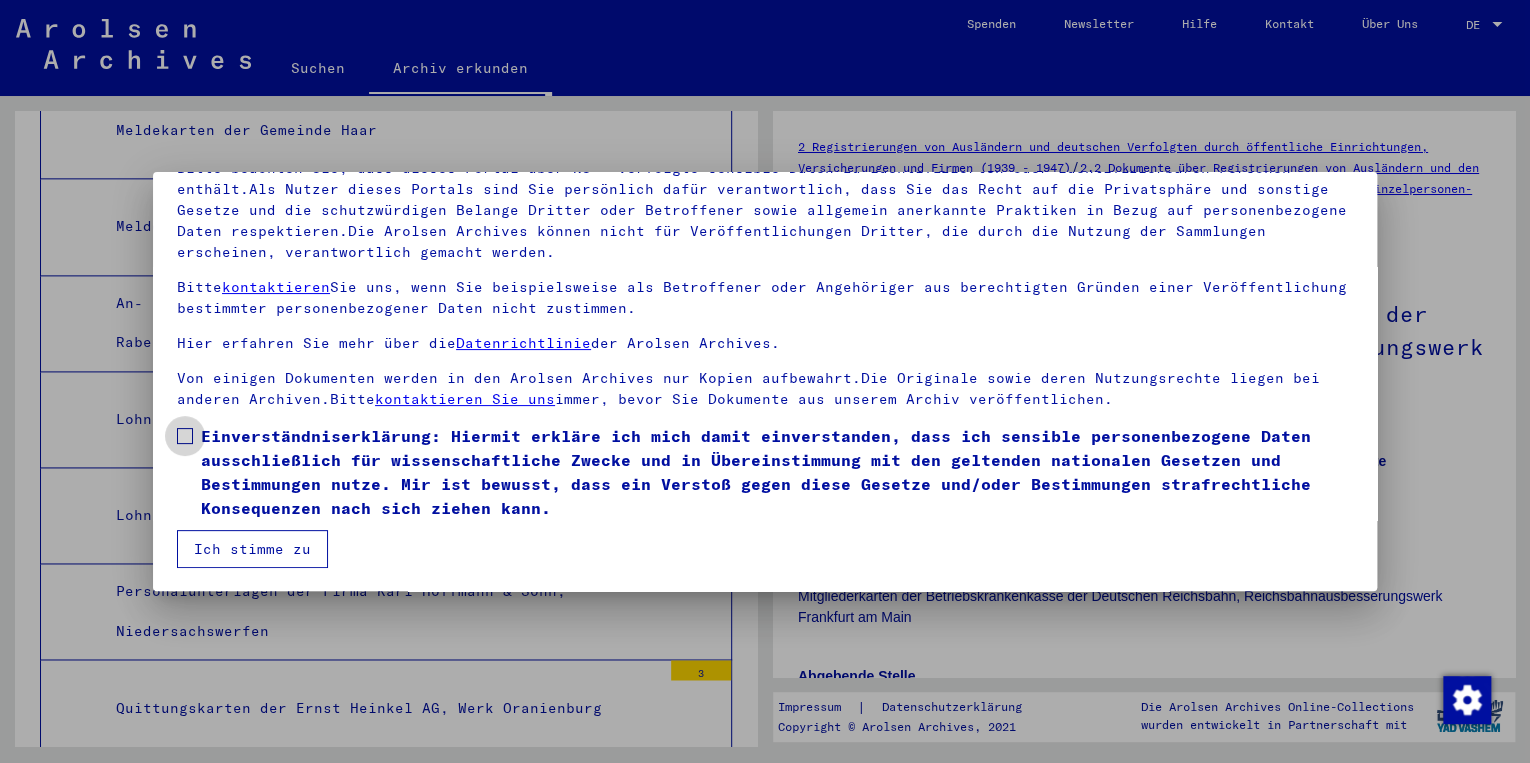click at bounding box center (185, 436) 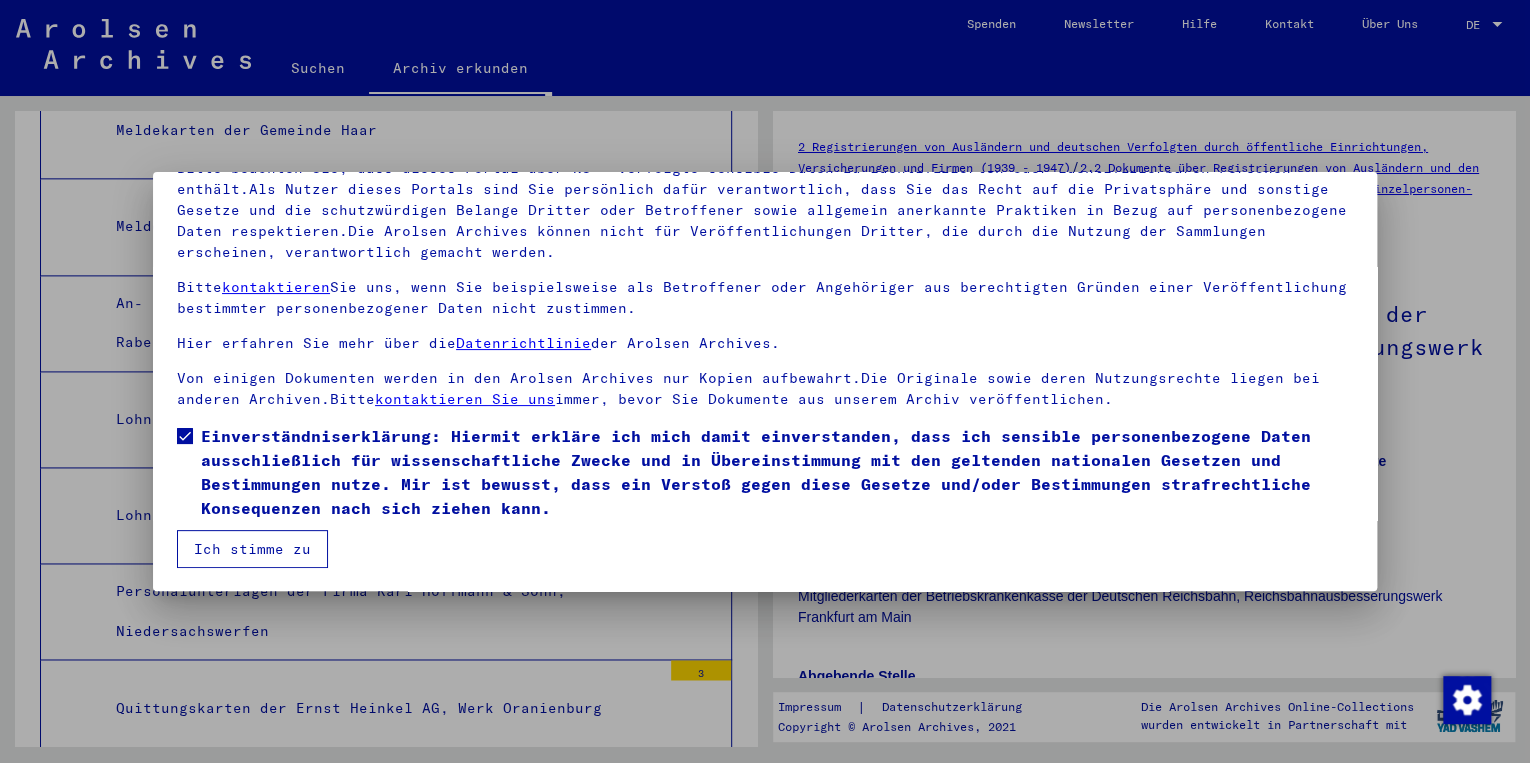 click on "Ich stimme zu" at bounding box center (252, 549) 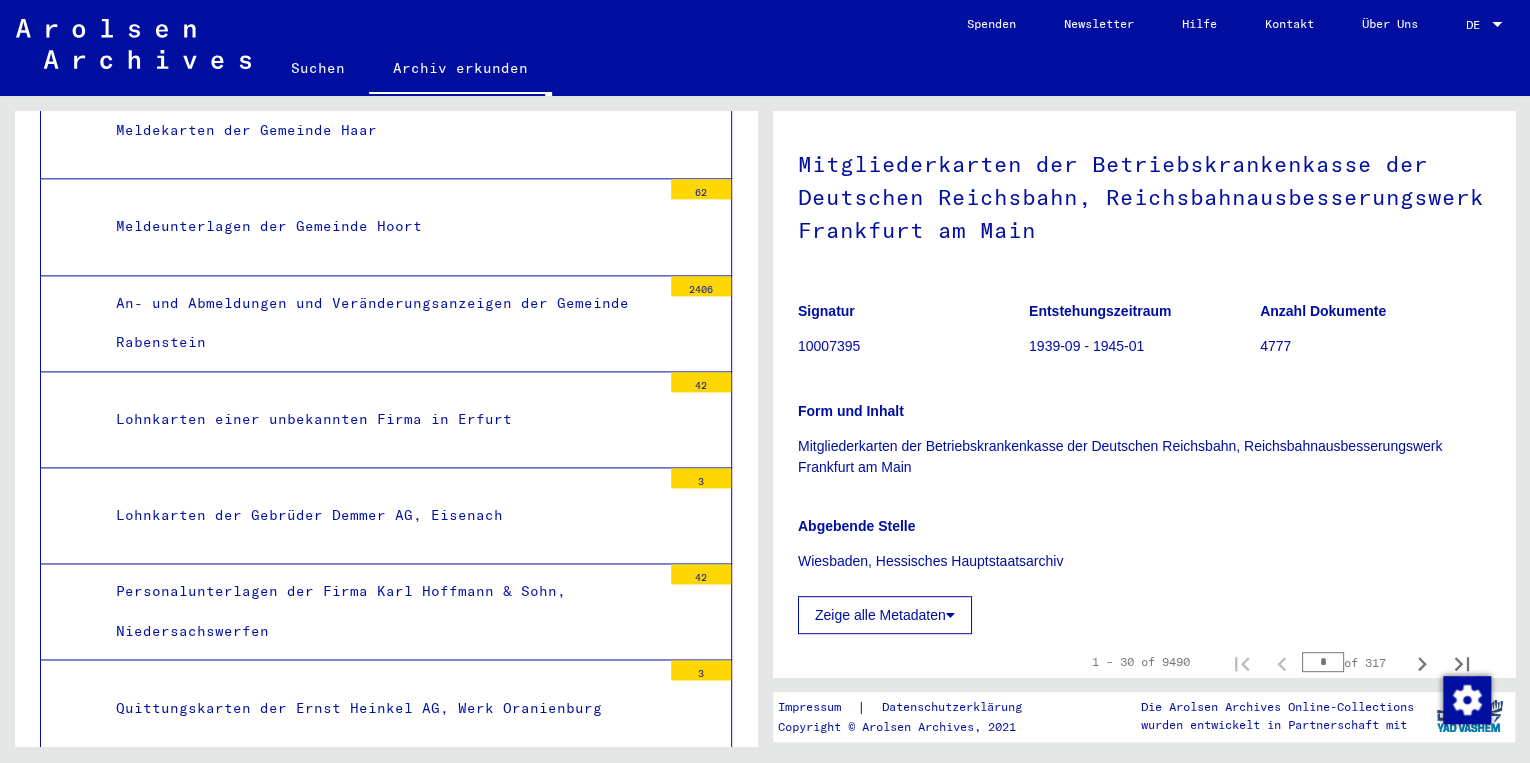 scroll, scrollTop: 400, scrollLeft: 0, axis: vertical 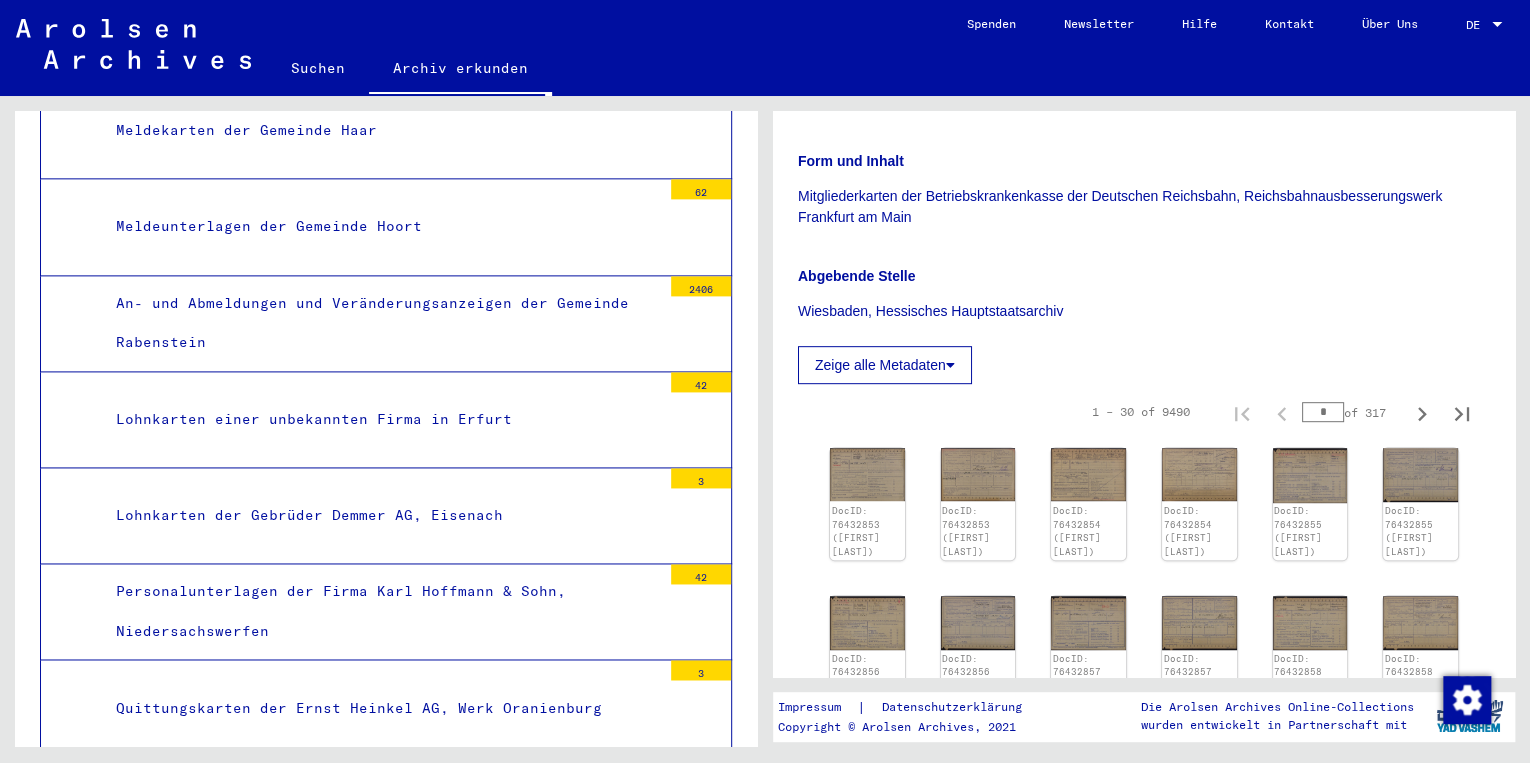 click on "*" at bounding box center (1323, 412) 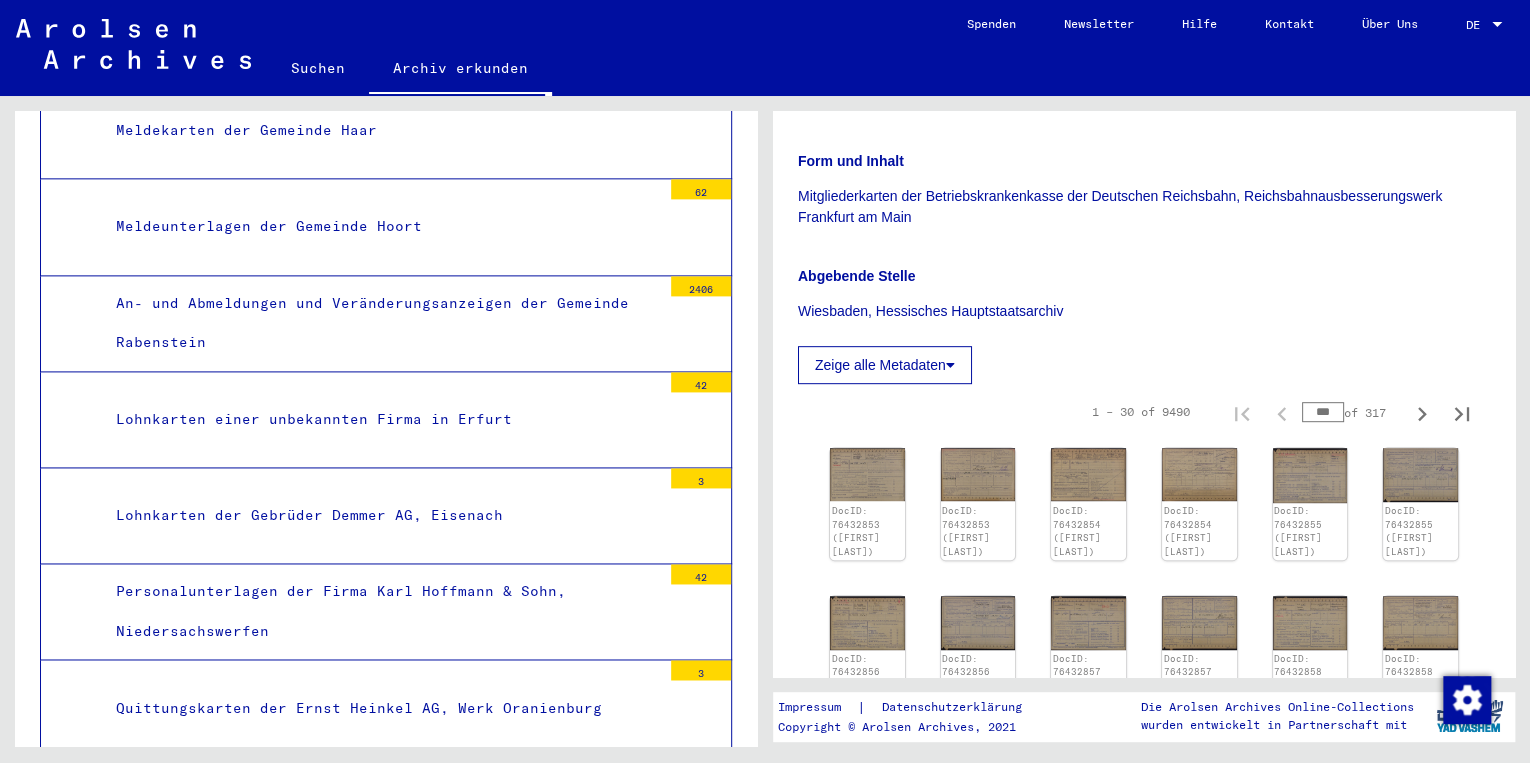 type on "***" 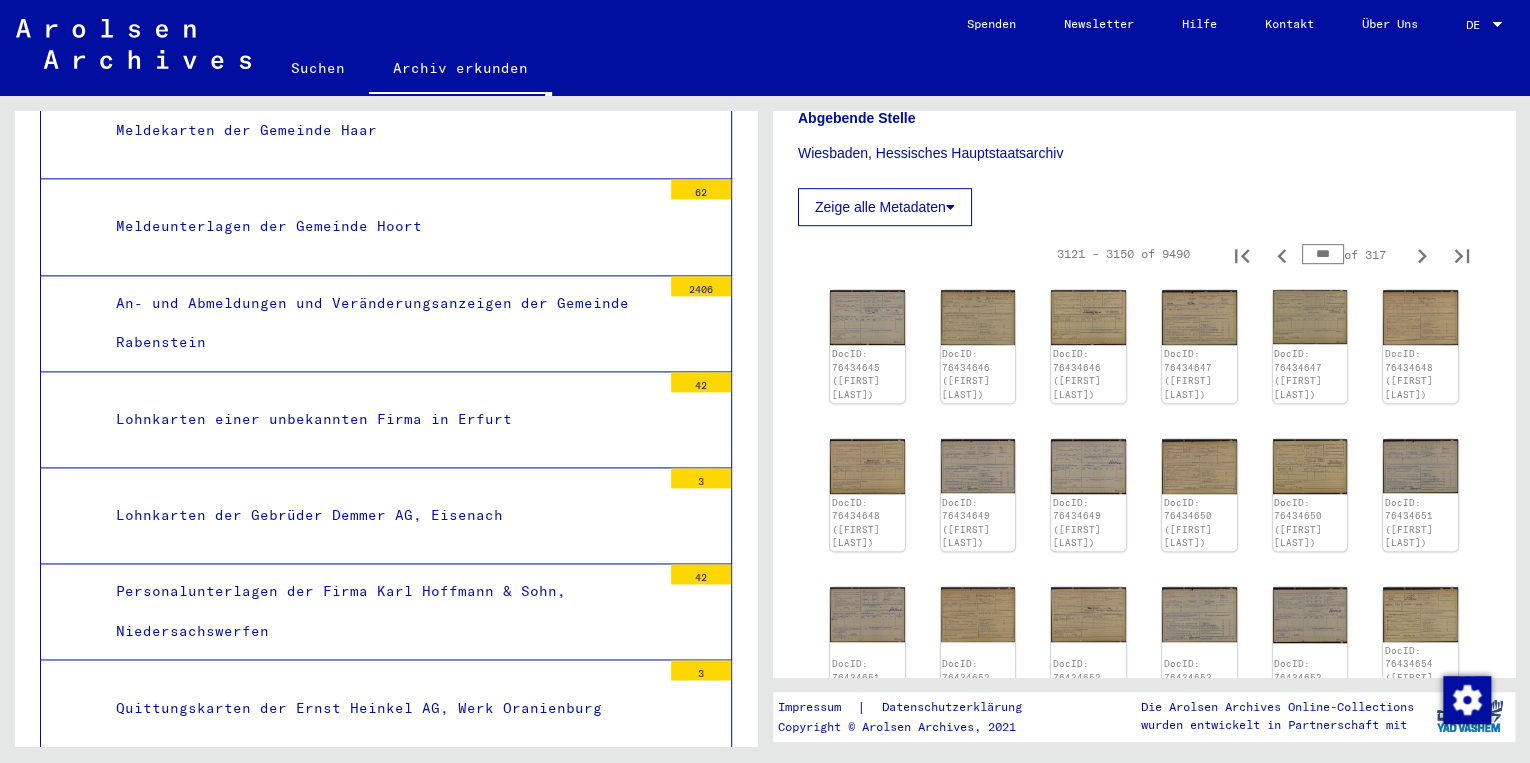 scroll, scrollTop: 560, scrollLeft: 0, axis: vertical 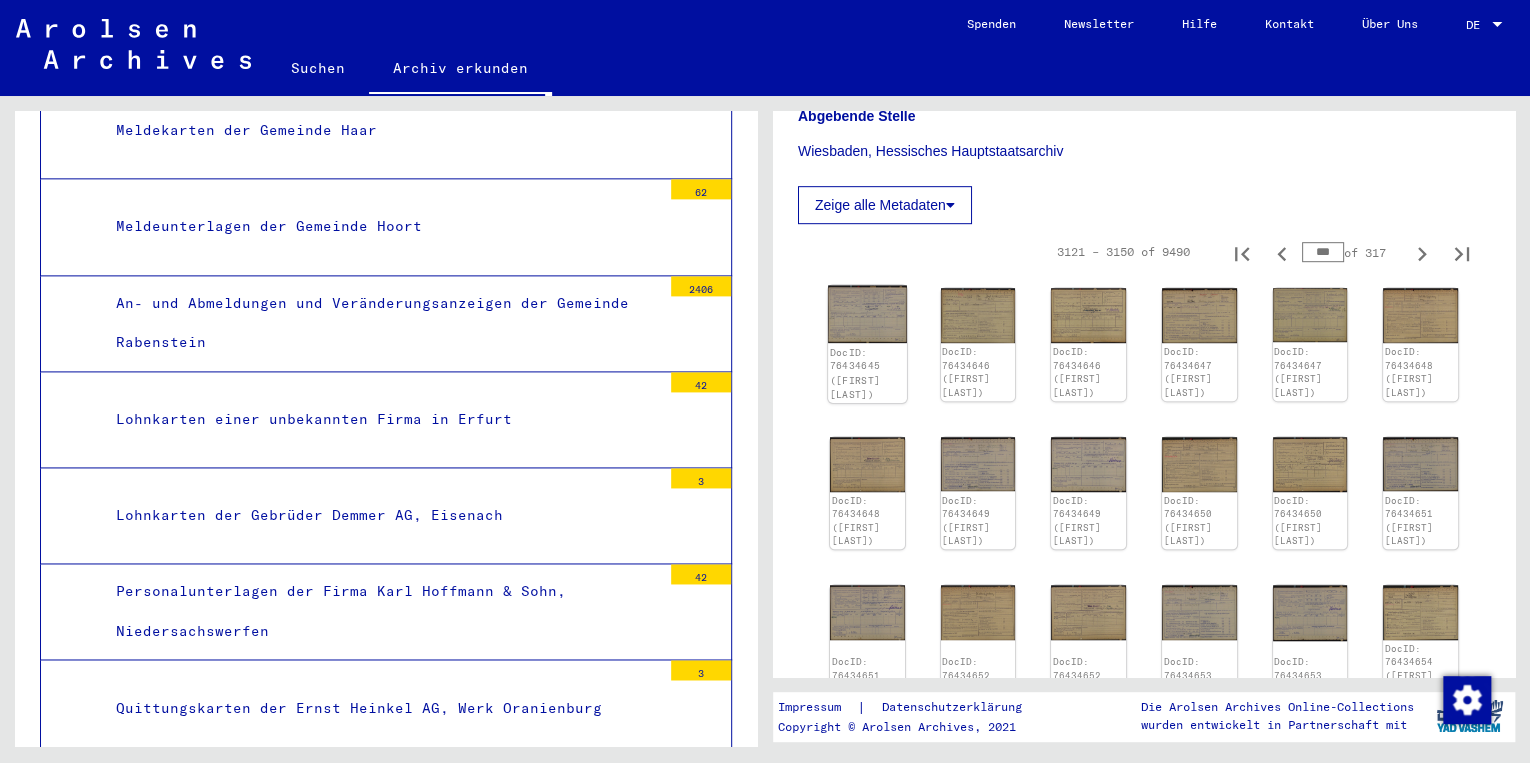 click 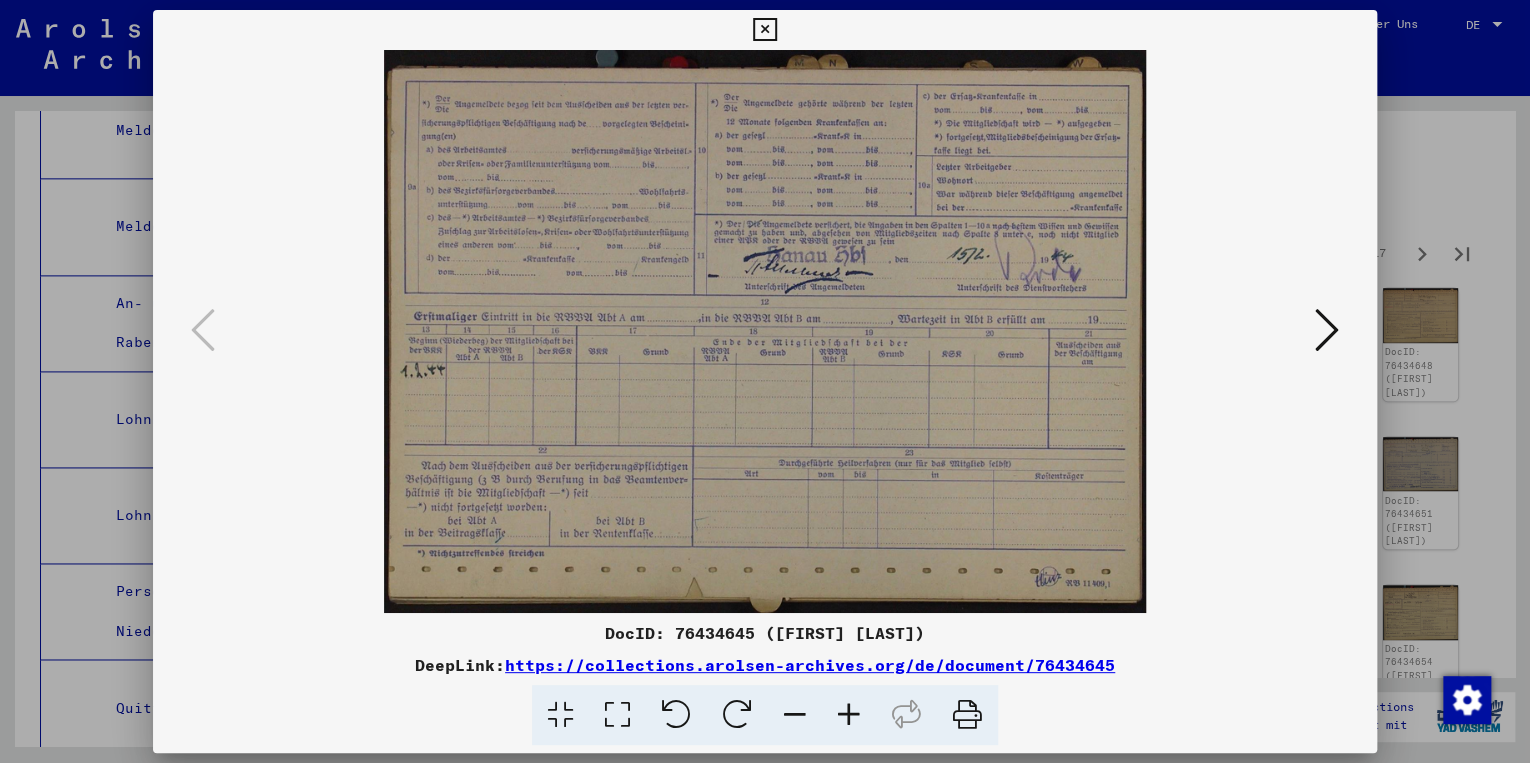 click at bounding box center [764, 30] 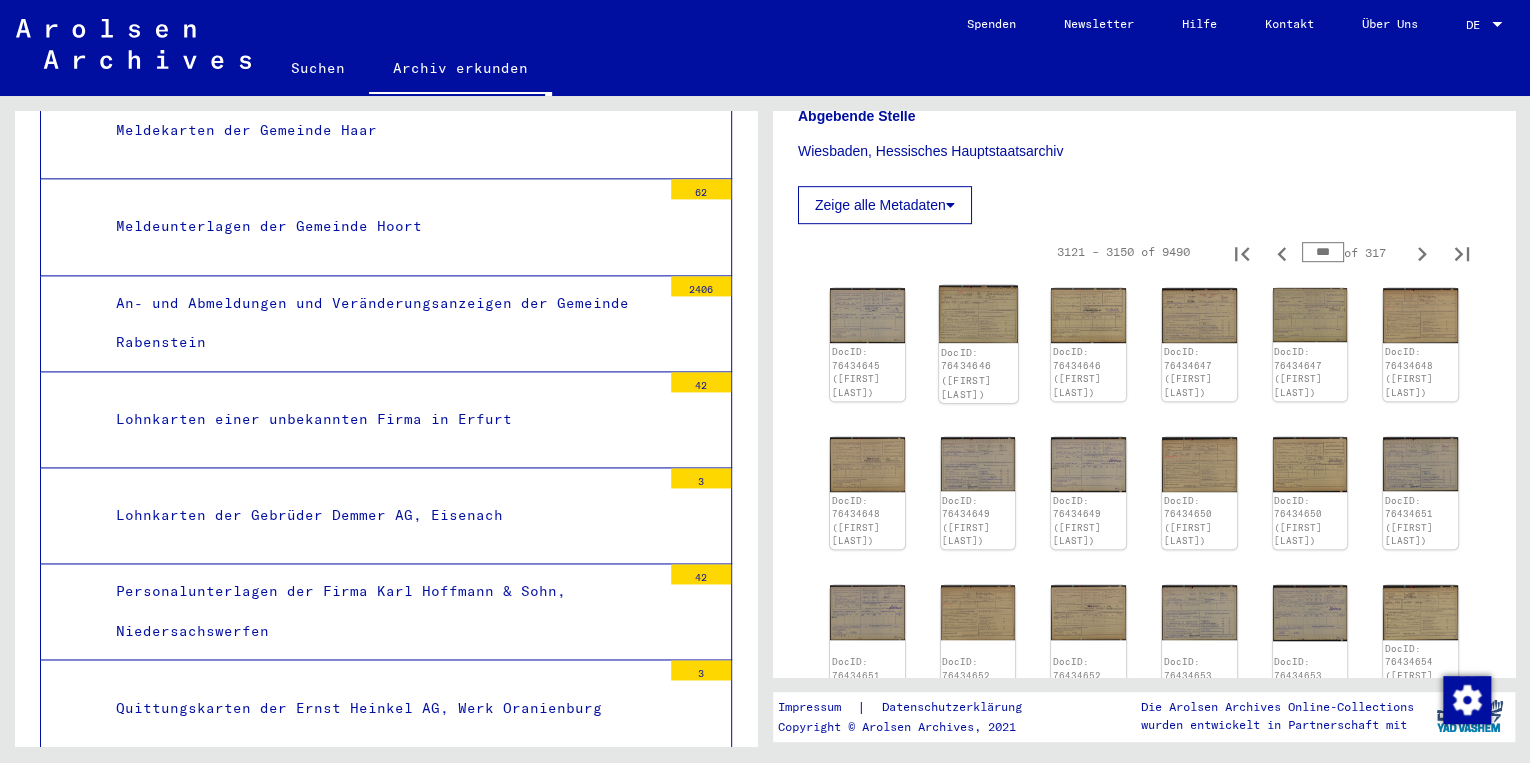 click 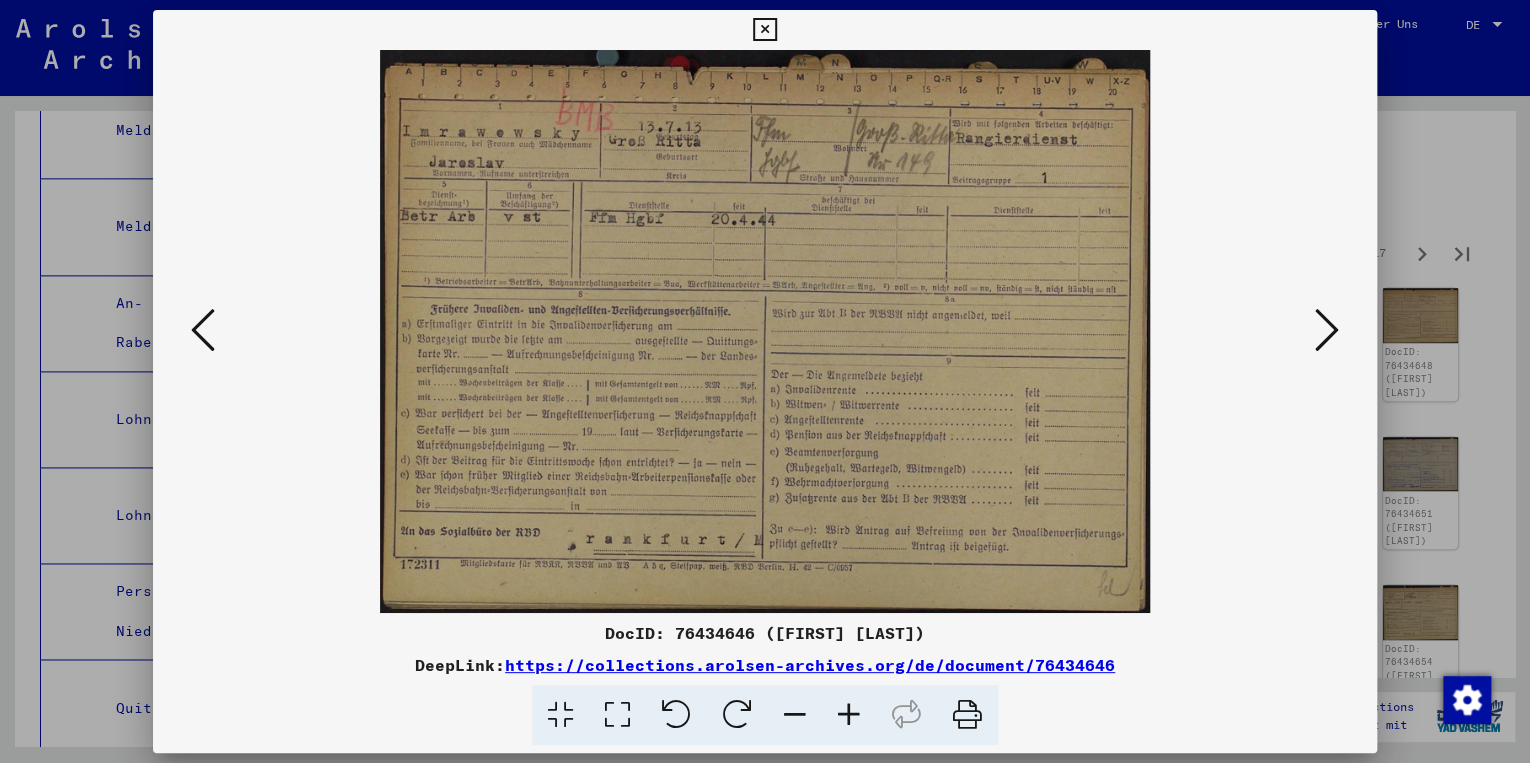 type 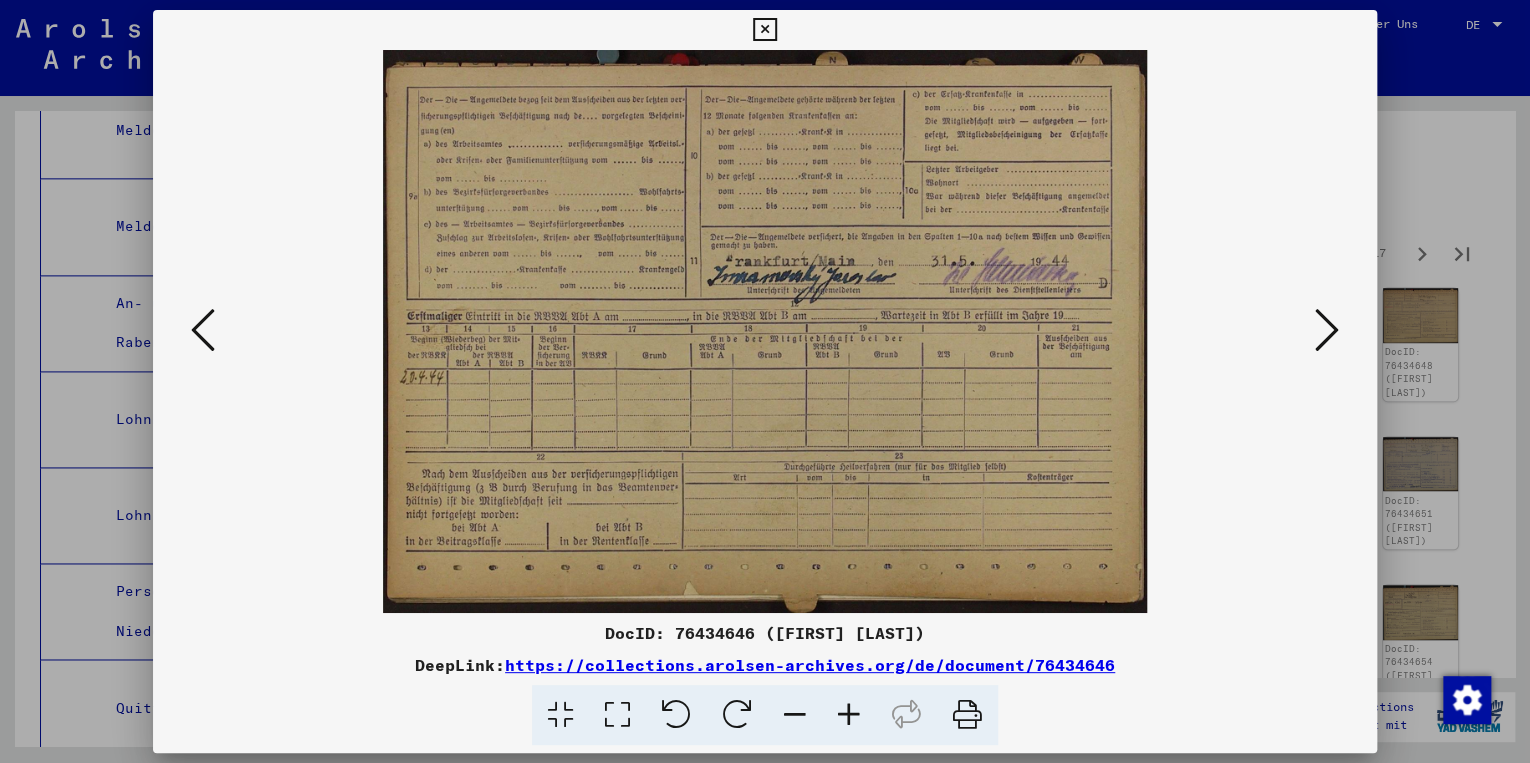 click at bounding box center (1327, 330) 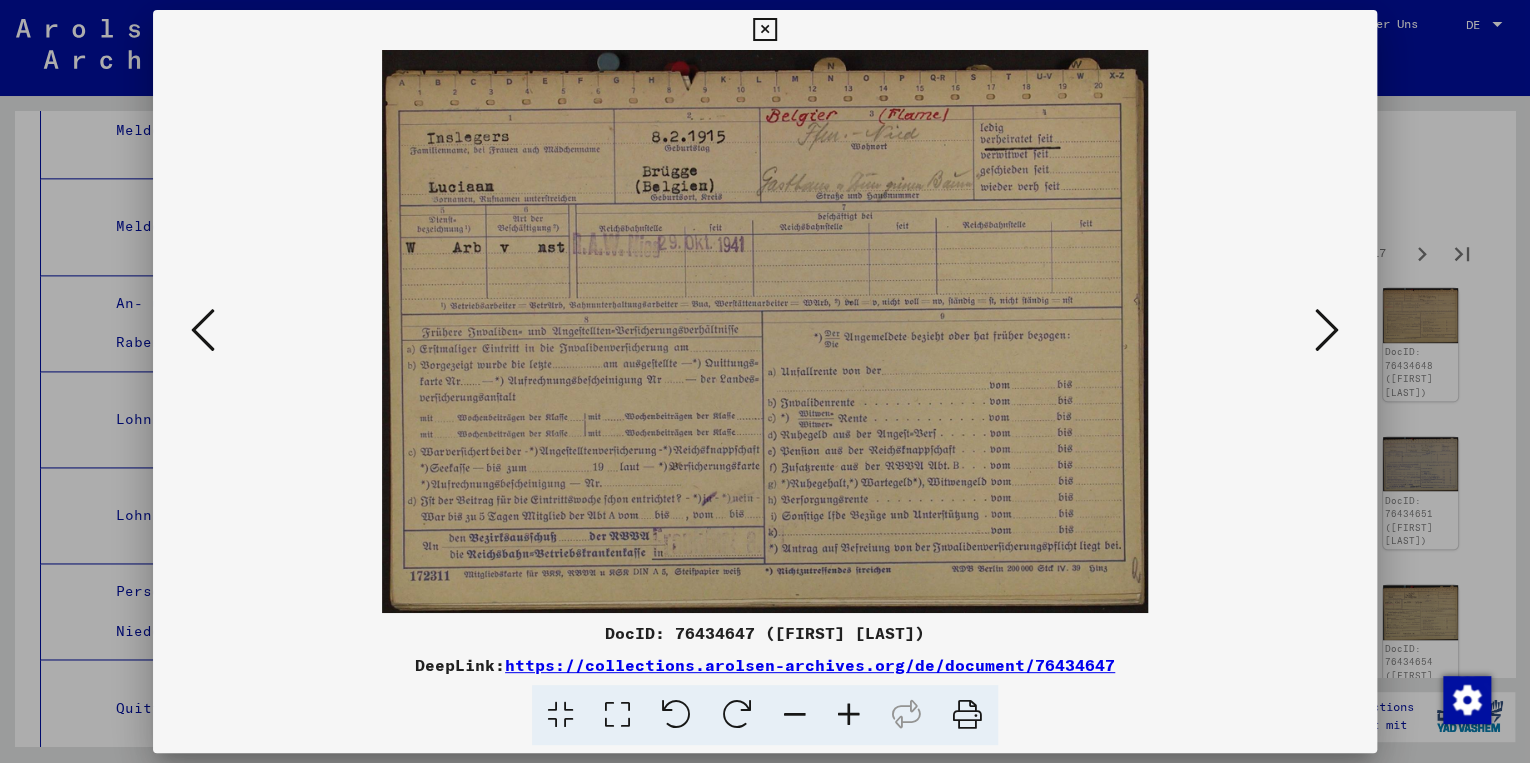 click at bounding box center [1327, 330] 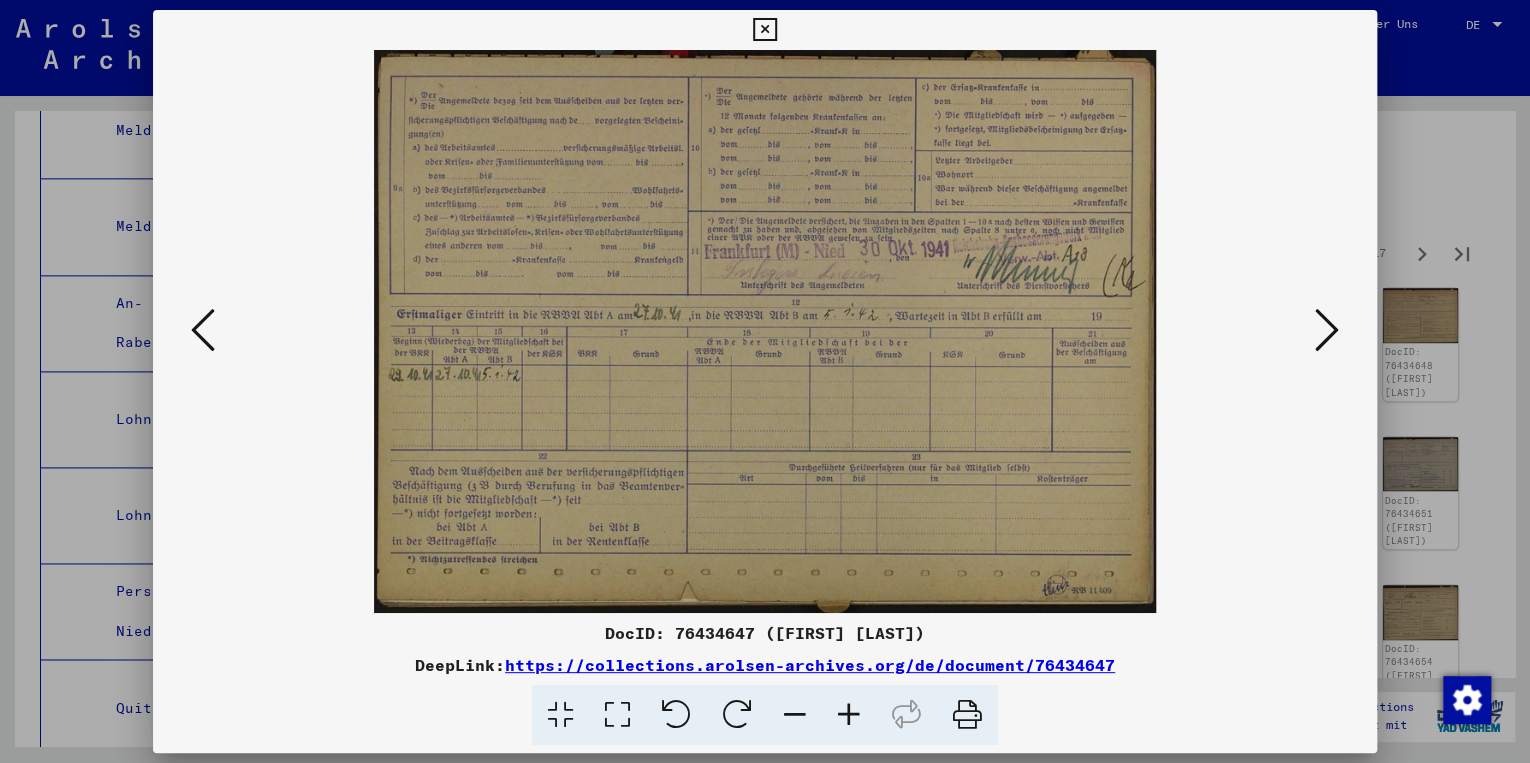 click at bounding box center [1327, 330] 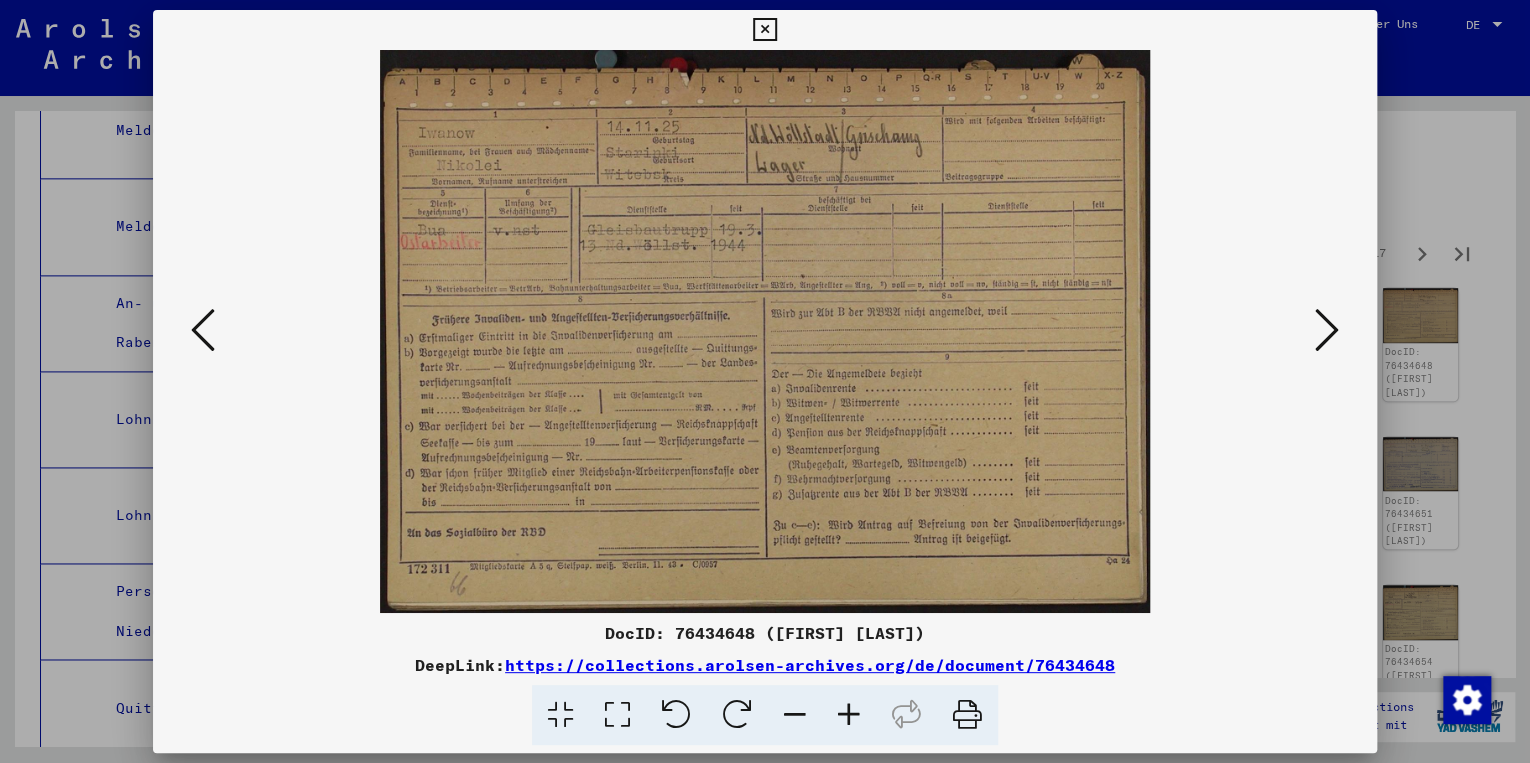 click at bounding box center (1327, 330) 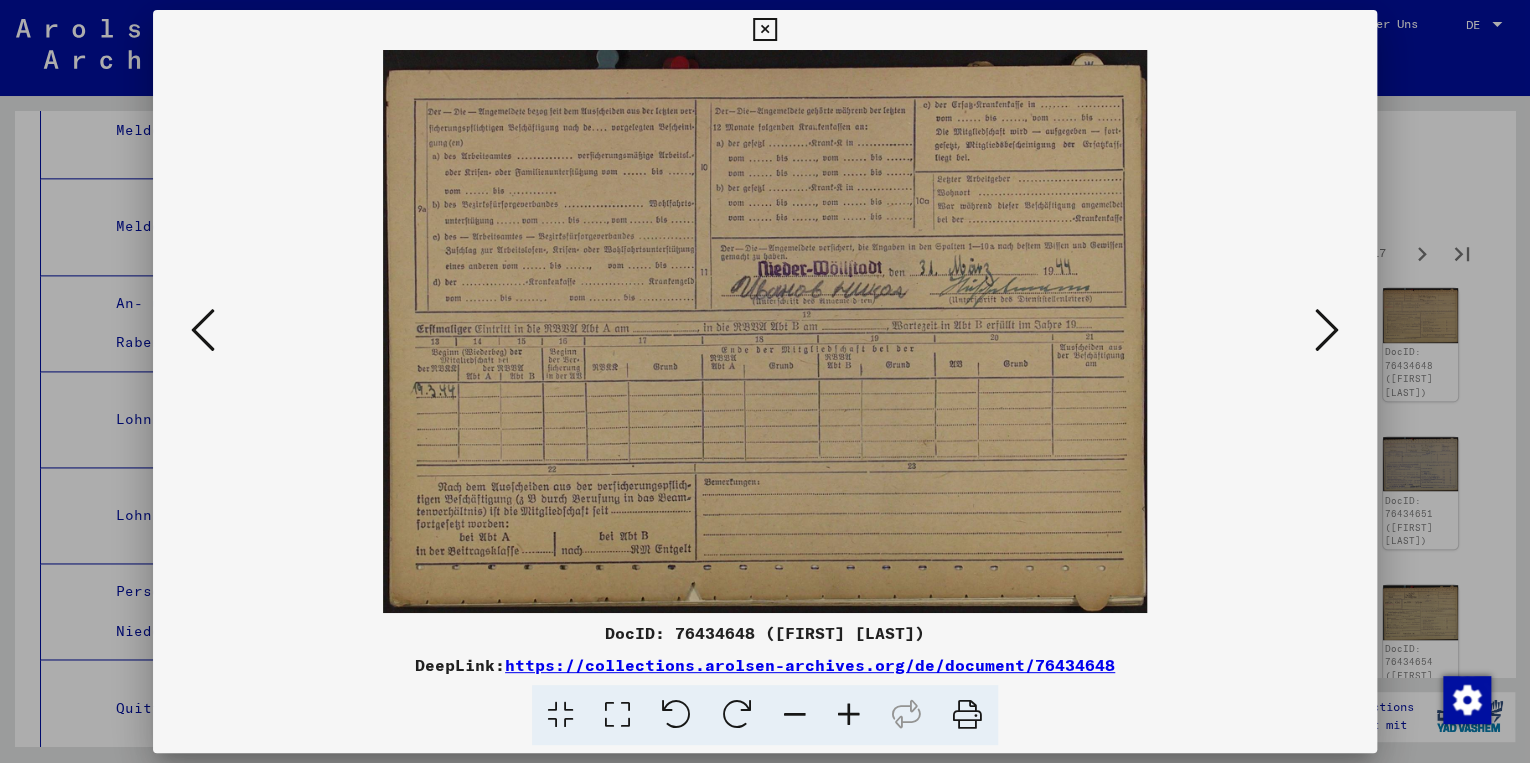 click at bounding box center (1327, 330) 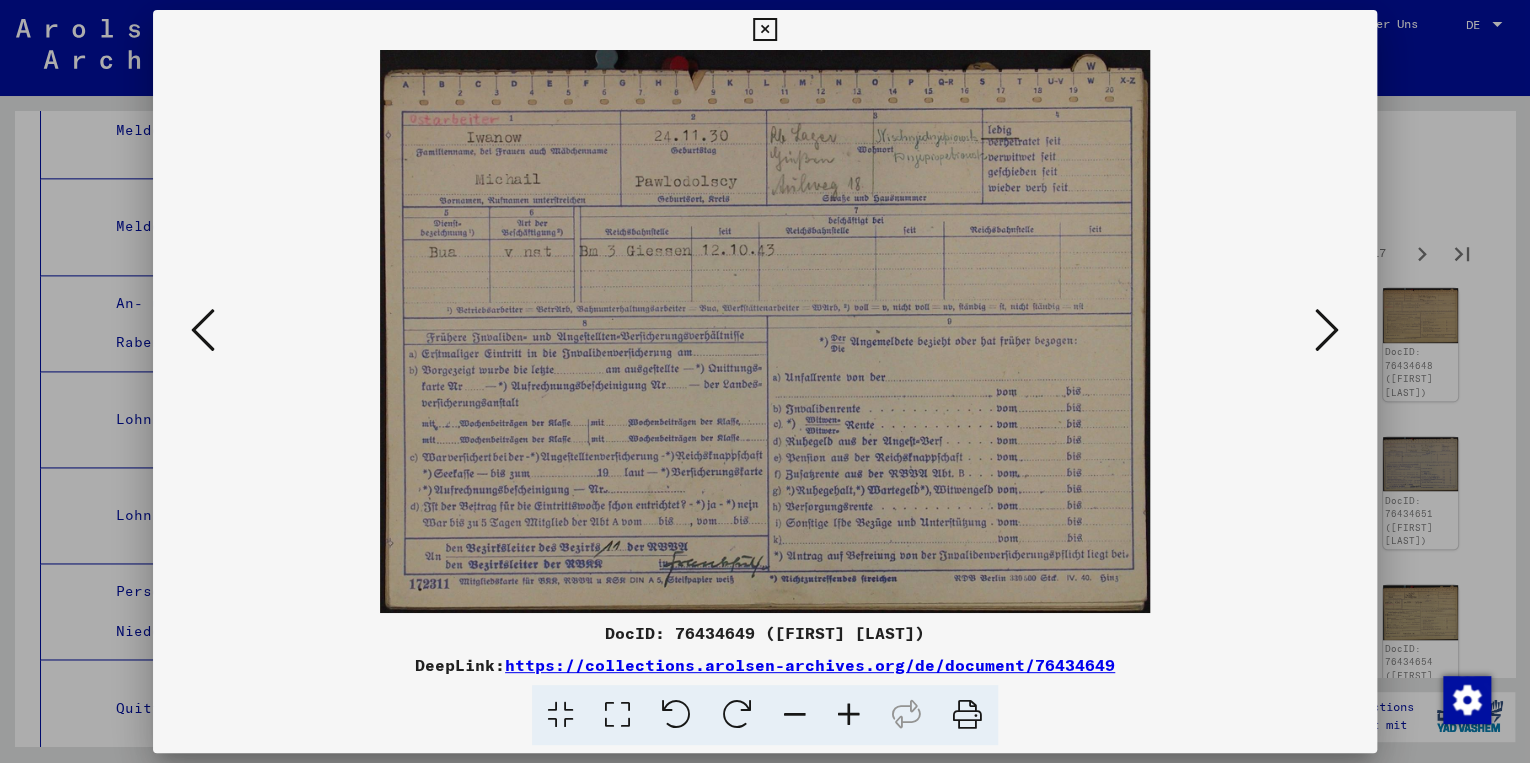 click at bounding box center [1327, 330] 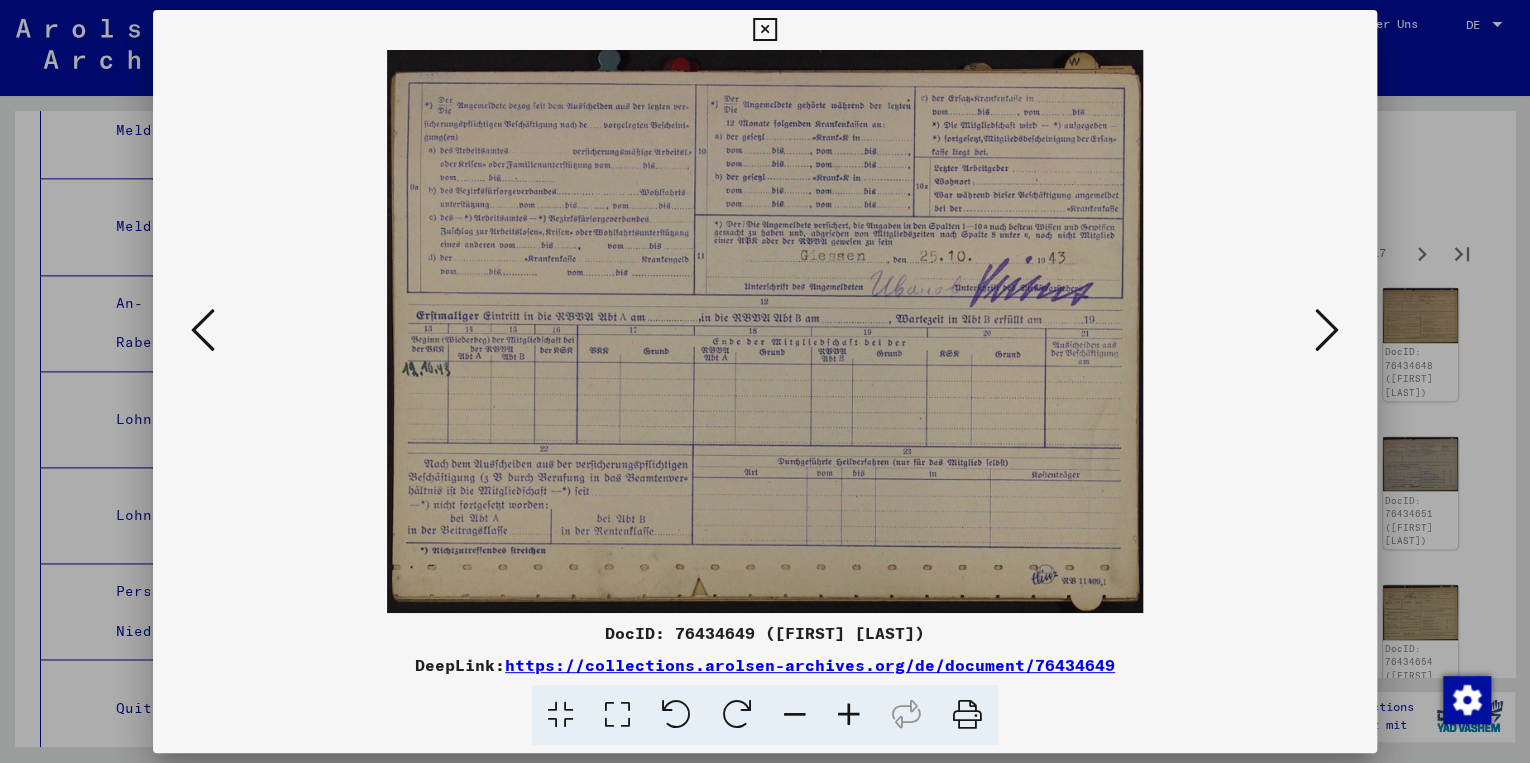 click at bounding box center [1327, 330] 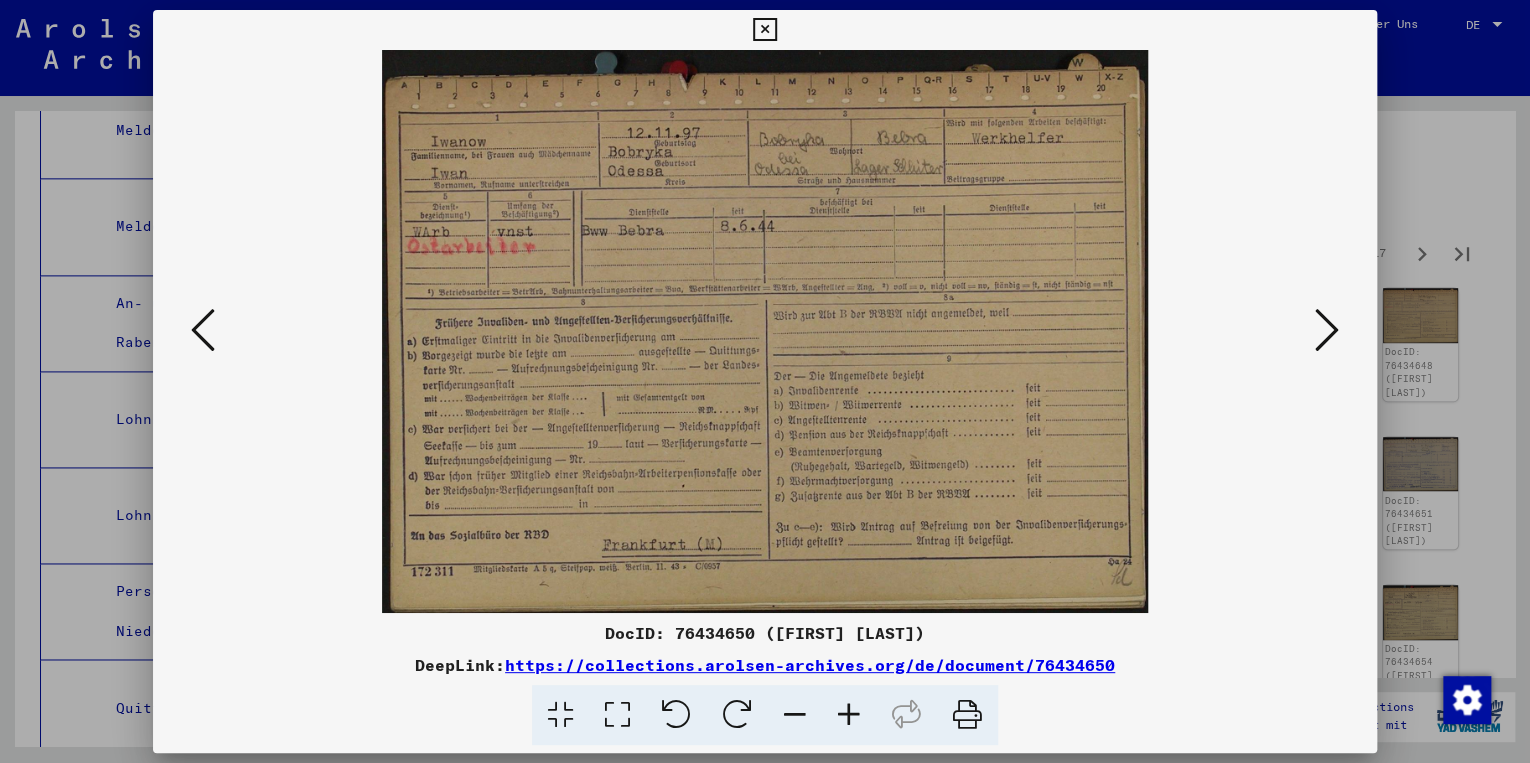 click at bounding box center [1327, 330] 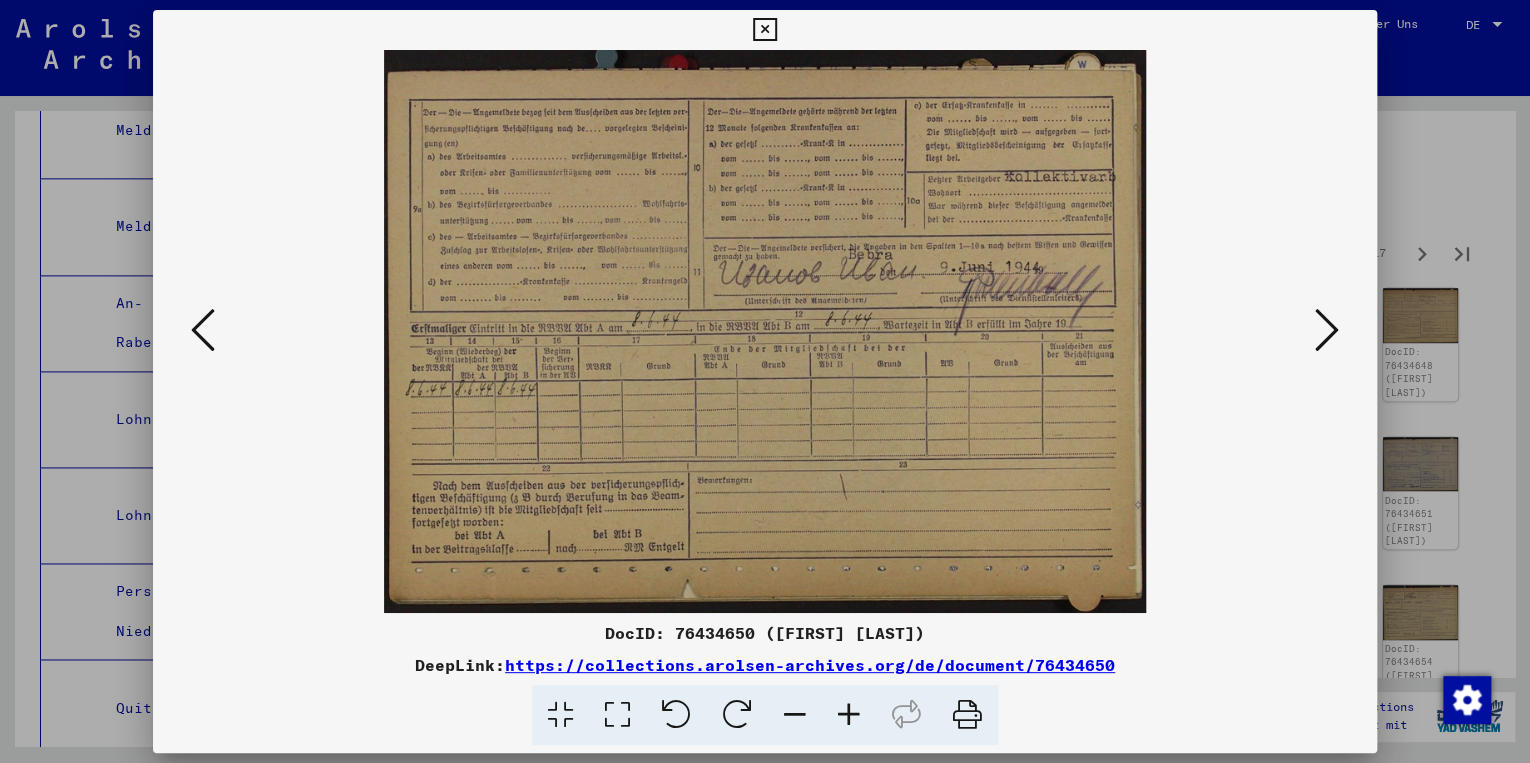 click at bounding box center [1327, 330] 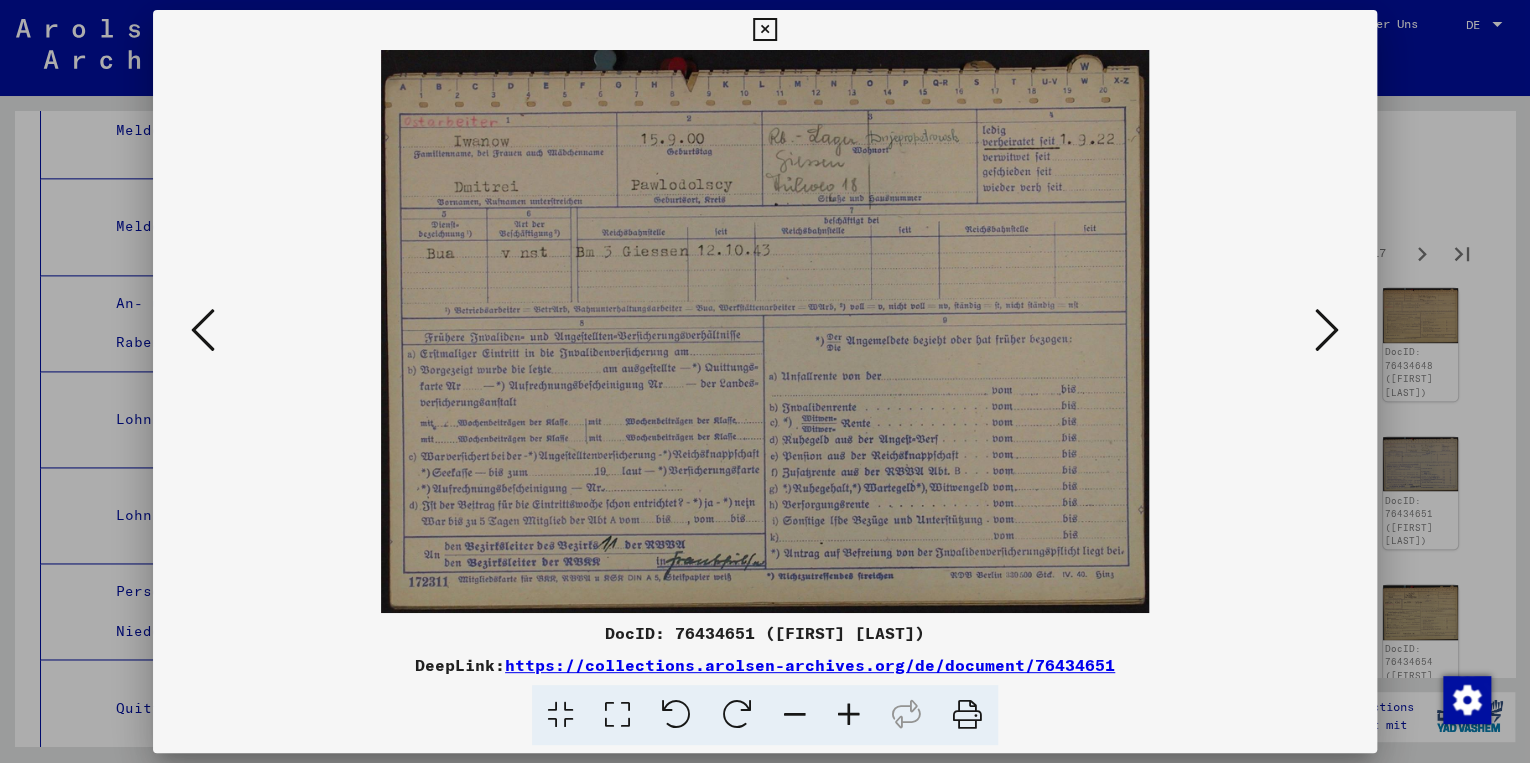 click at bounding box center (1327, 330) 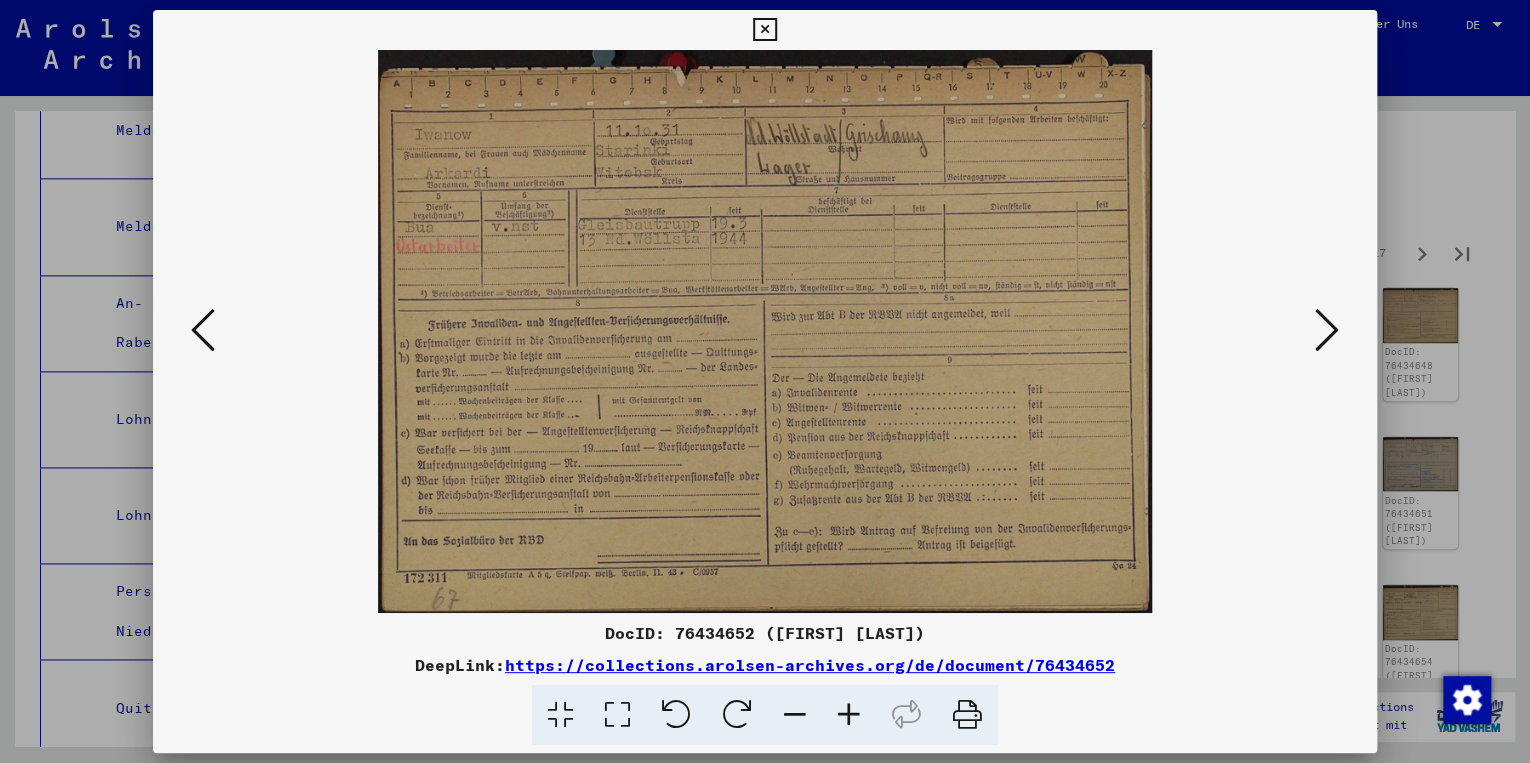 click at bounding box center (1327, 330) 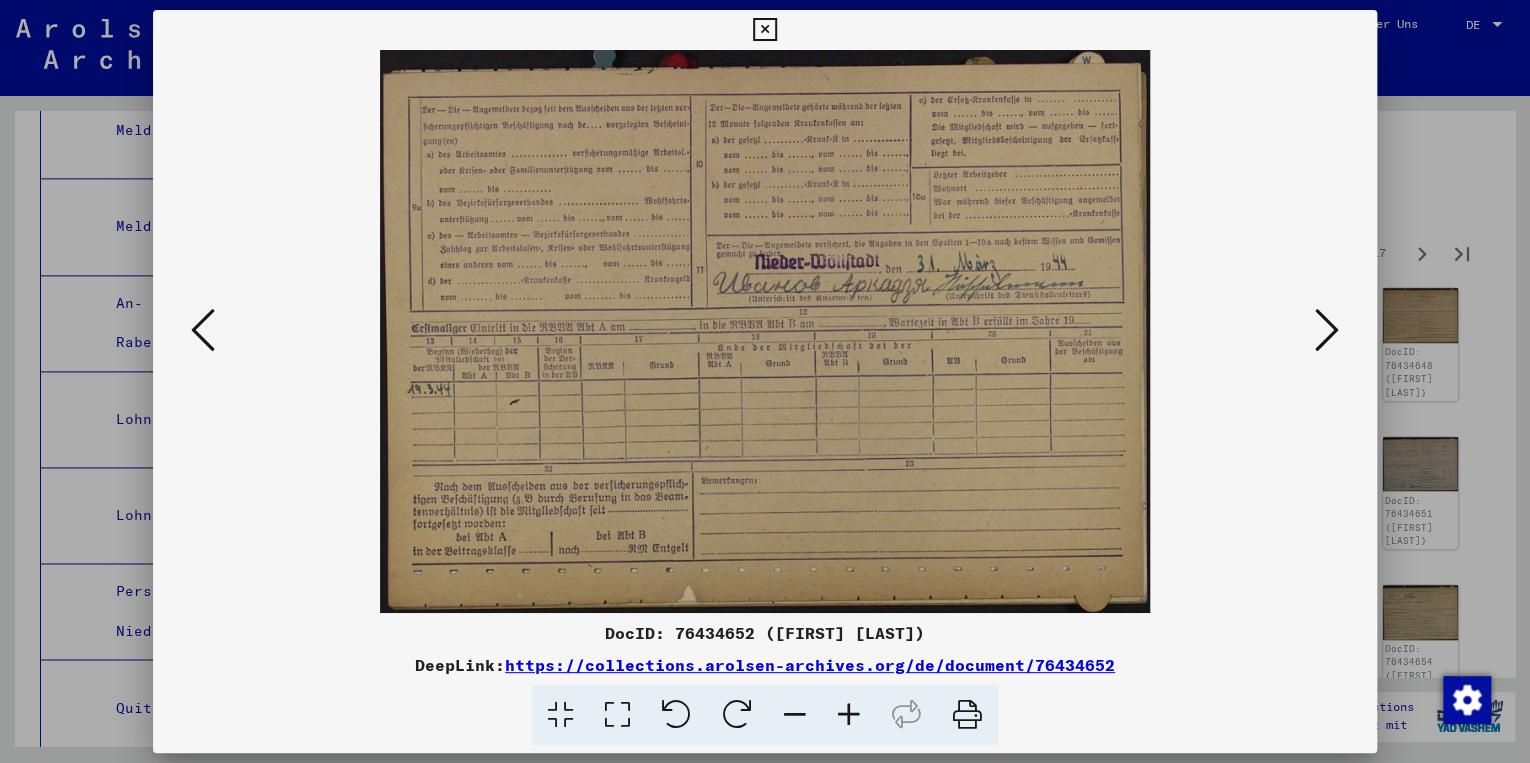 click at bounding box center [1327, 330] 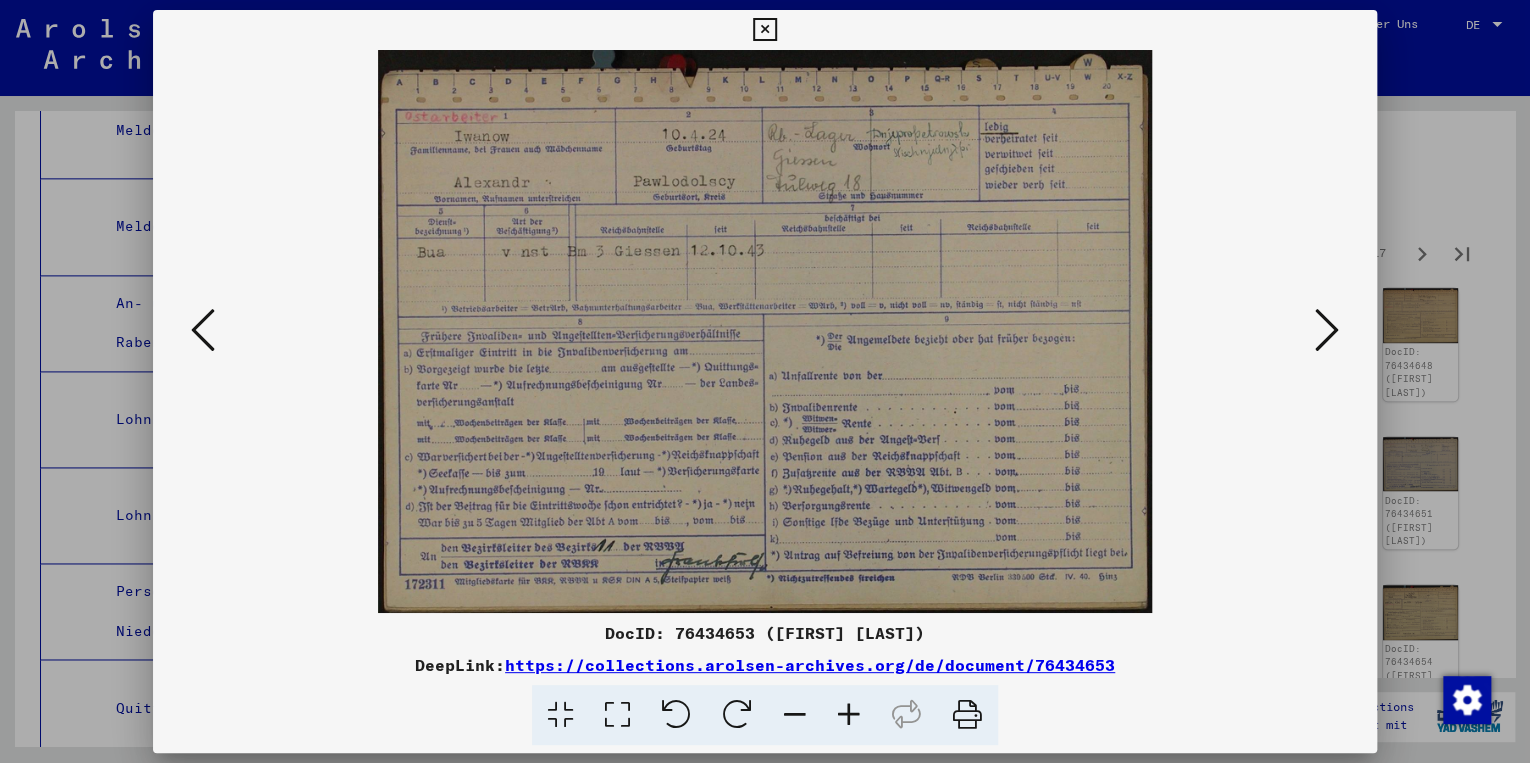 click at bounding box center [1327, 330] 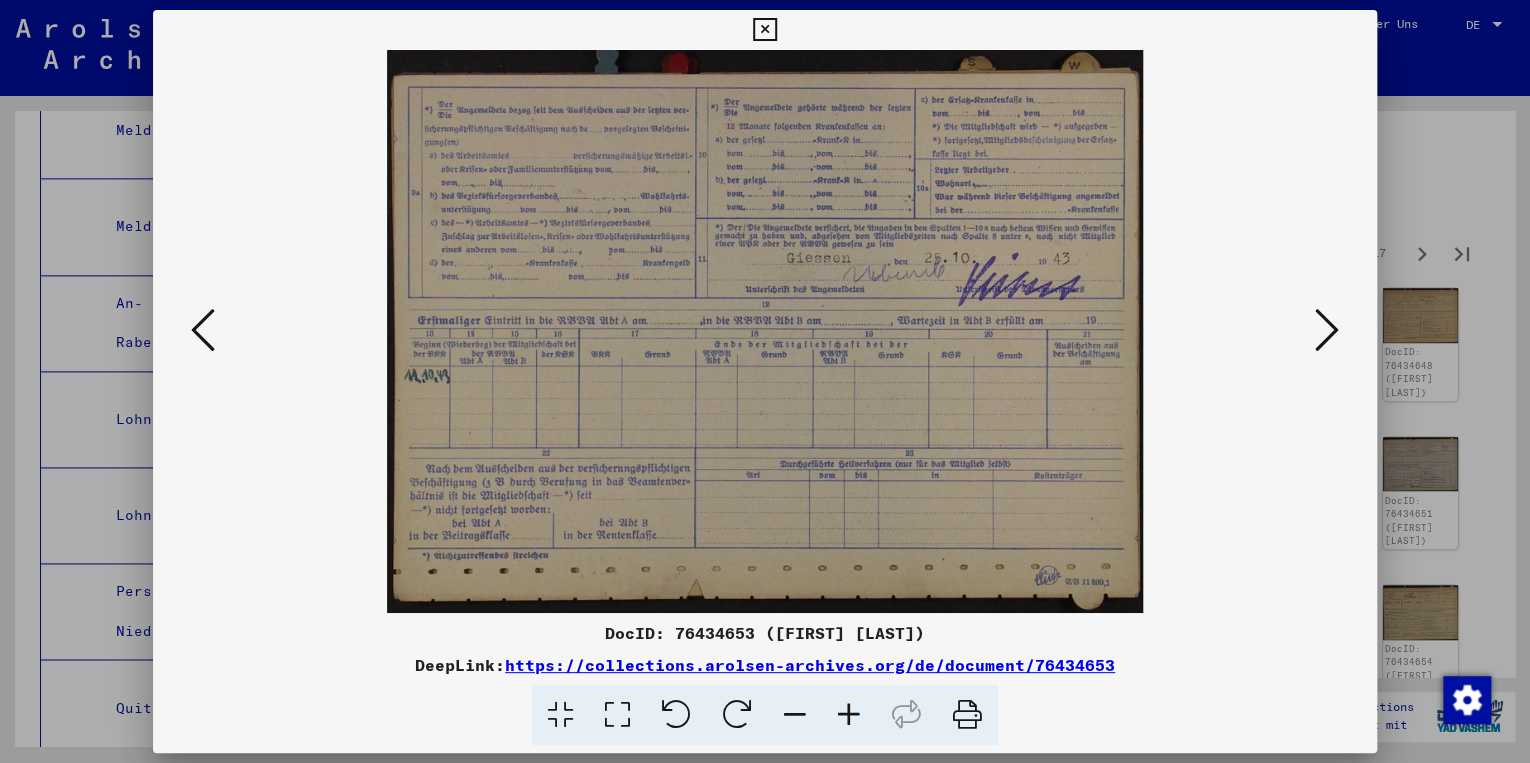 click at bounding box center (1327, 330) 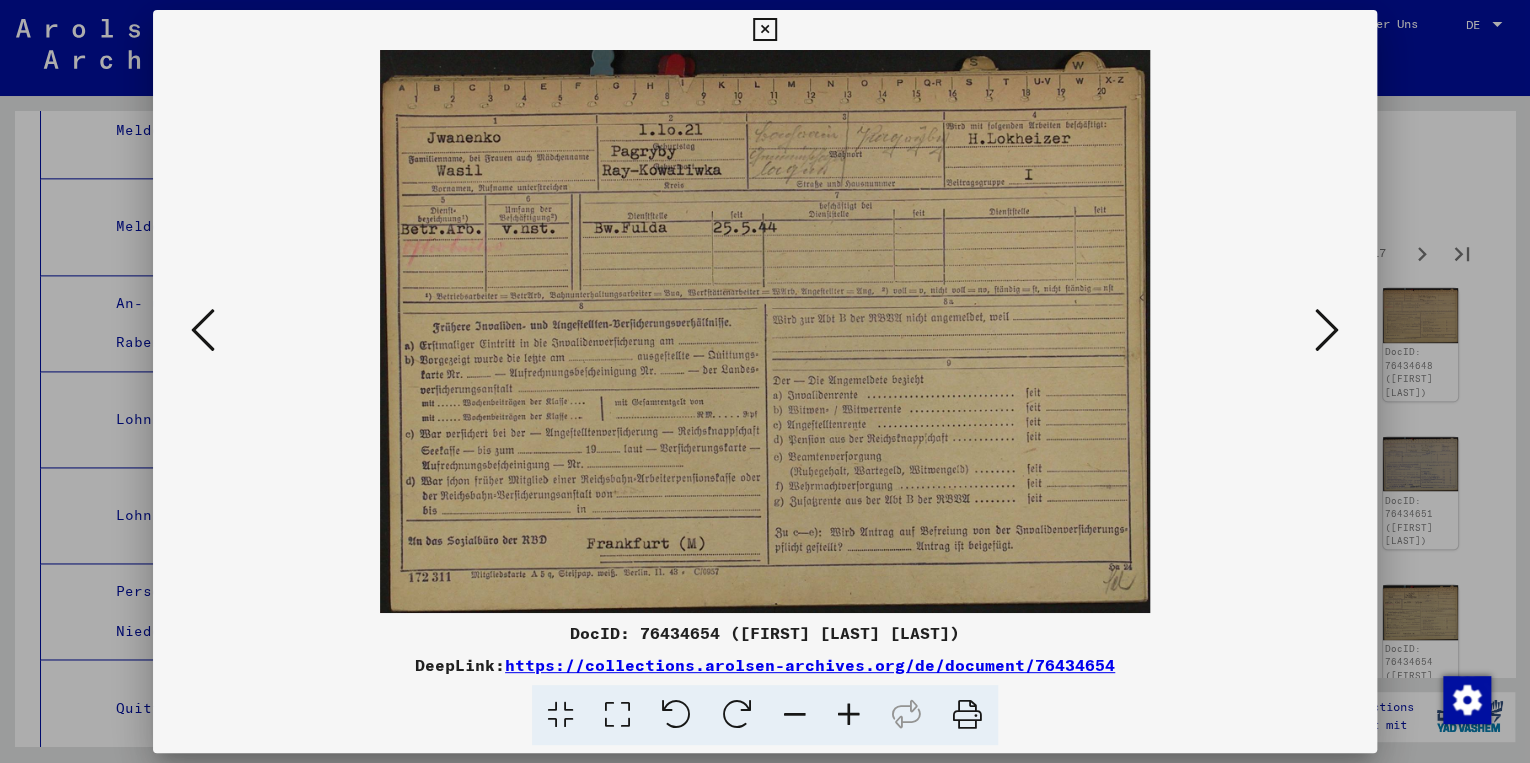 click at bounding box center (1327, 330) 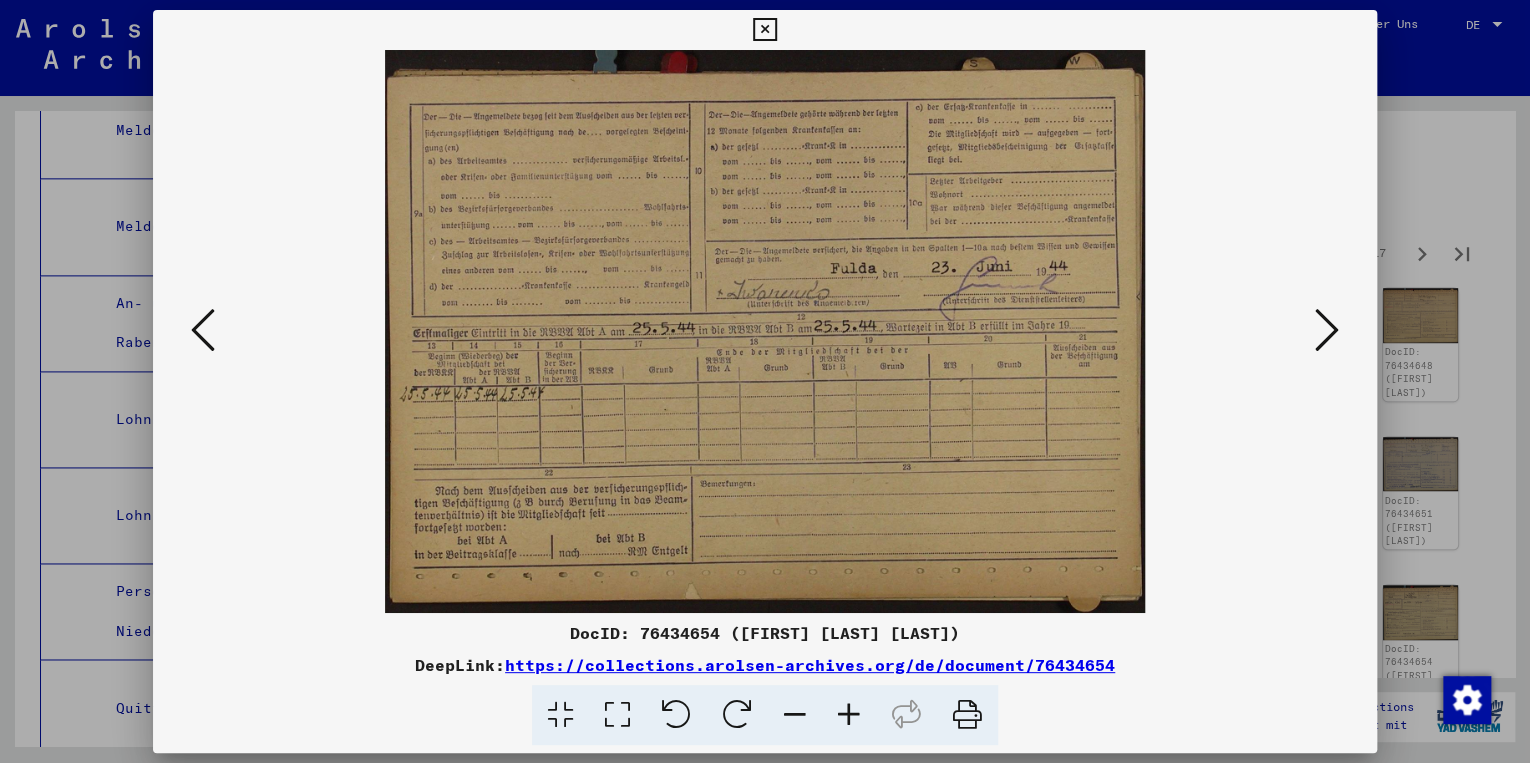 click at bounding box center (1327, 330) 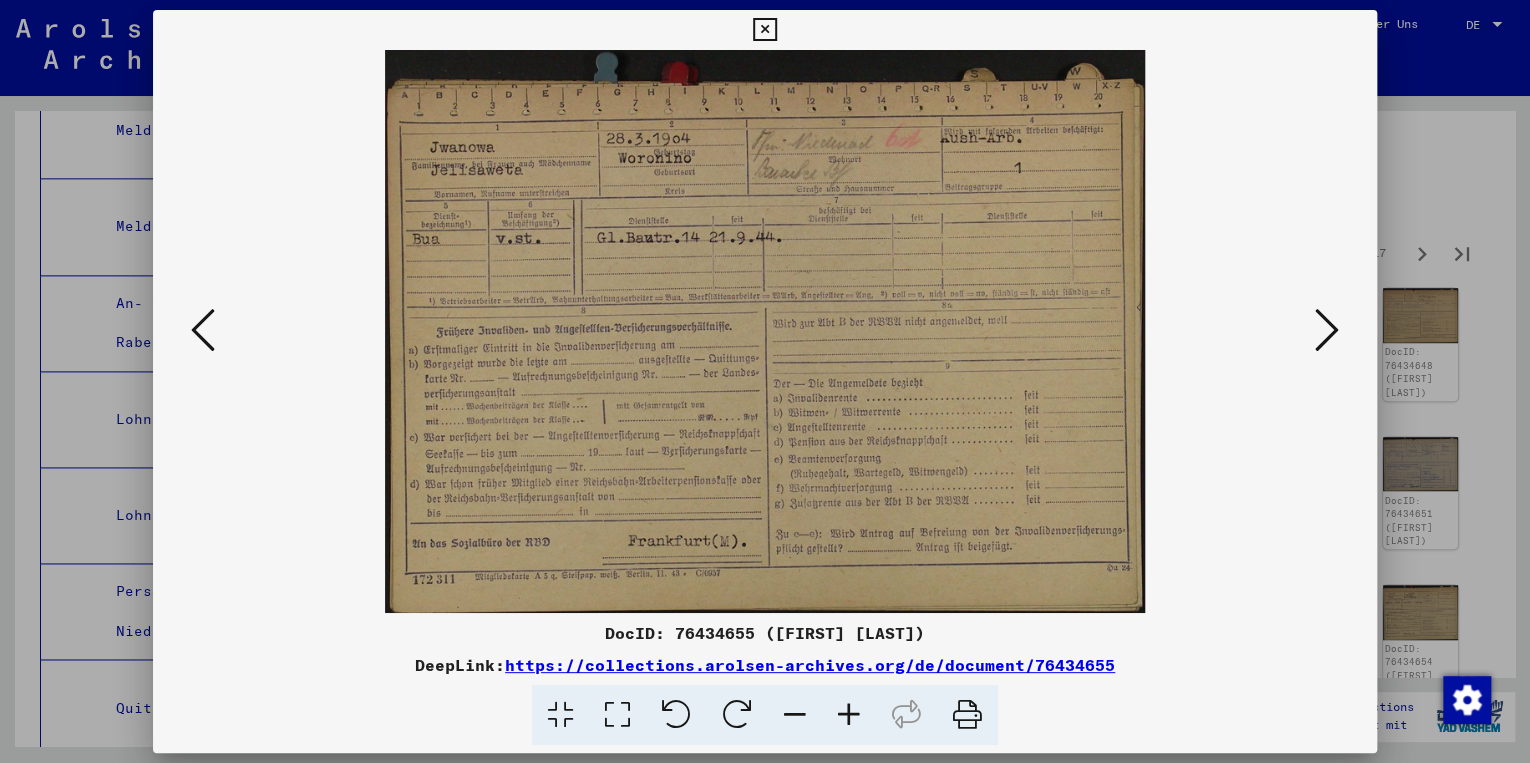 click at bounding box center [1327, 330] 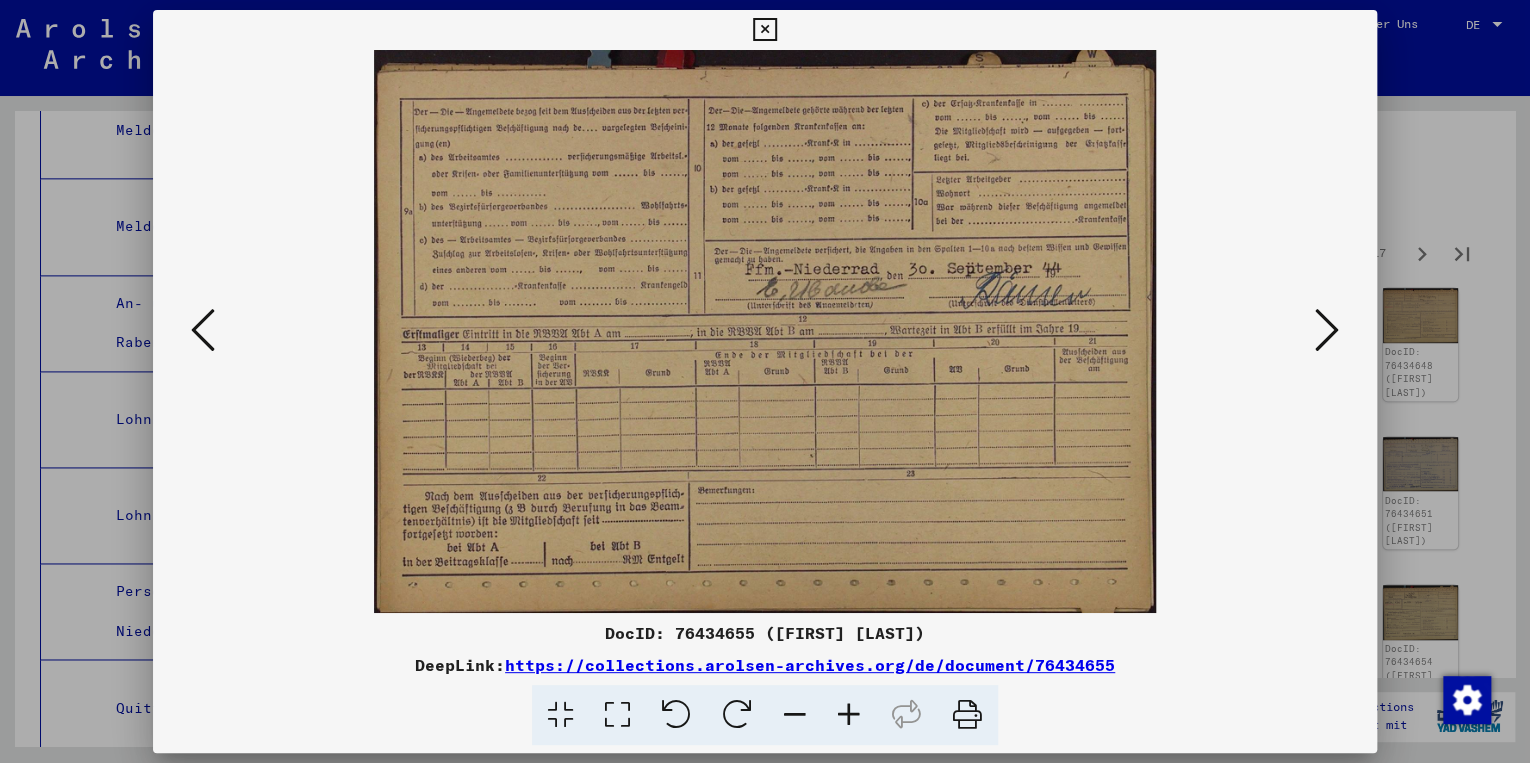click at bounding box center (1327, 330) 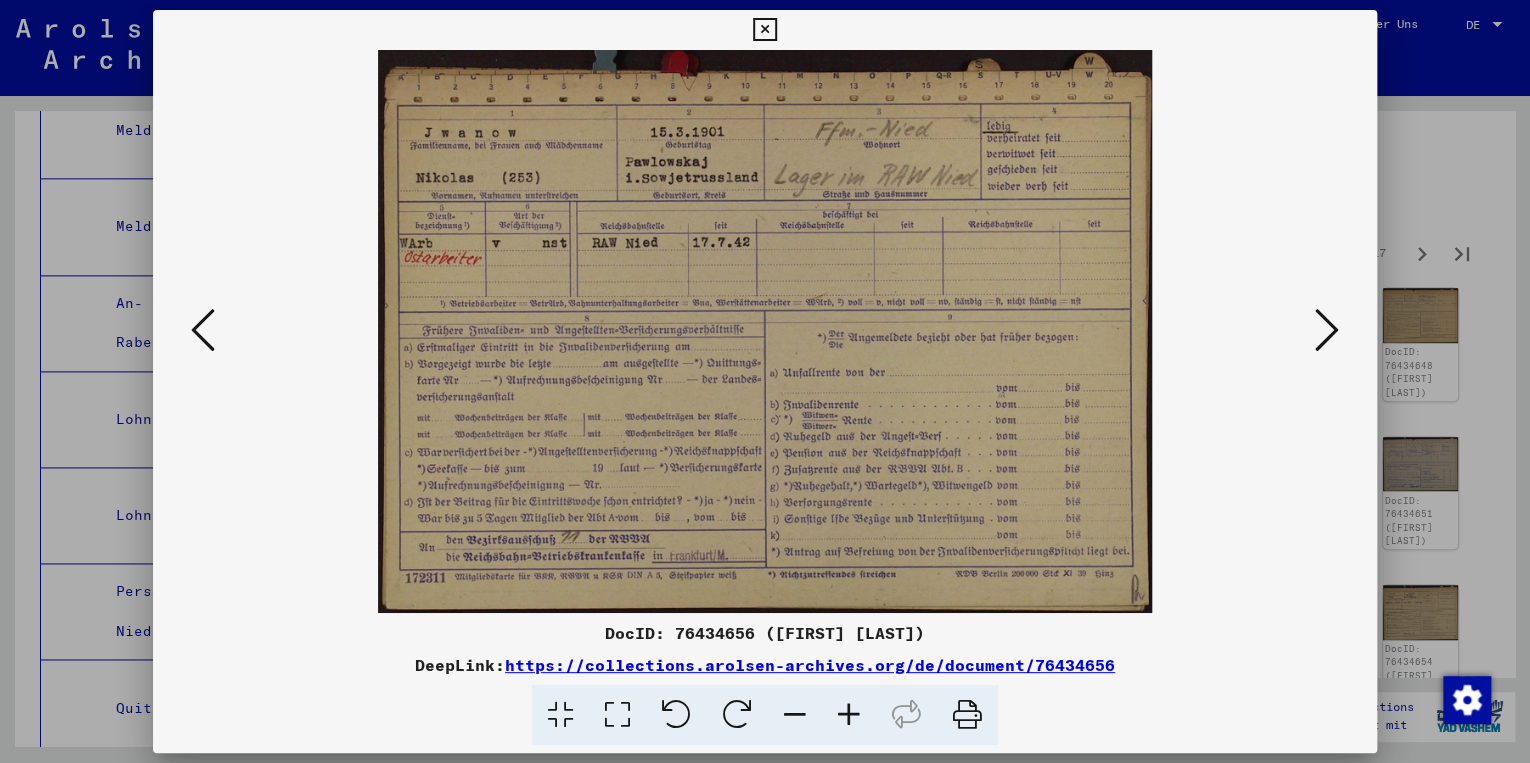 click at bounding box center (1327, 330) 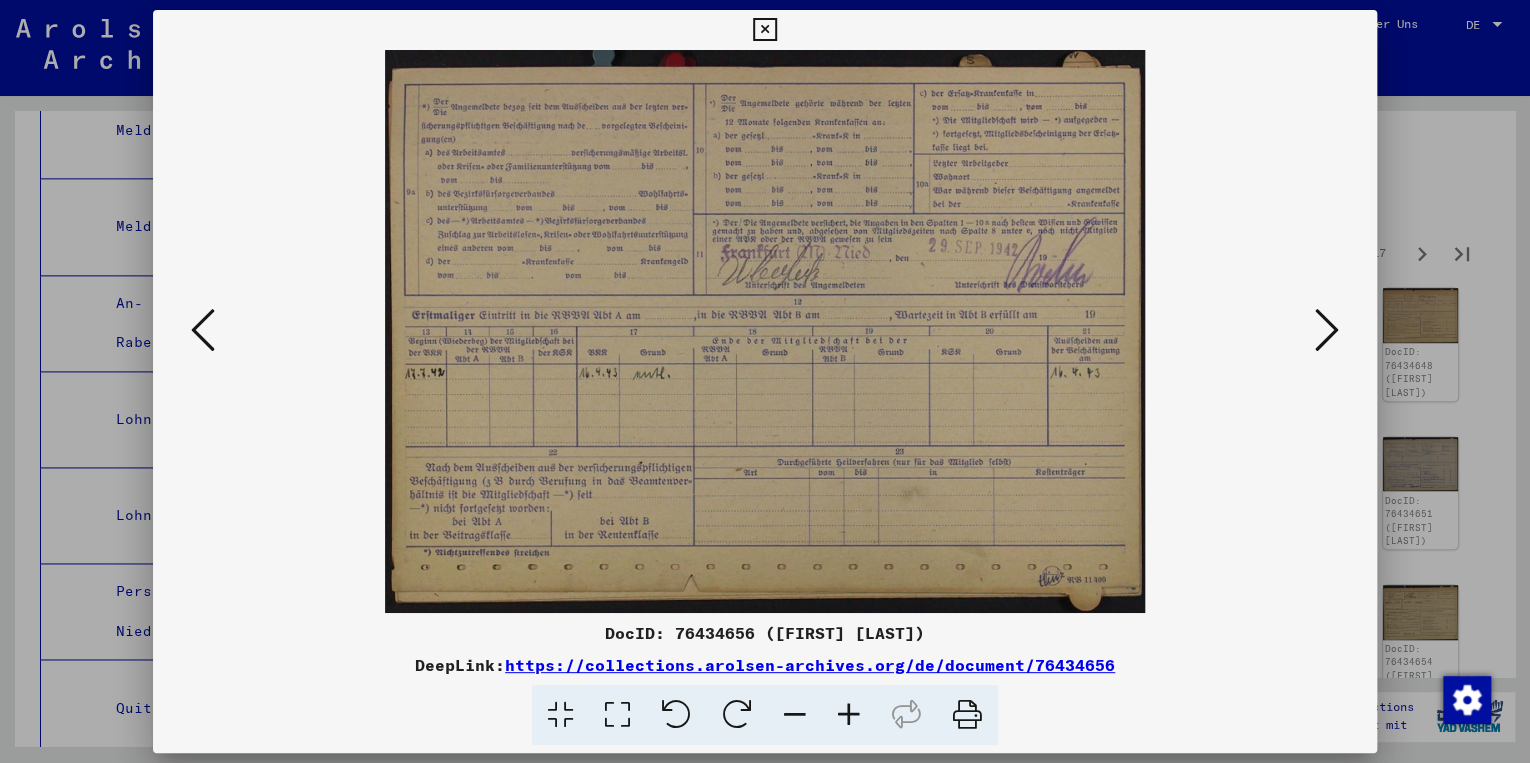 click at bounding box center (1327, 330) 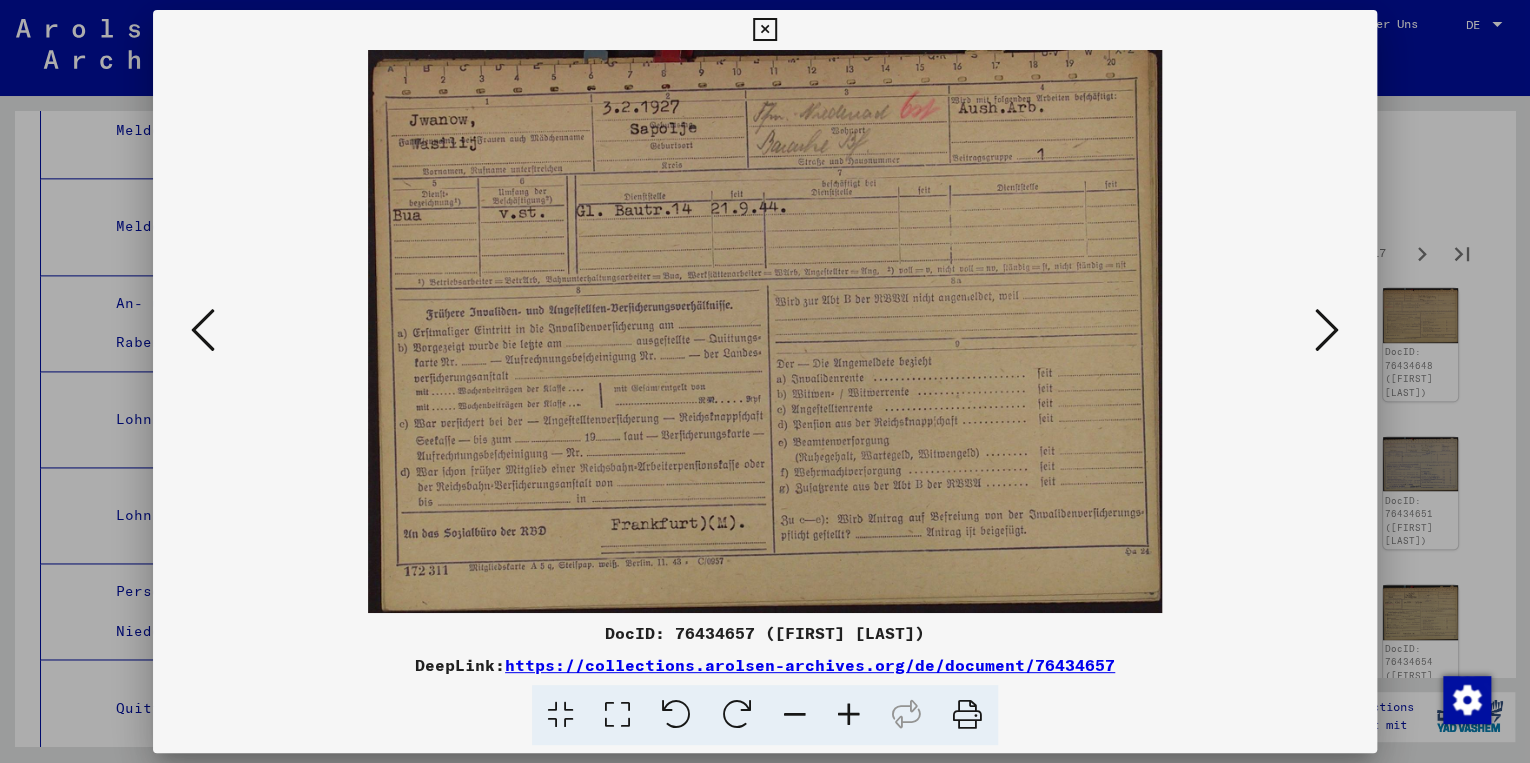 click at bounding box center [203, 330] 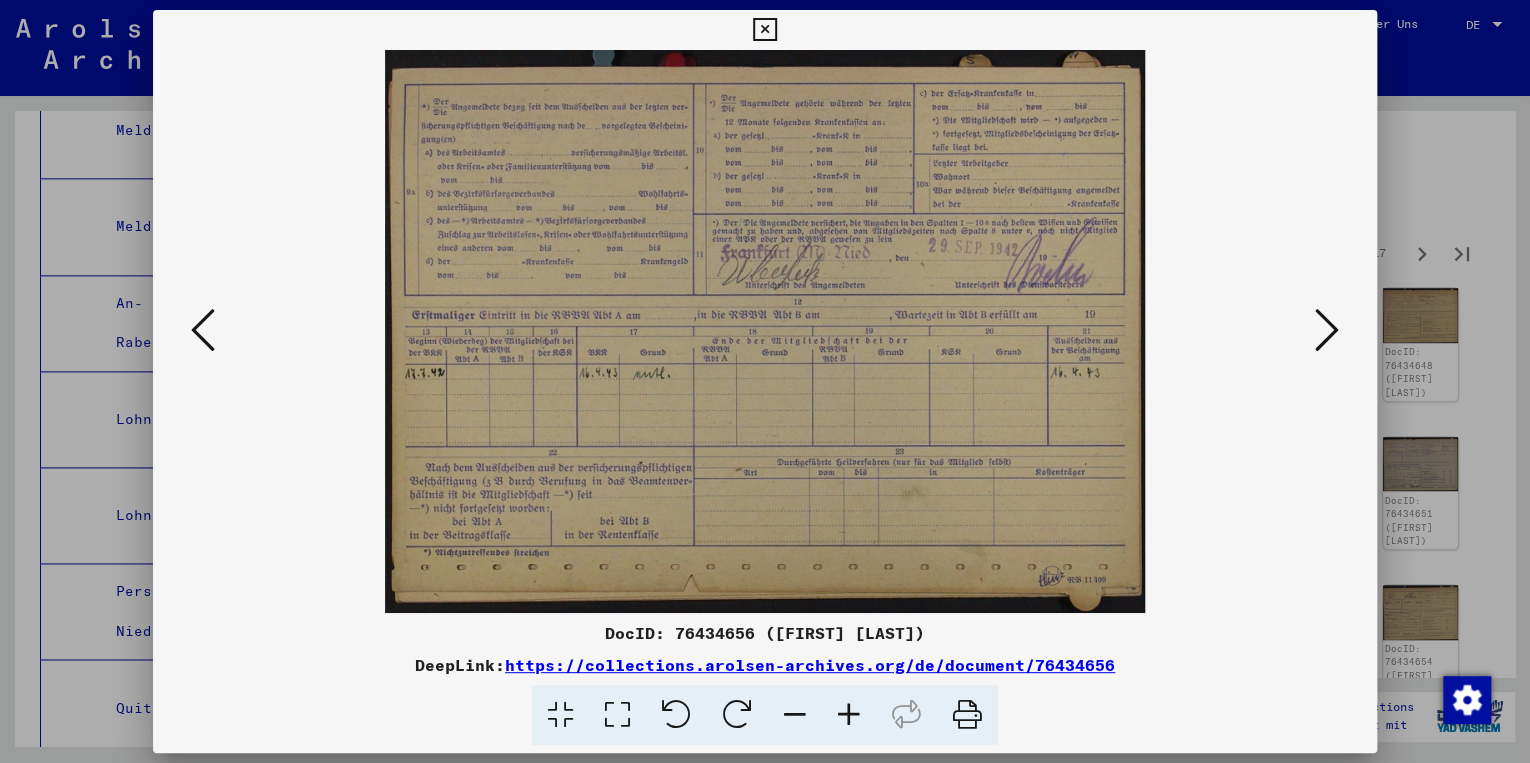 click at bounding box center (203, 330) 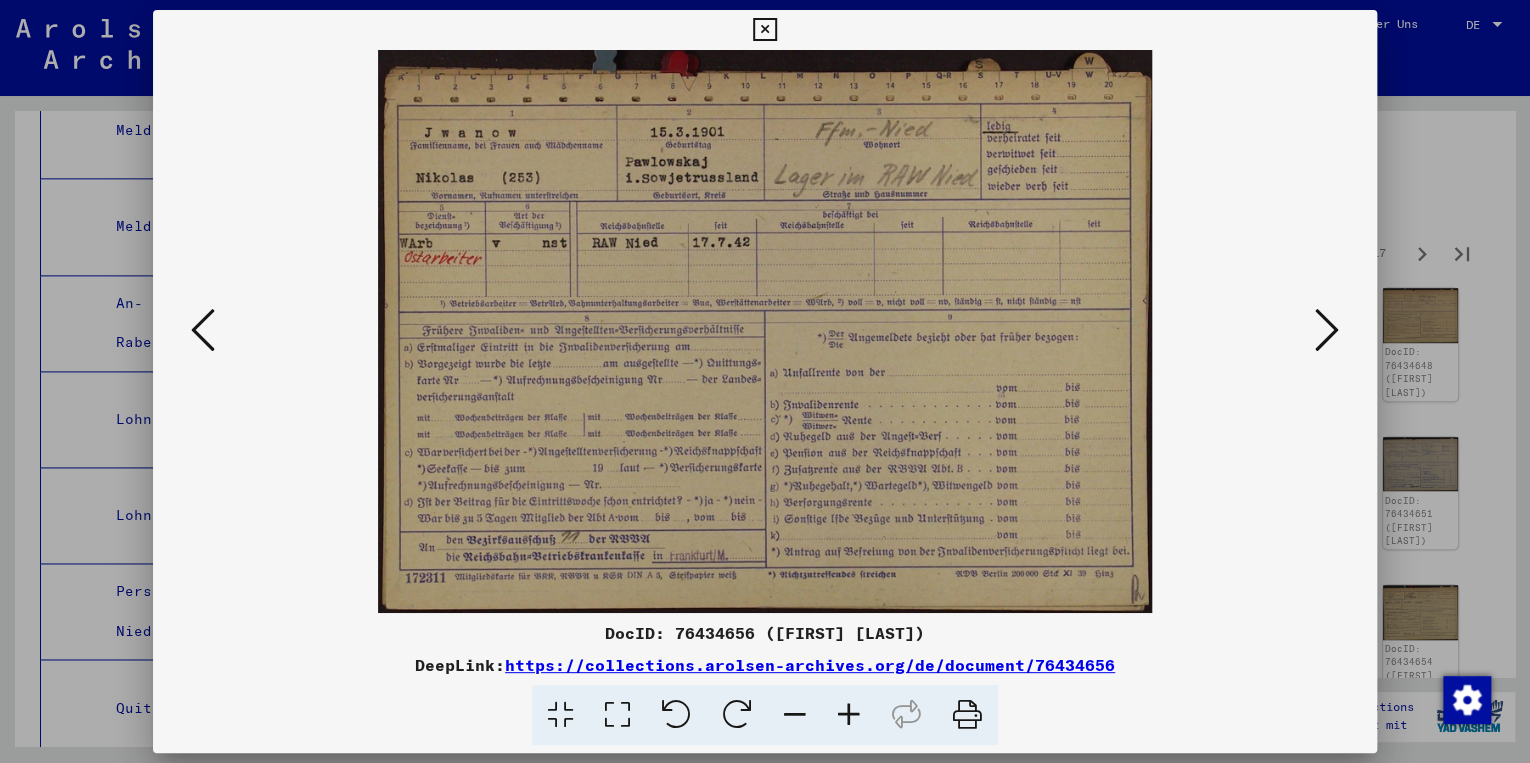 click at bounding box center [1327, 330] 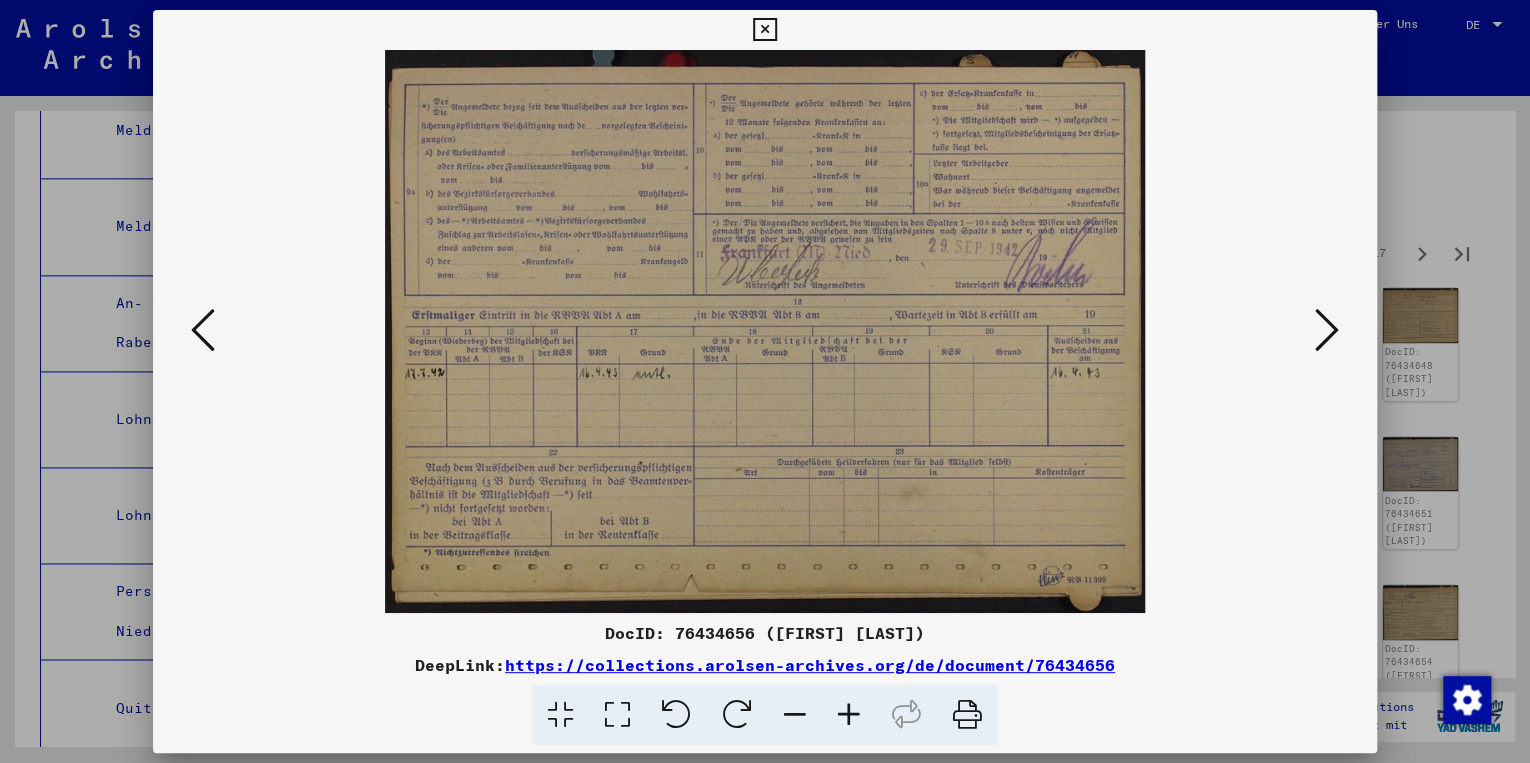 click at bounding box center [1327, 330] 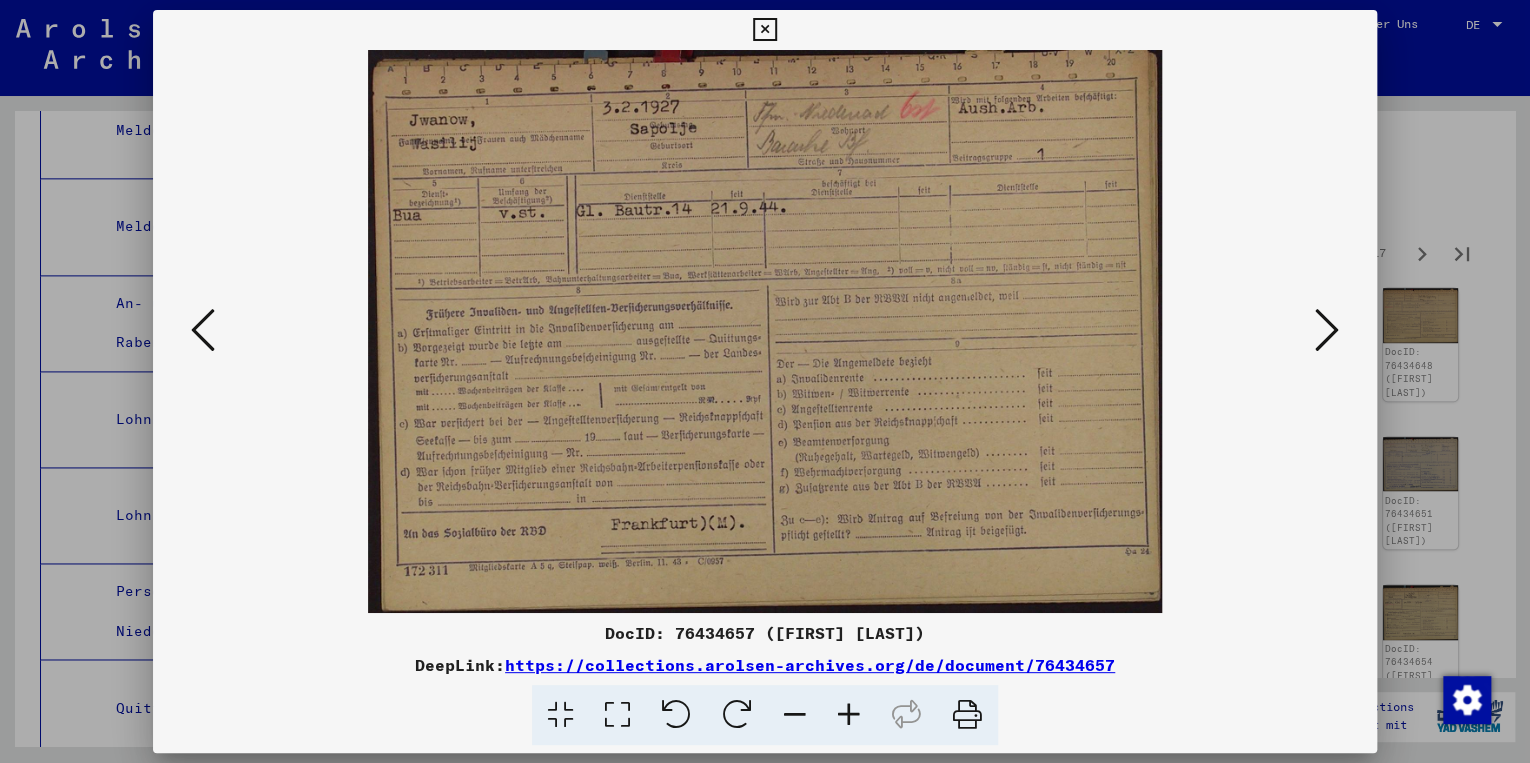 click at bounding box center (1327, 330) 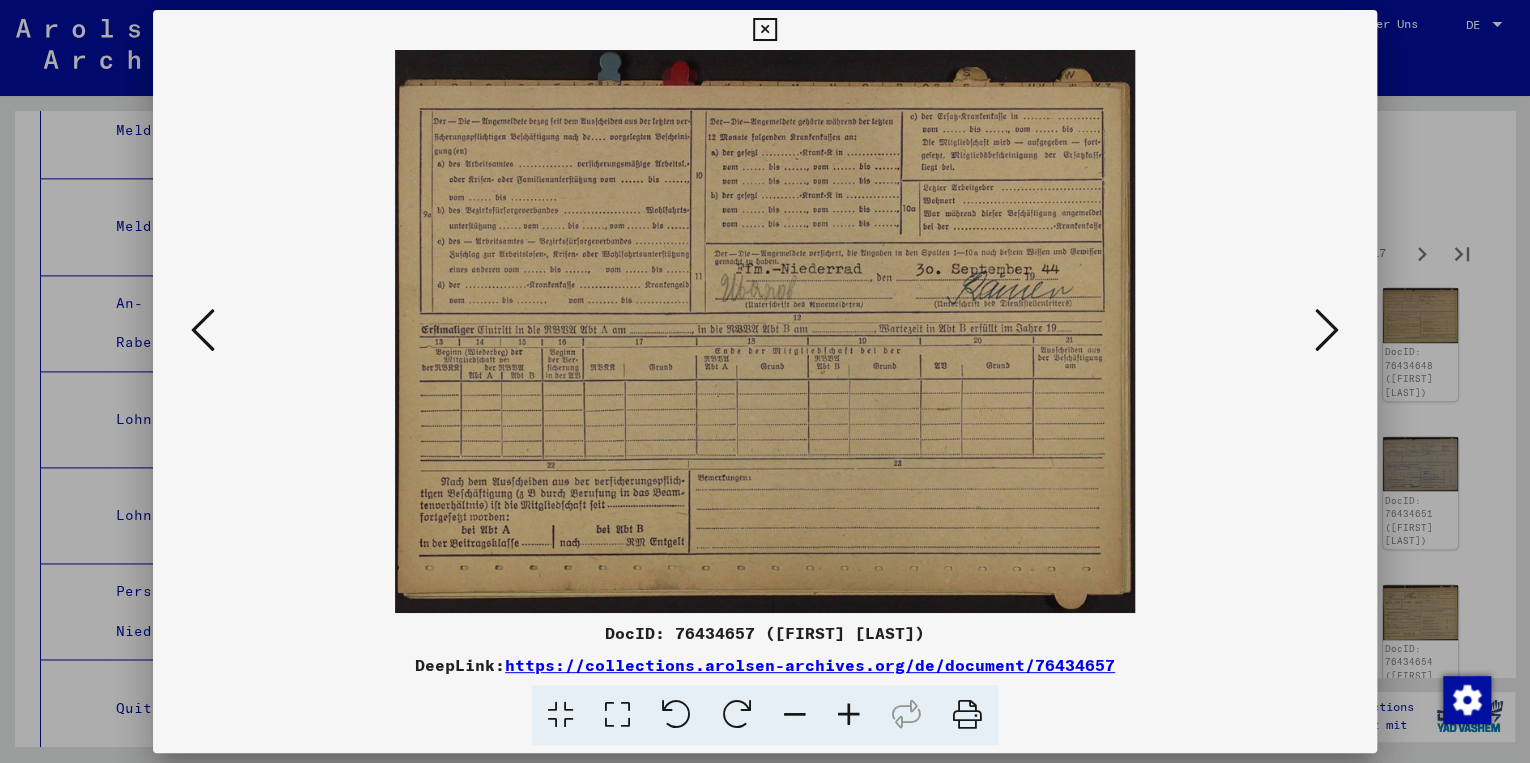 click at bounding box center [1327, 330] 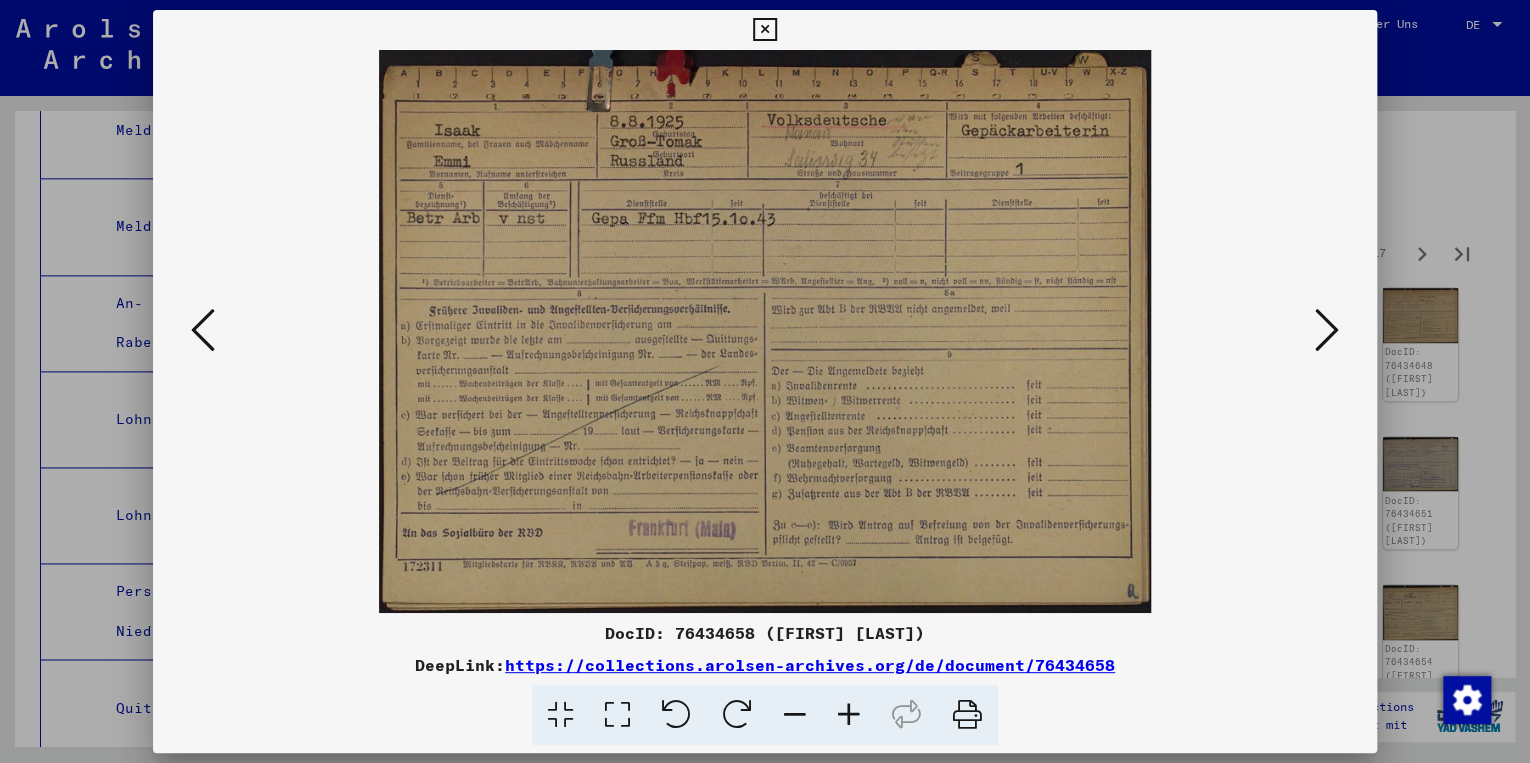 click at bounding box center (1327, 330) 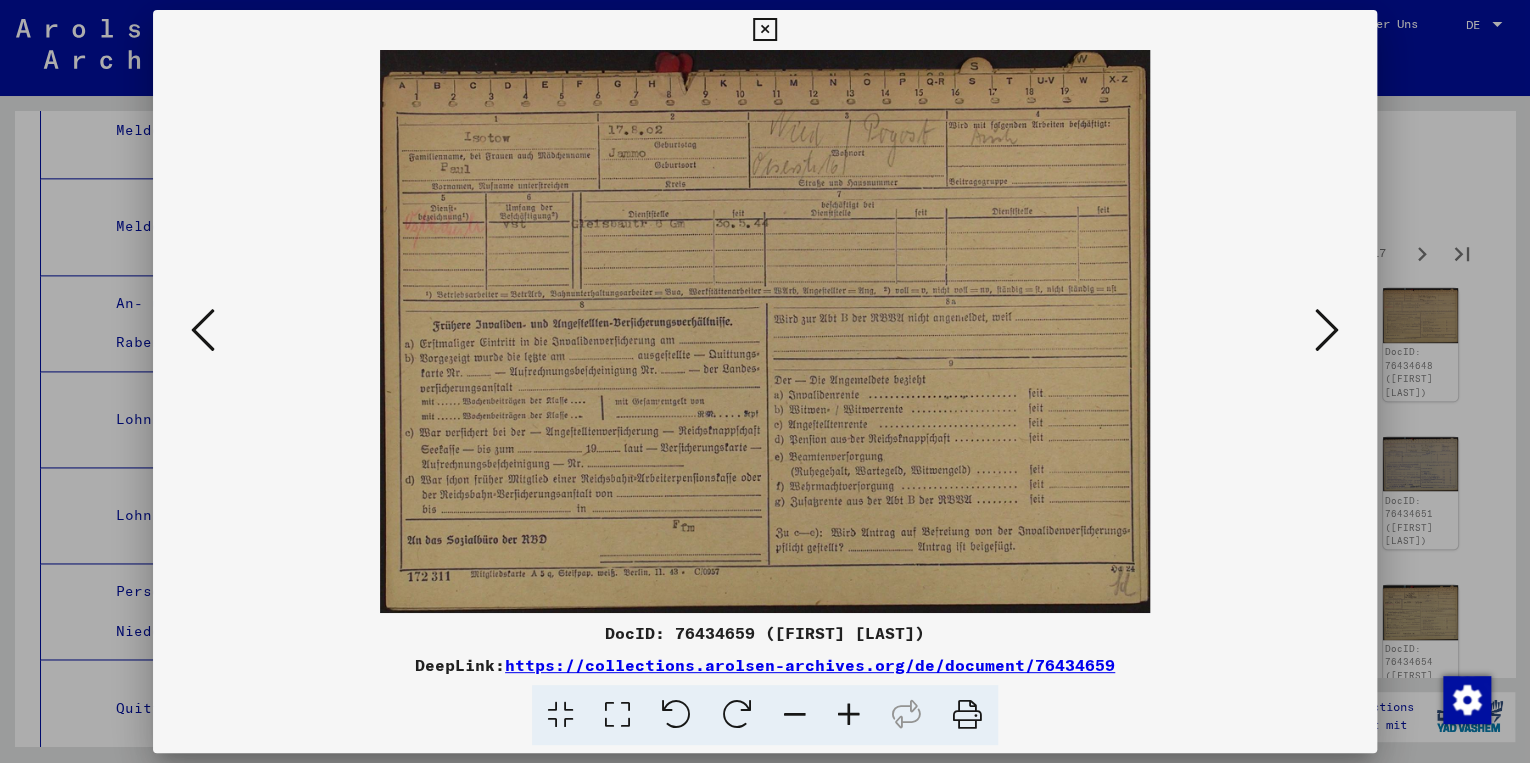 click on "https://collections.arolsen-archives.org/de/document/76434659" at bounding box center (810, 665) 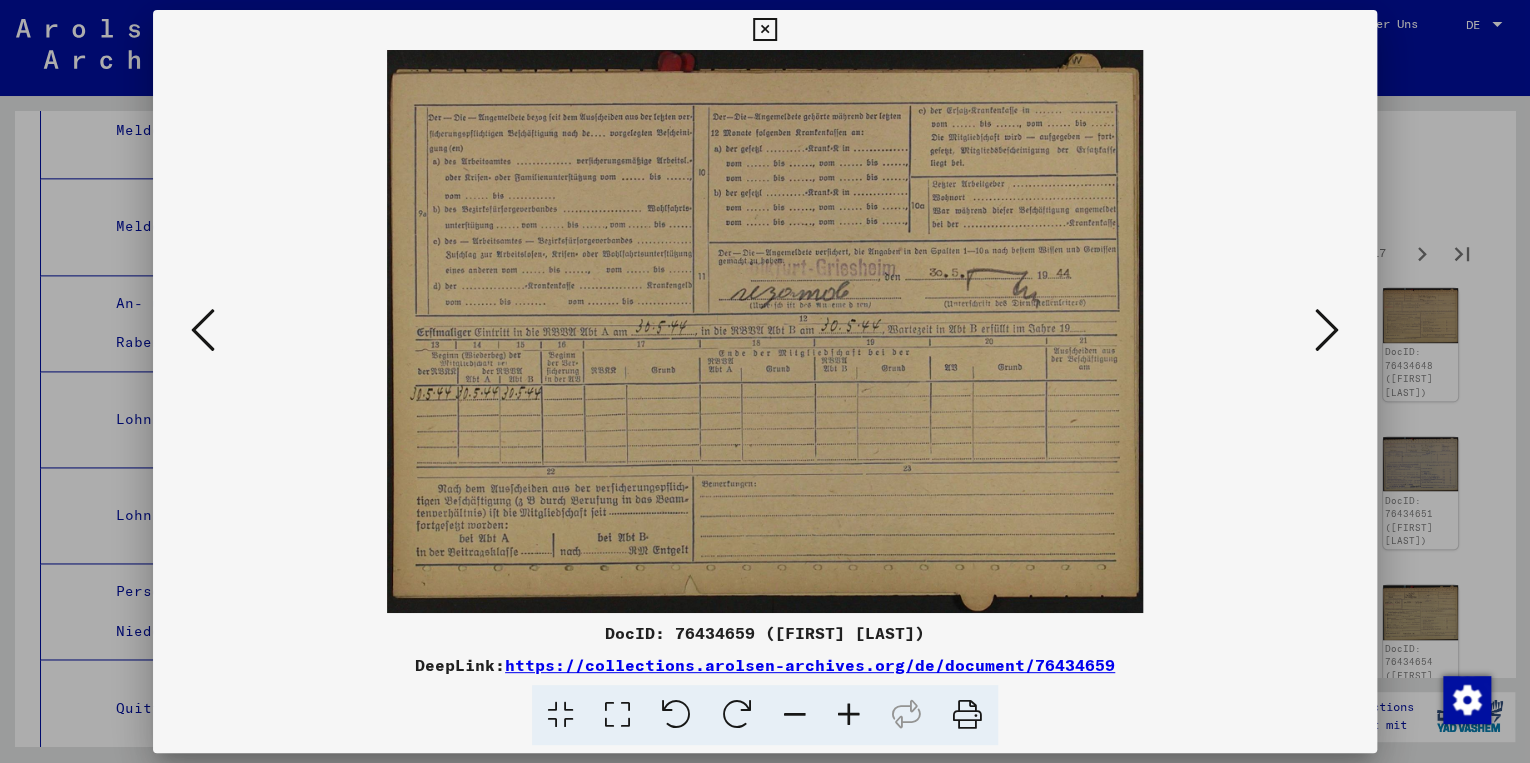 click at bounding box center [203, 330] 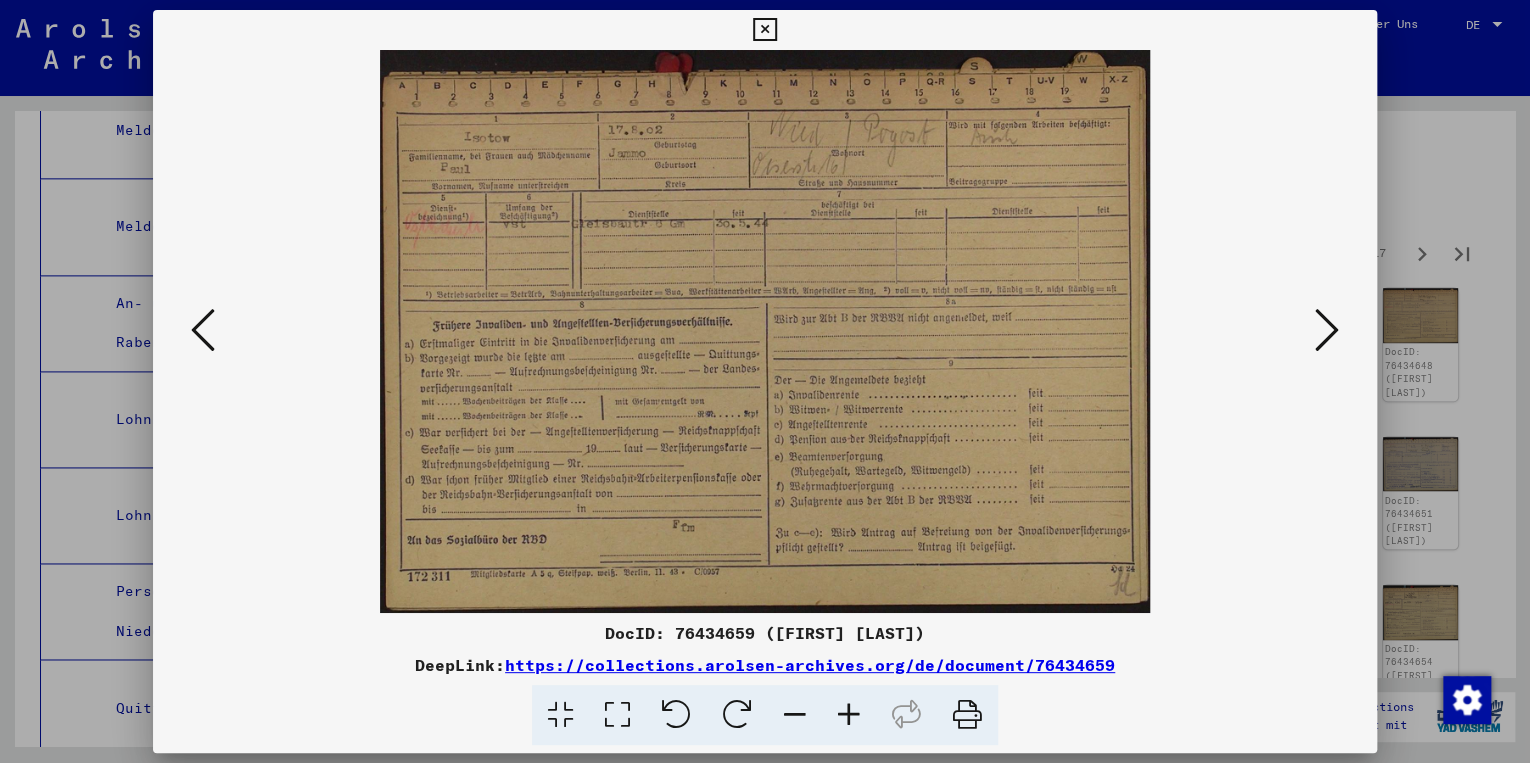 click at bounding box center (1327, 330) 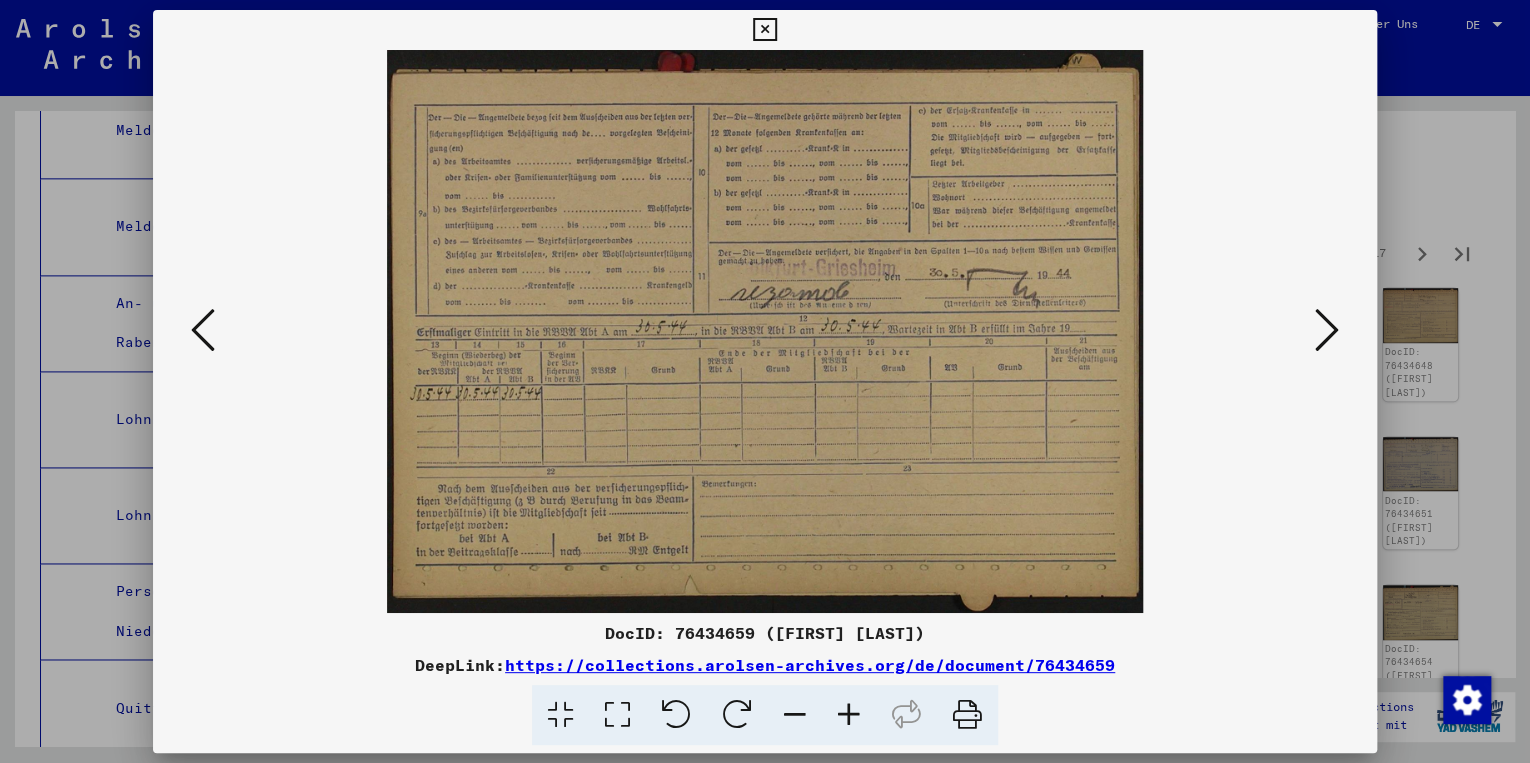 click at bounding box center (1327, 330) 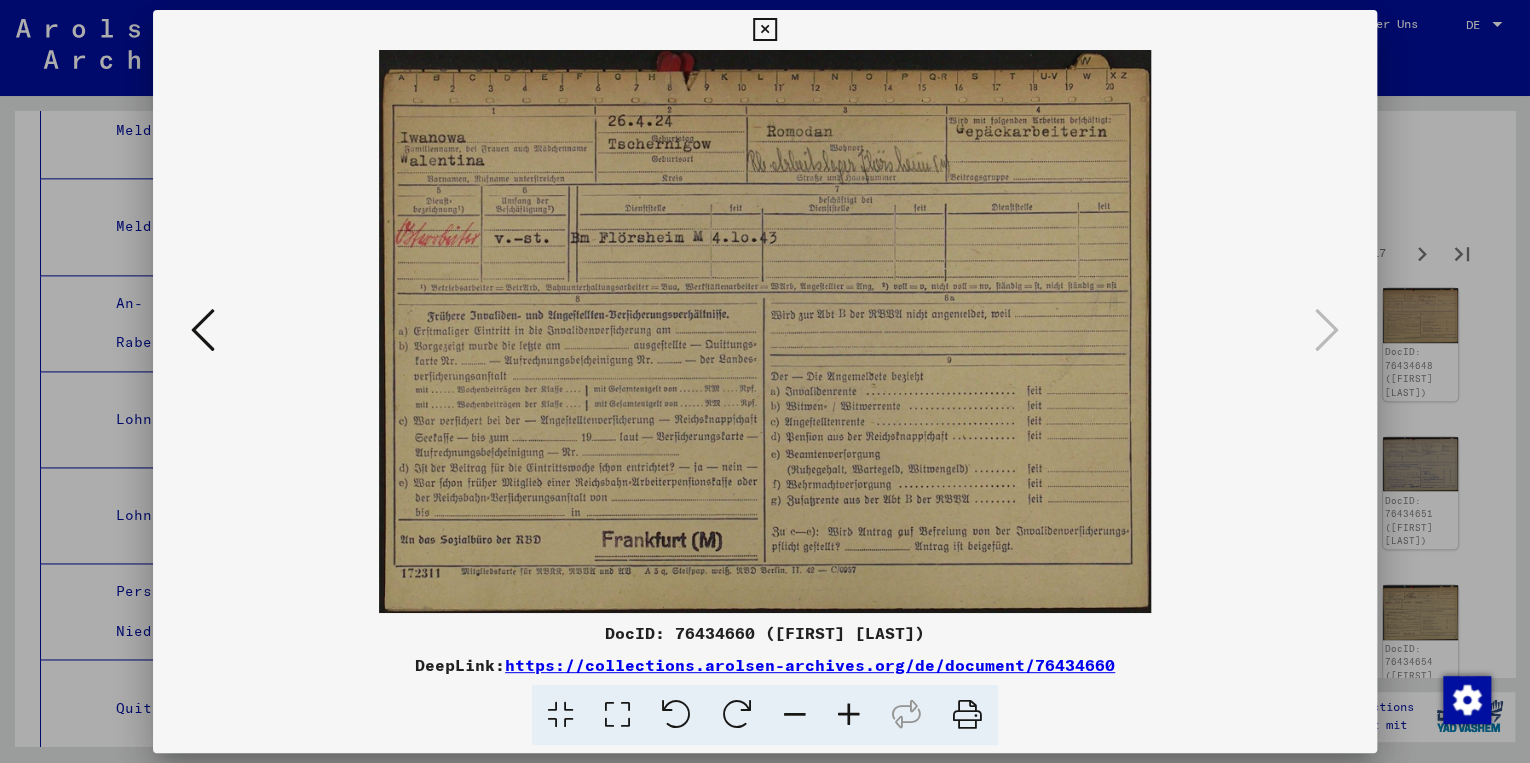 click at bounding box center (764, 30) 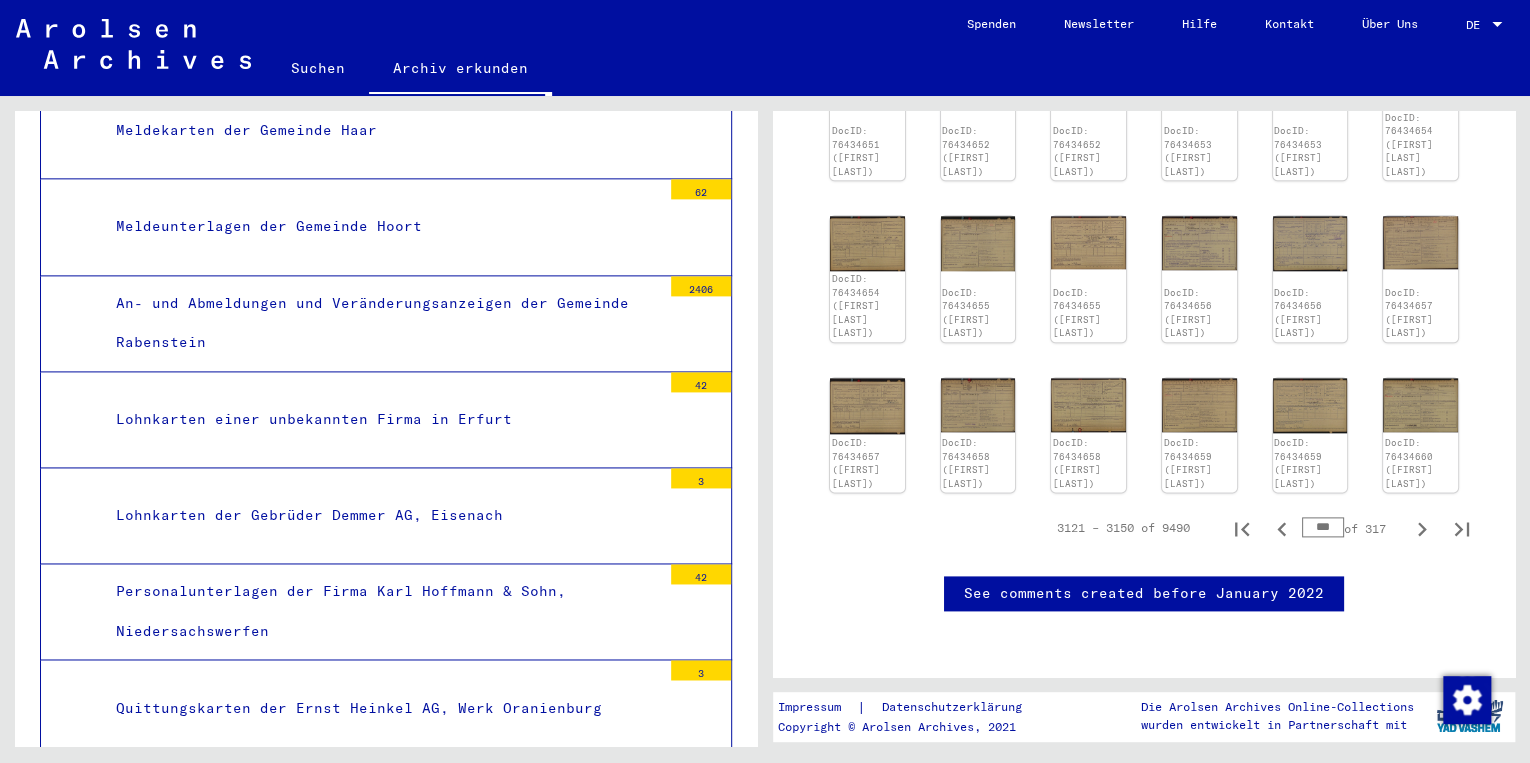 scroll, scrollTop: 1200, scrollLeft: 0, axis: vertical 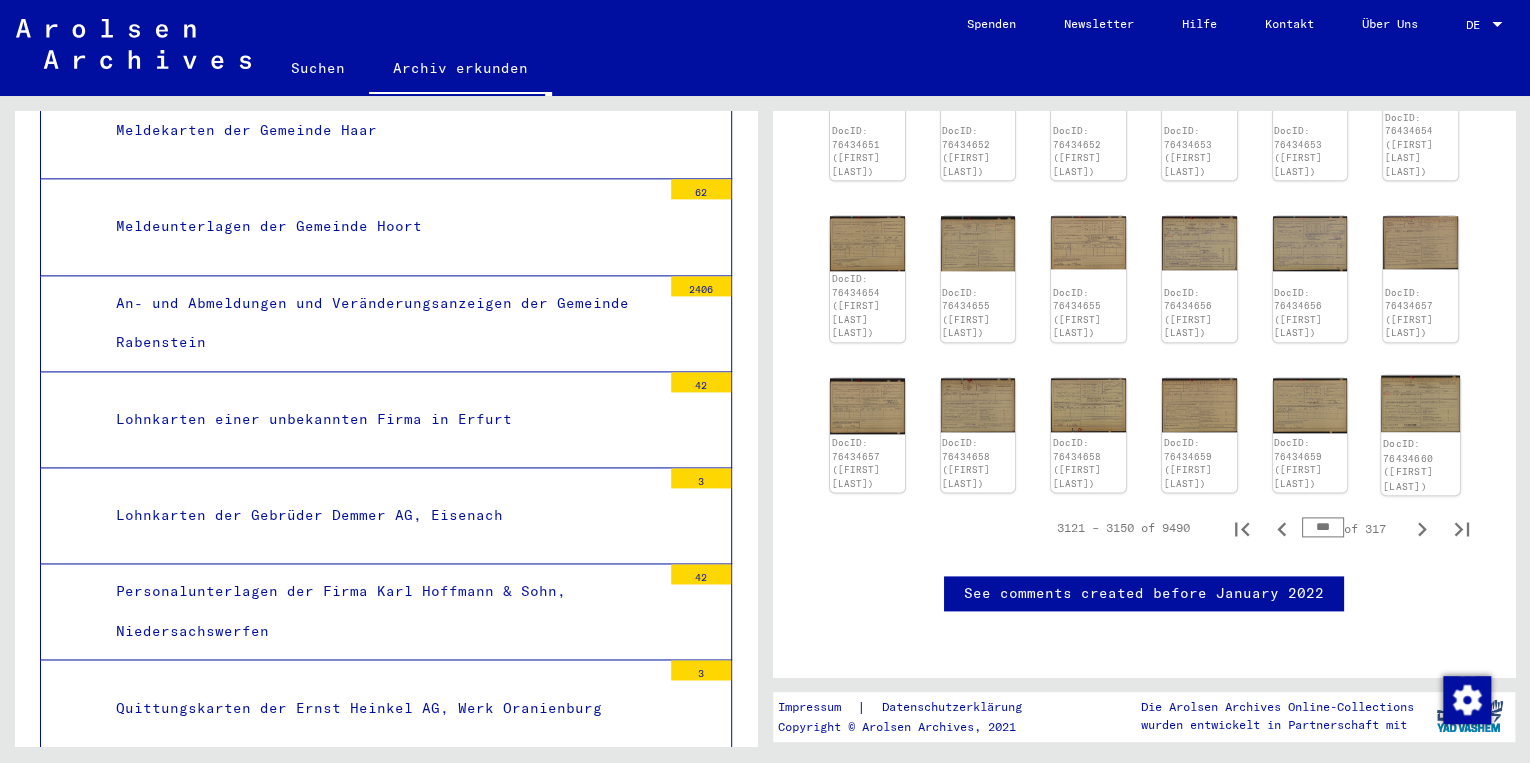 click 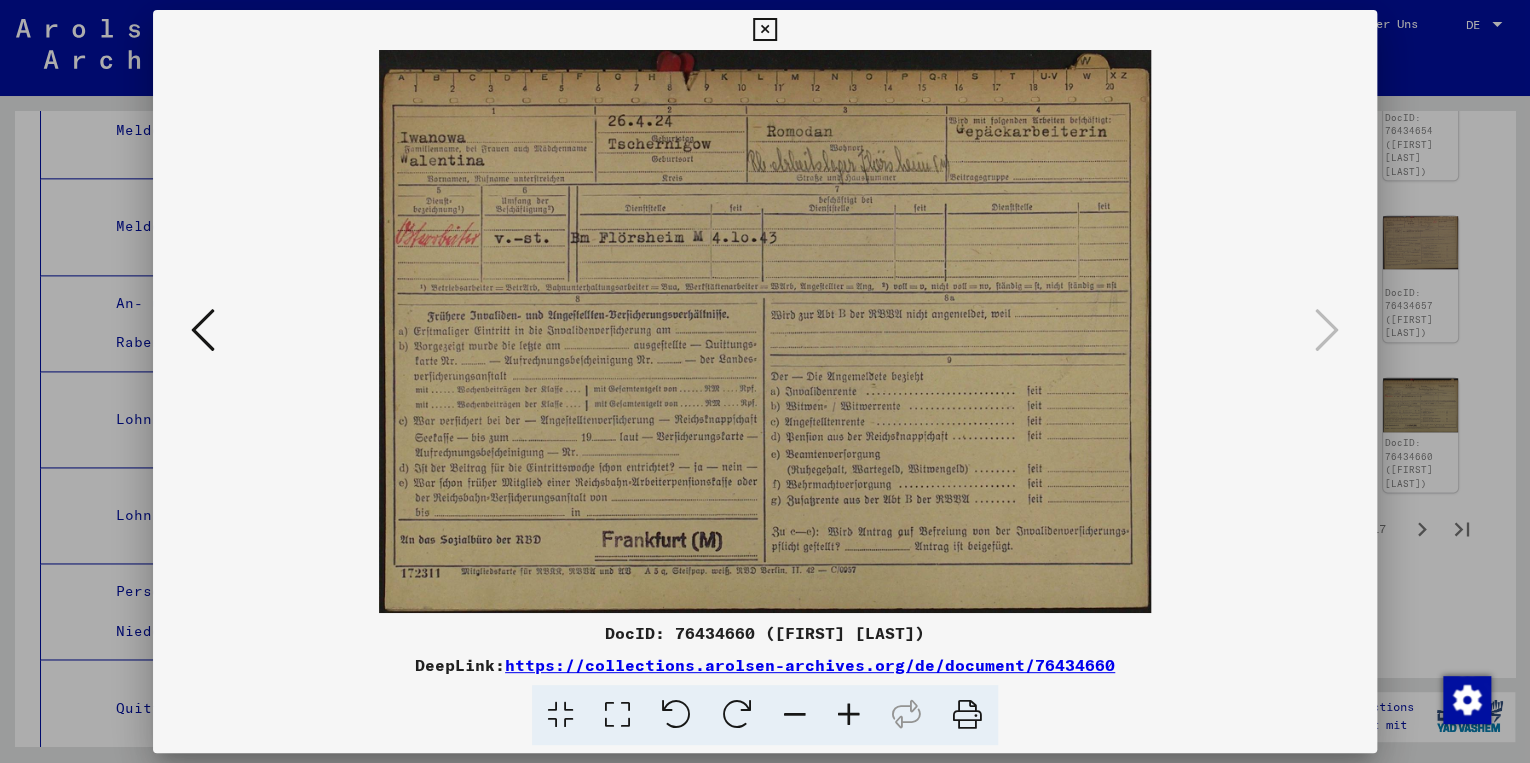 click at bounding box center (764, 30) 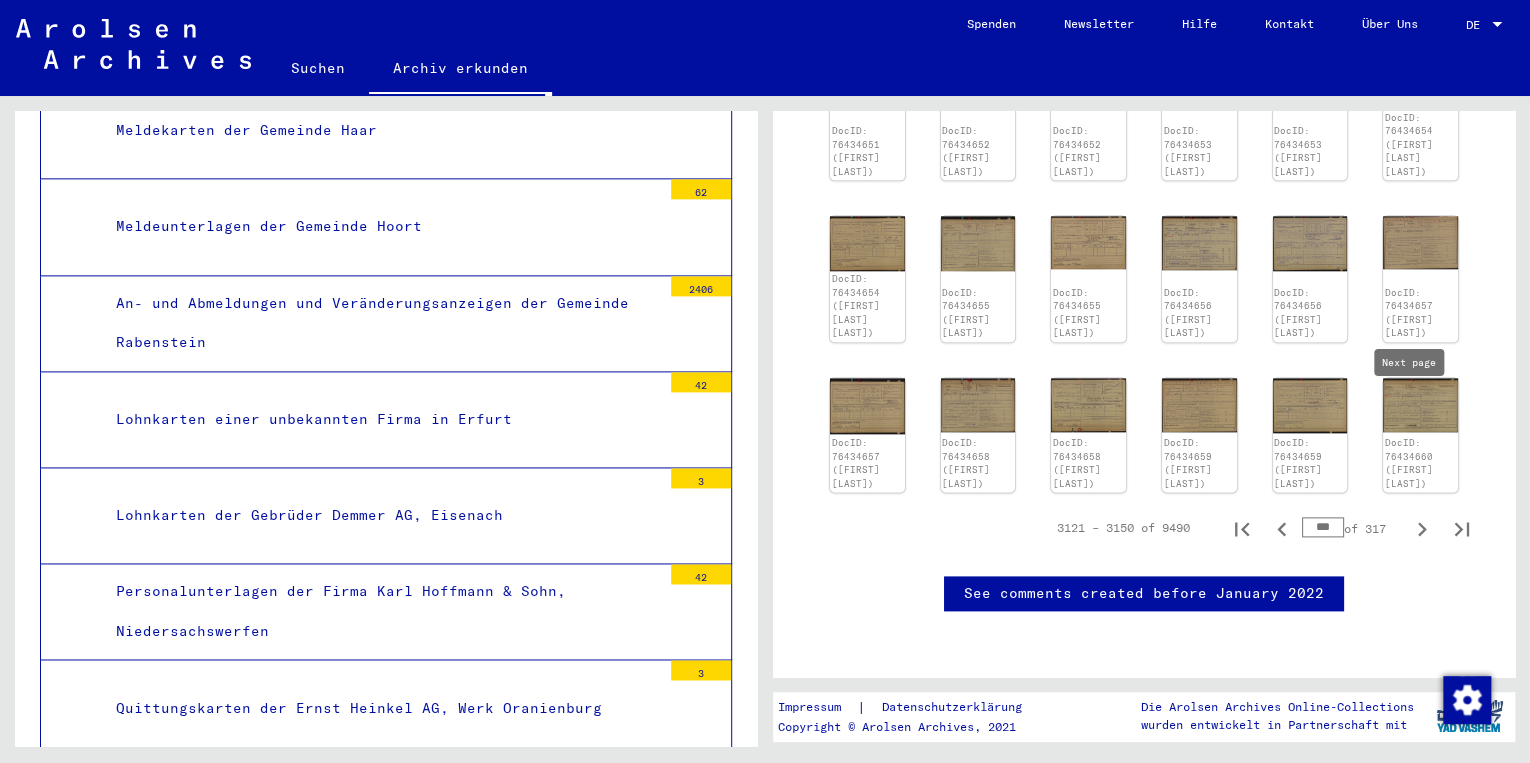 click 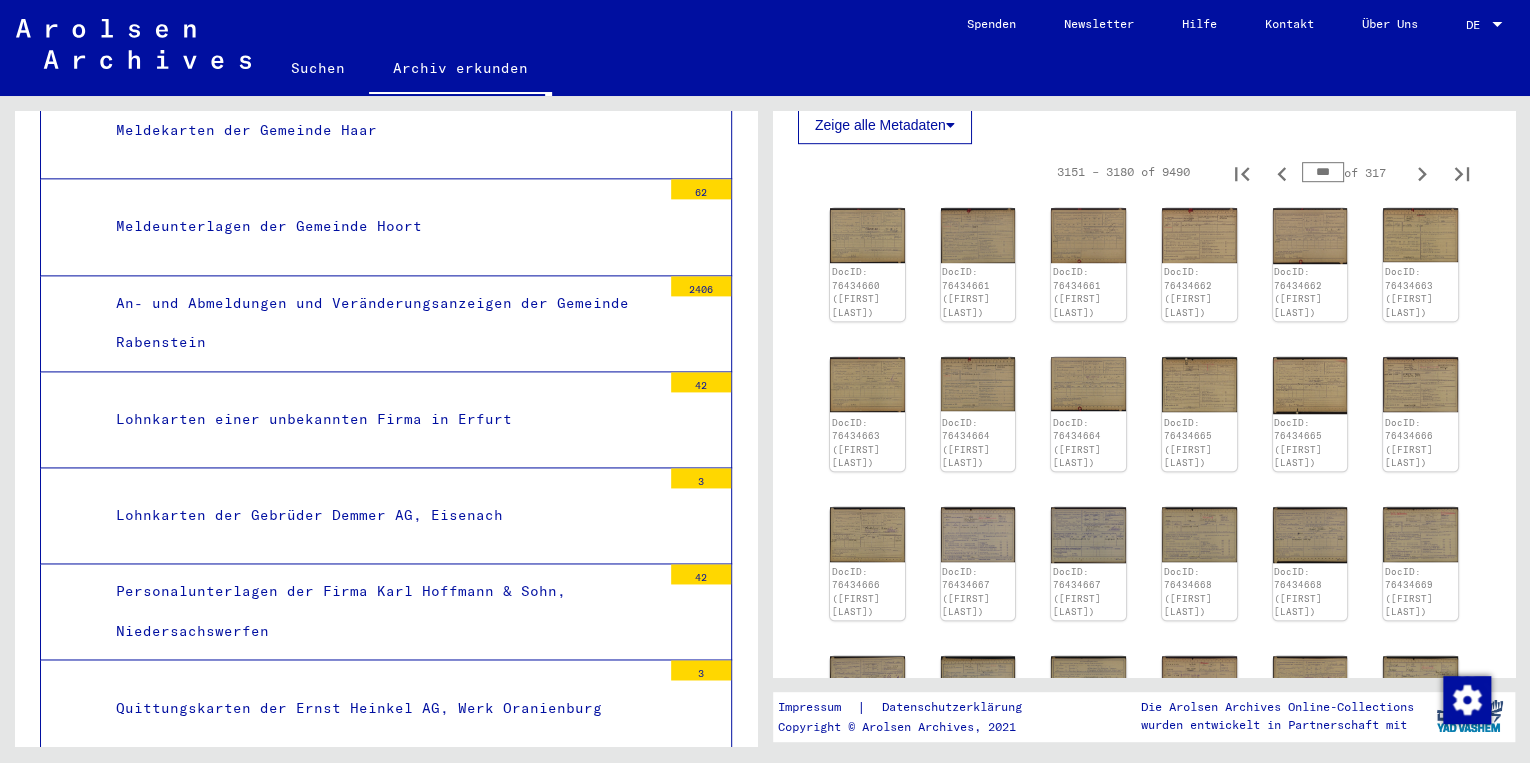scroll, scrollTop: 640, scrollLeft: 0, axis: vertical 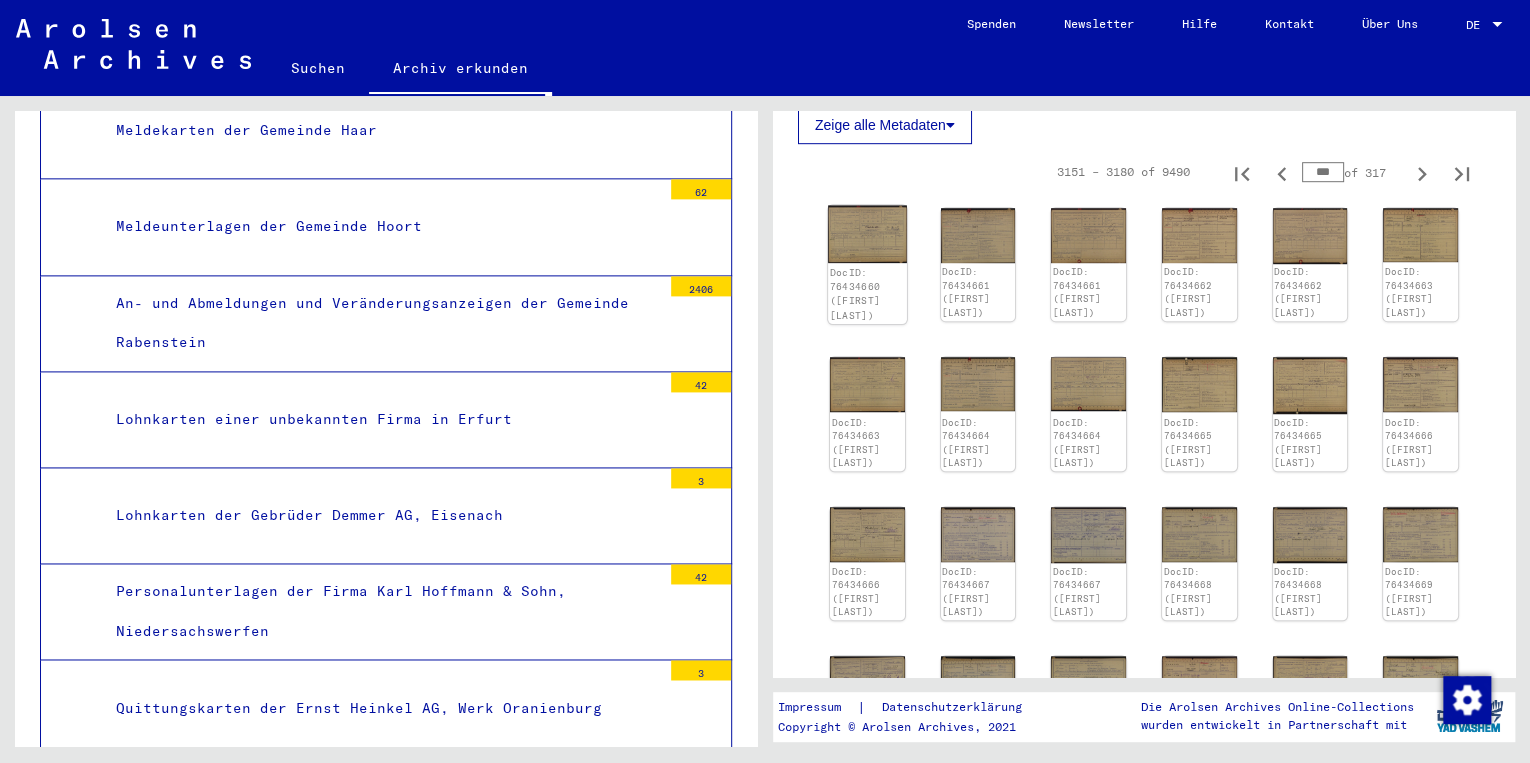 click 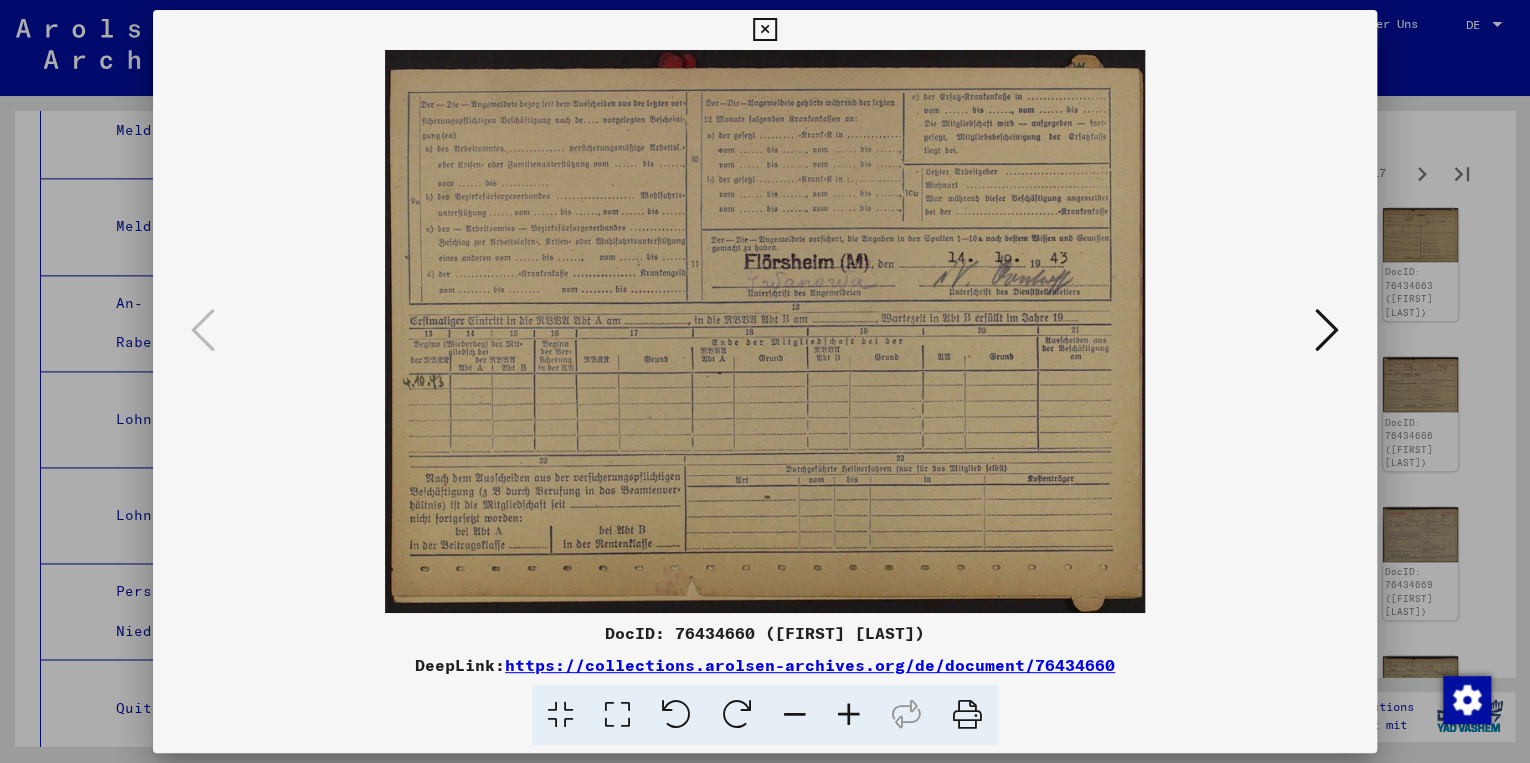 click at bounding box center [1327, 330] 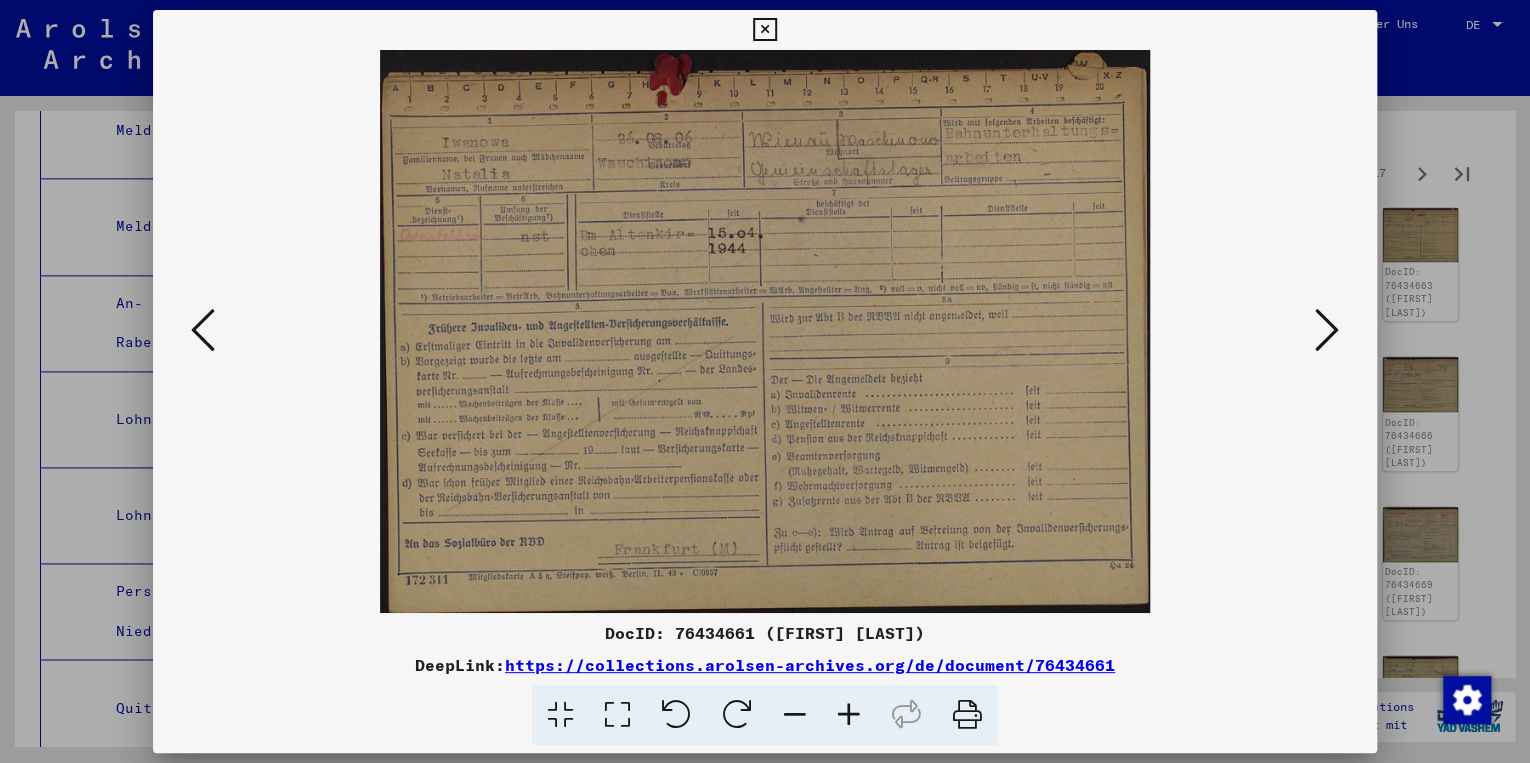 click at bounding box center (1327, 330) 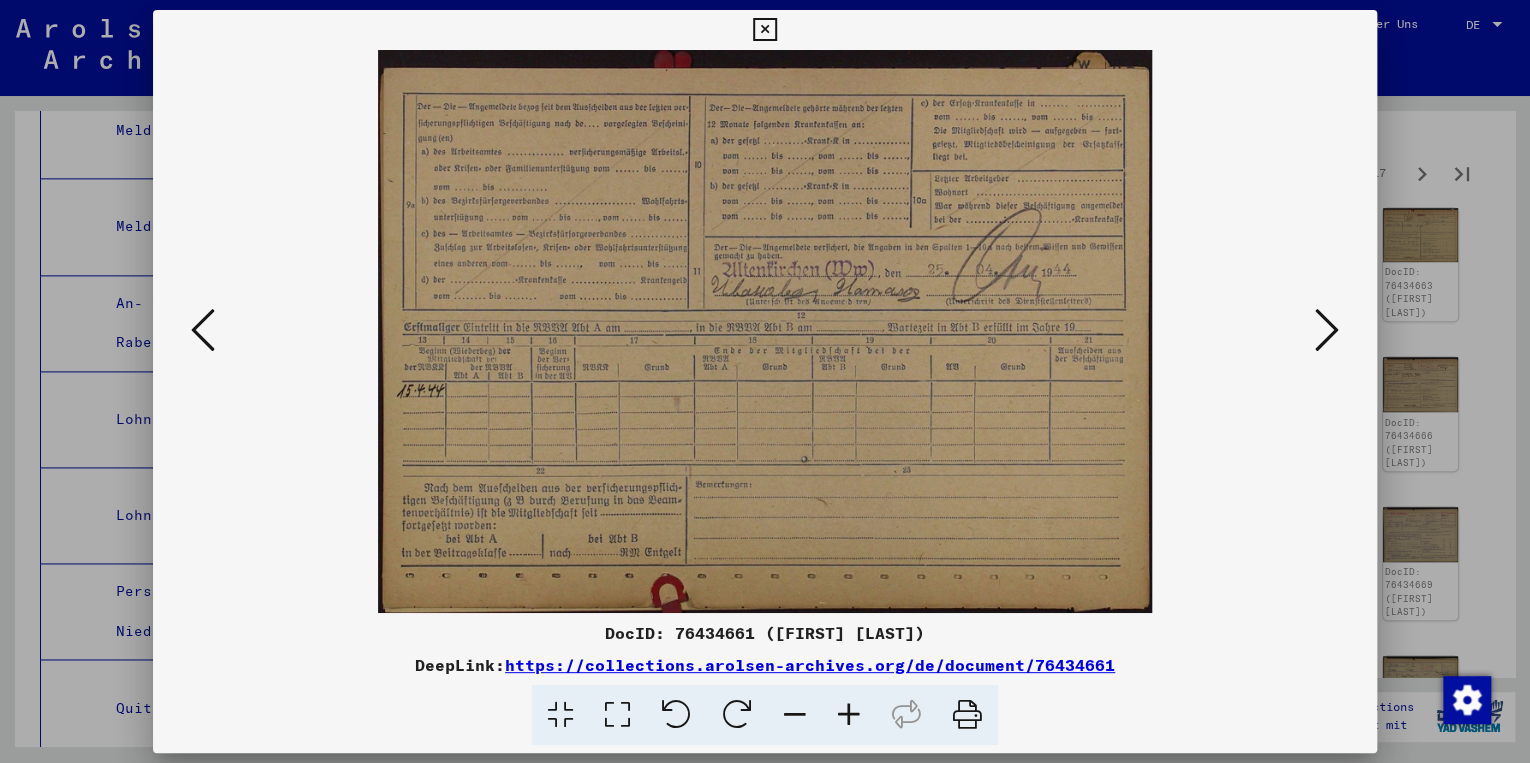 click at bounding box center (1327, 330) 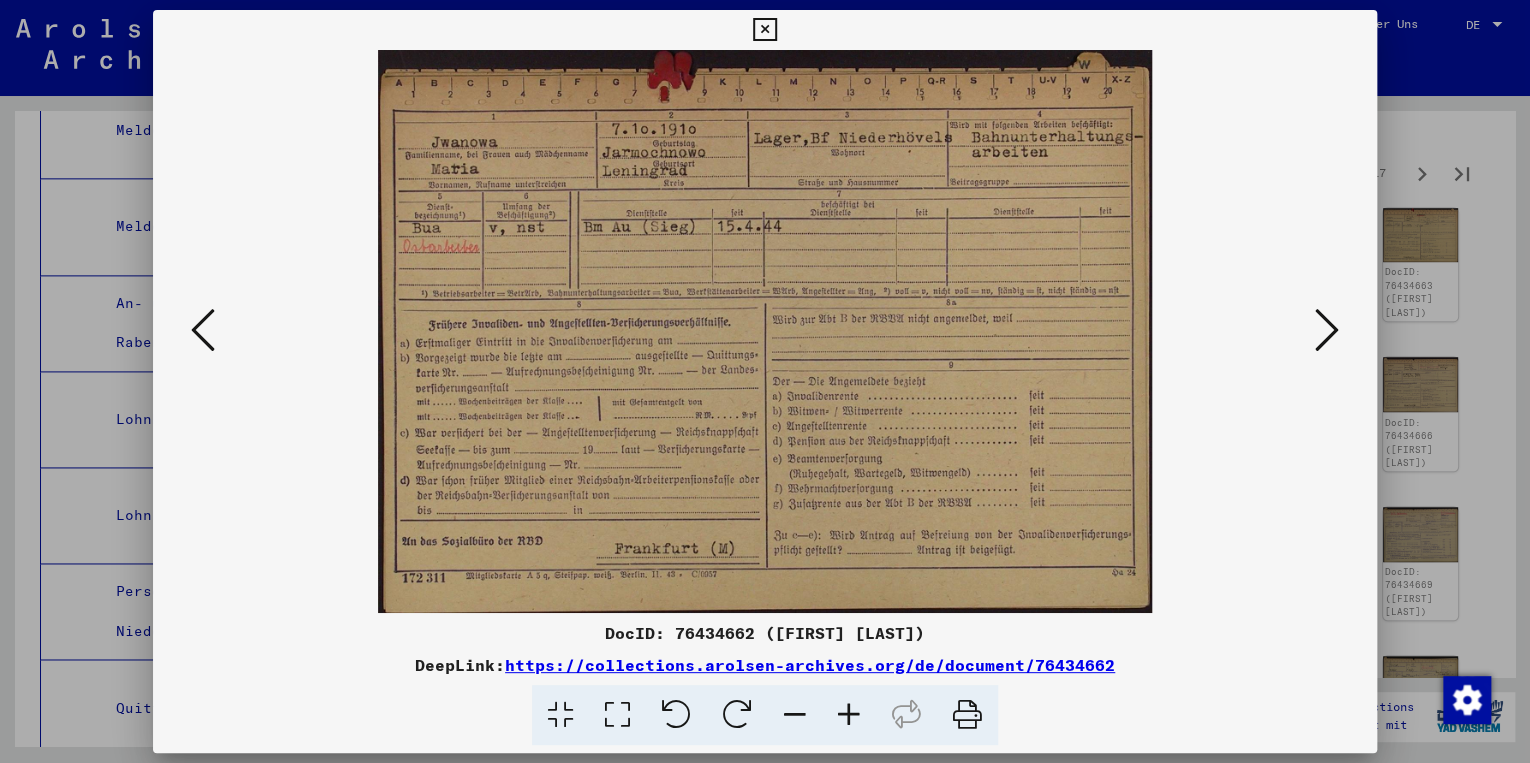 click at bounding box center [1327, 330] 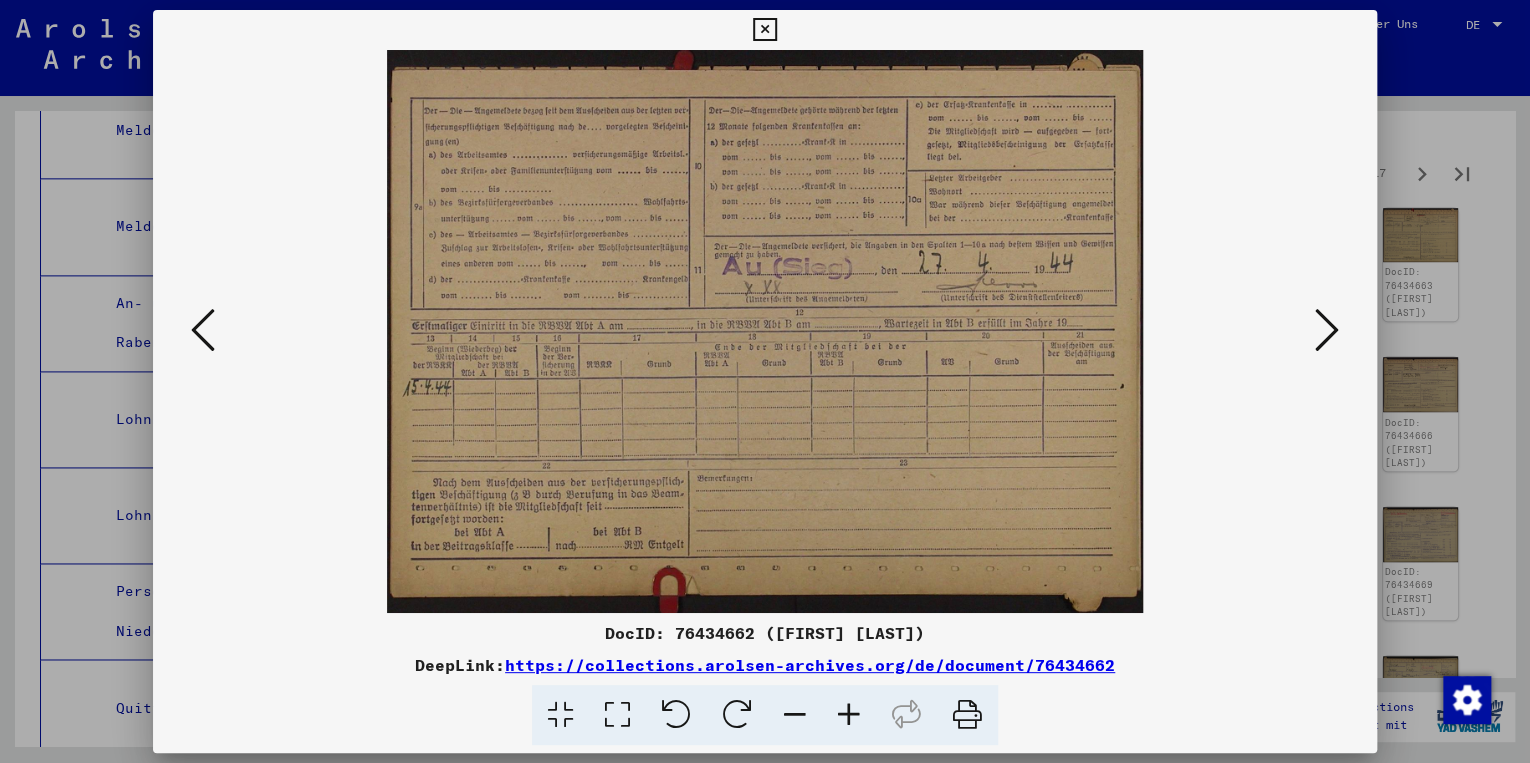 click at bounding box center (1327, 330) 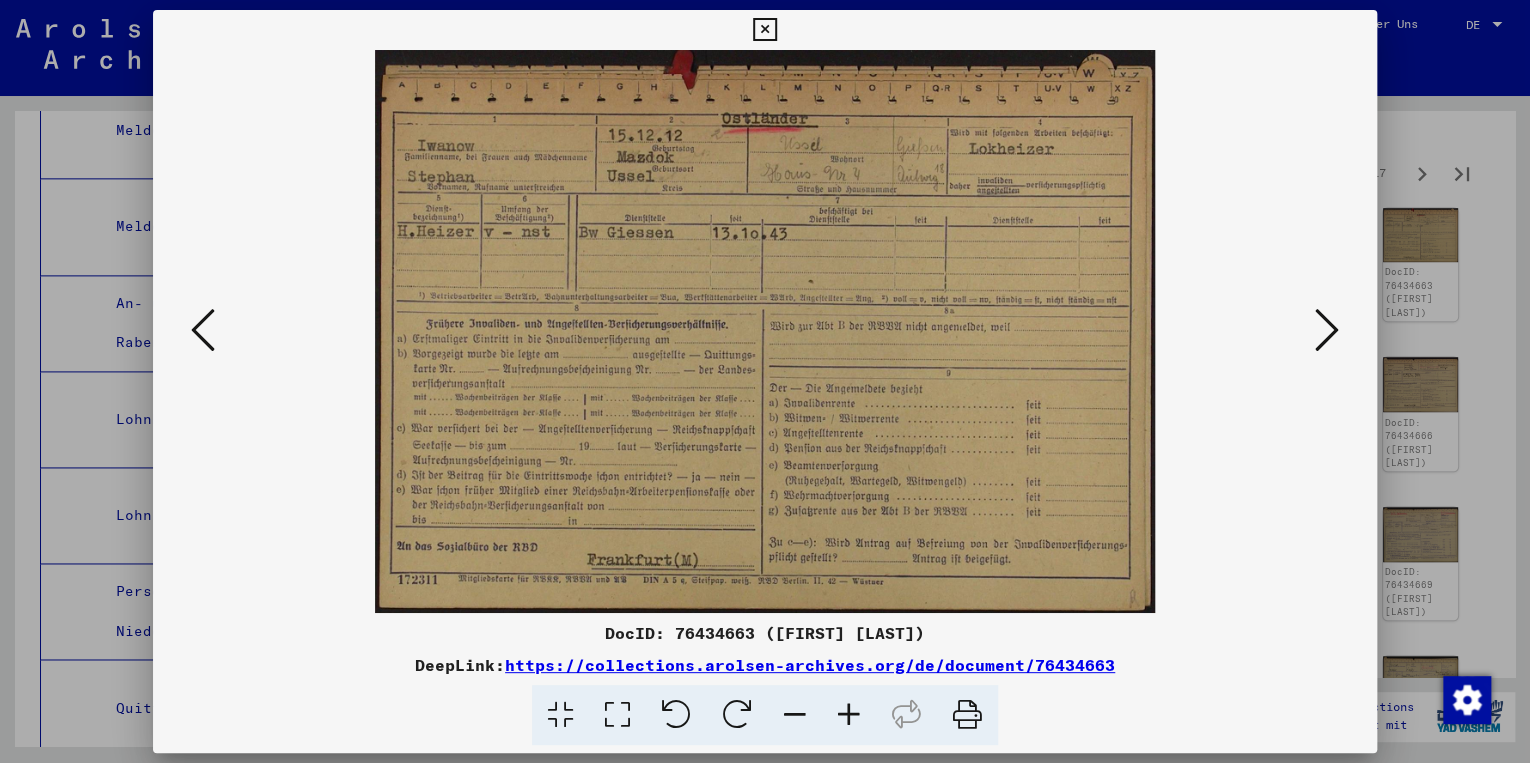 click at bounding box center [1327, 330] 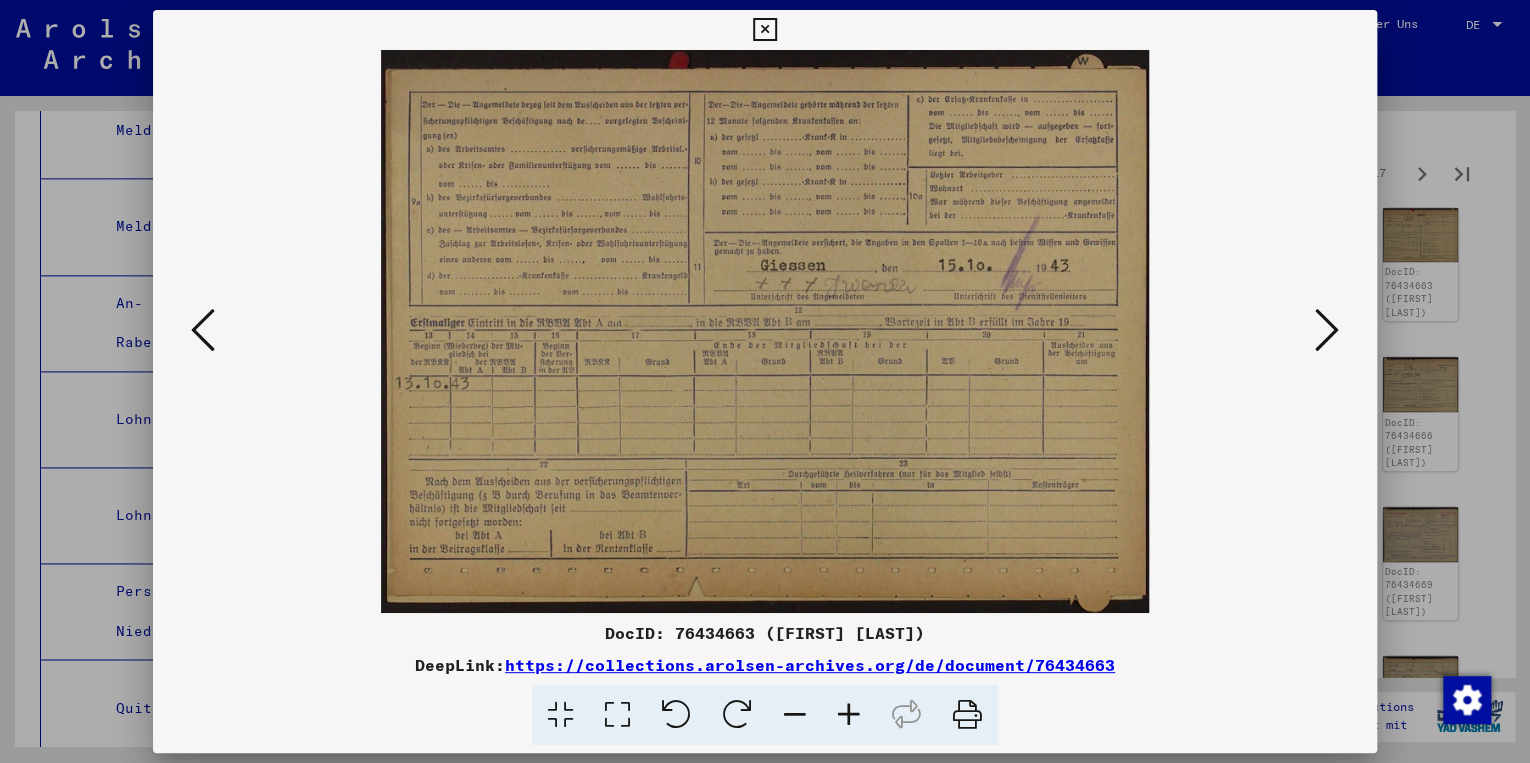 click at bounding box center (1327, 330) 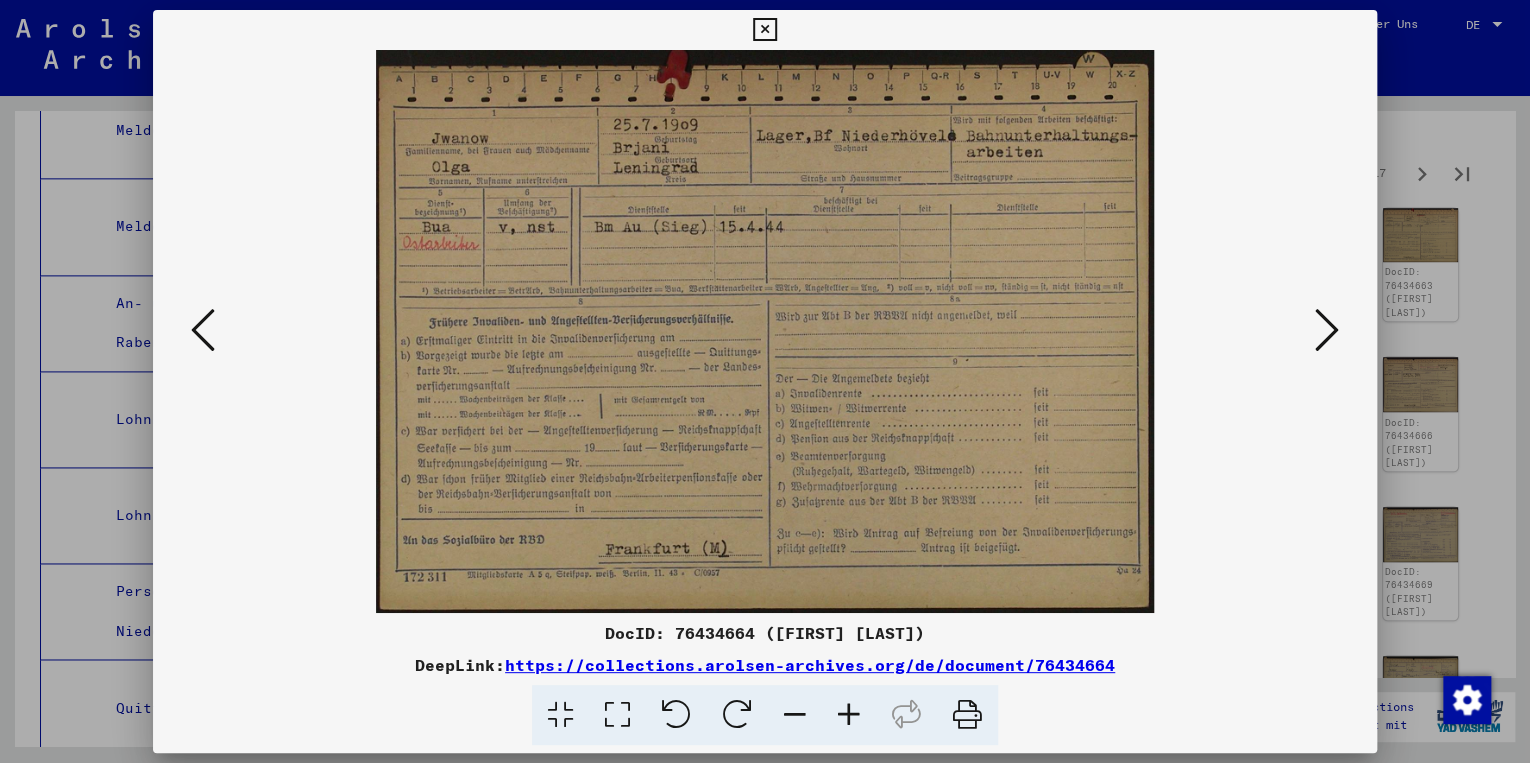 click at bounding box center [1327, 330] 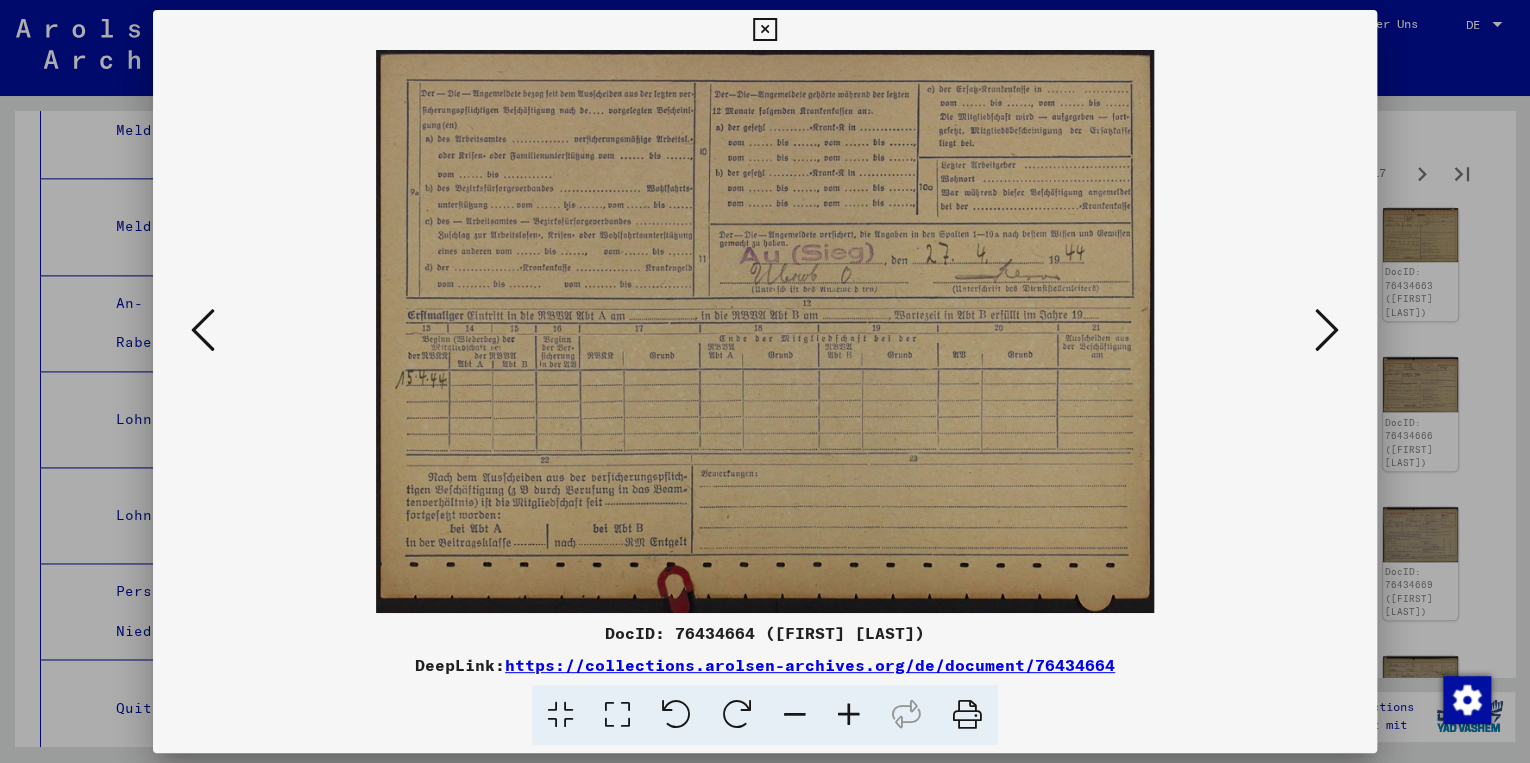 click at bounding box center (1327, 330) 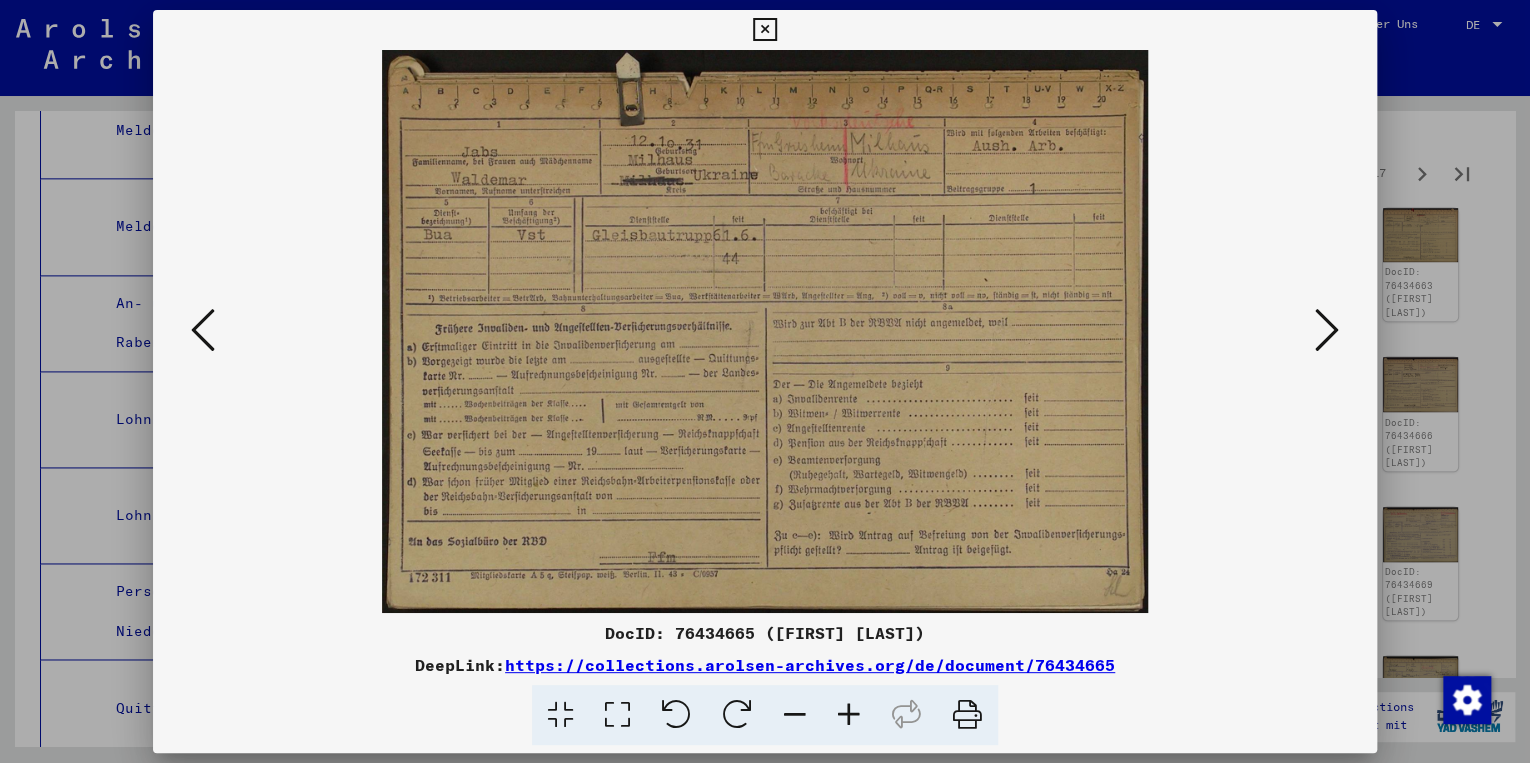click on "https://collections.arolsen-archives.org/de/document/76434665" at bounding box center [810, 665] 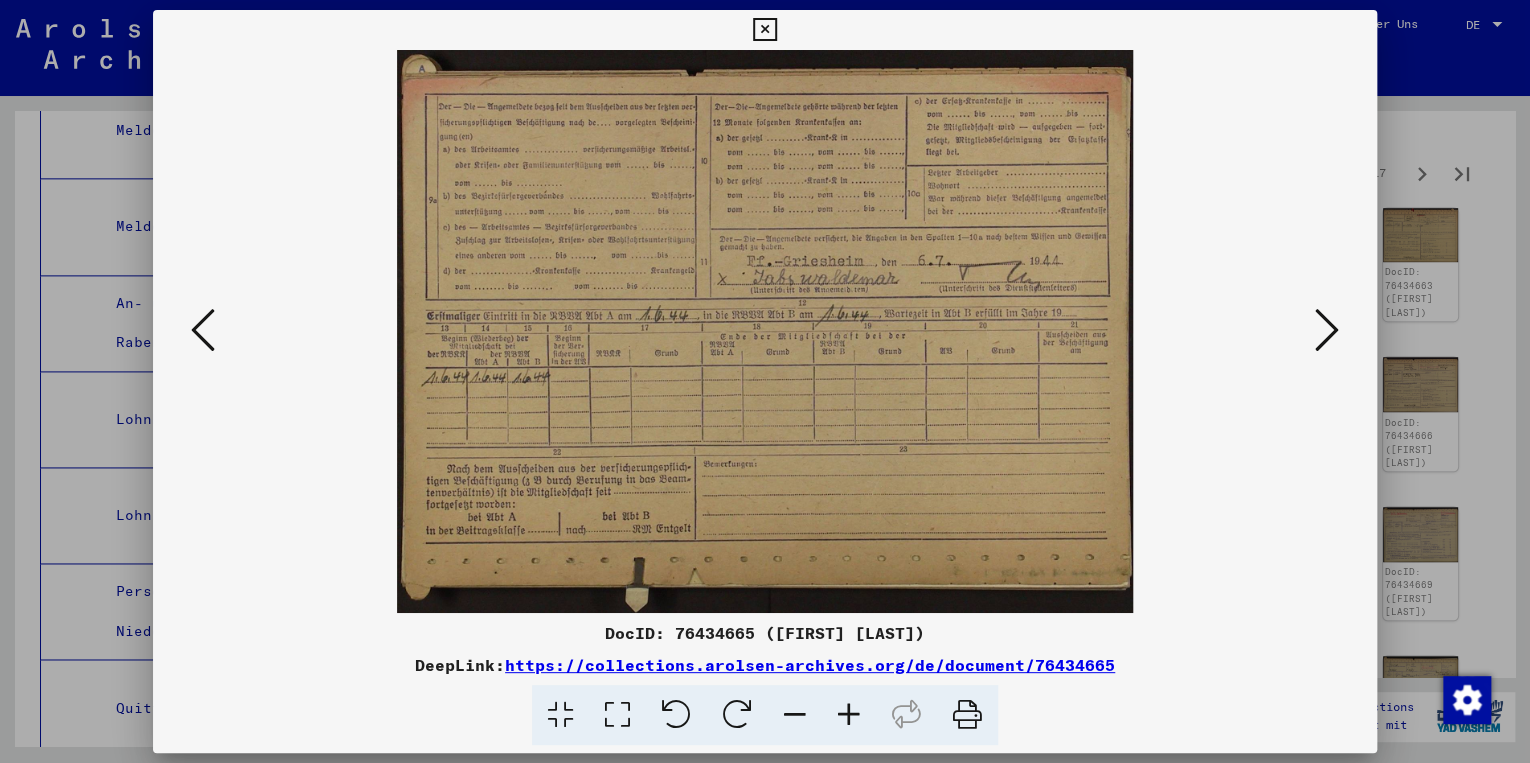 click at bounding box center (1327, 330) 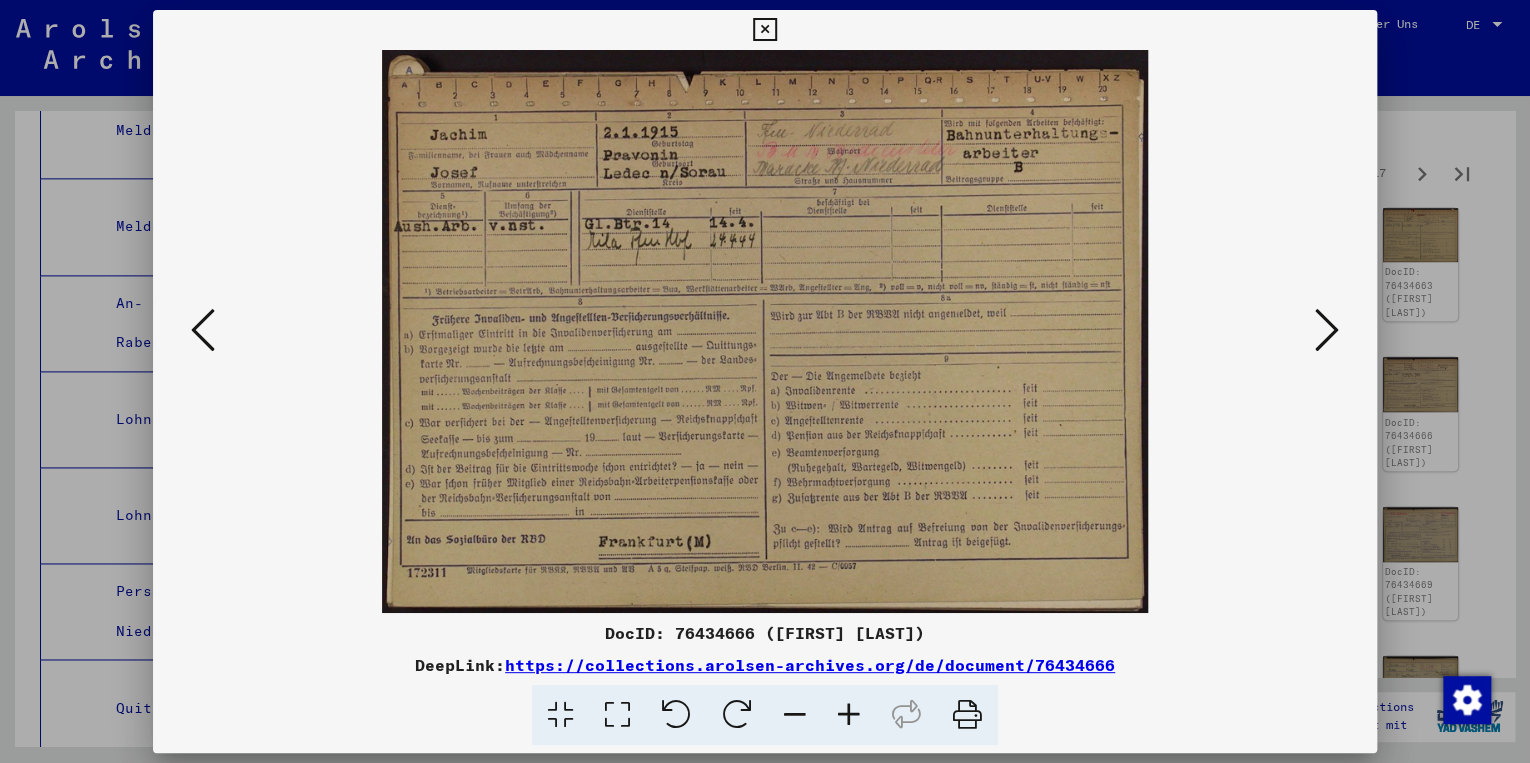 click at bounding box center (203, 330) 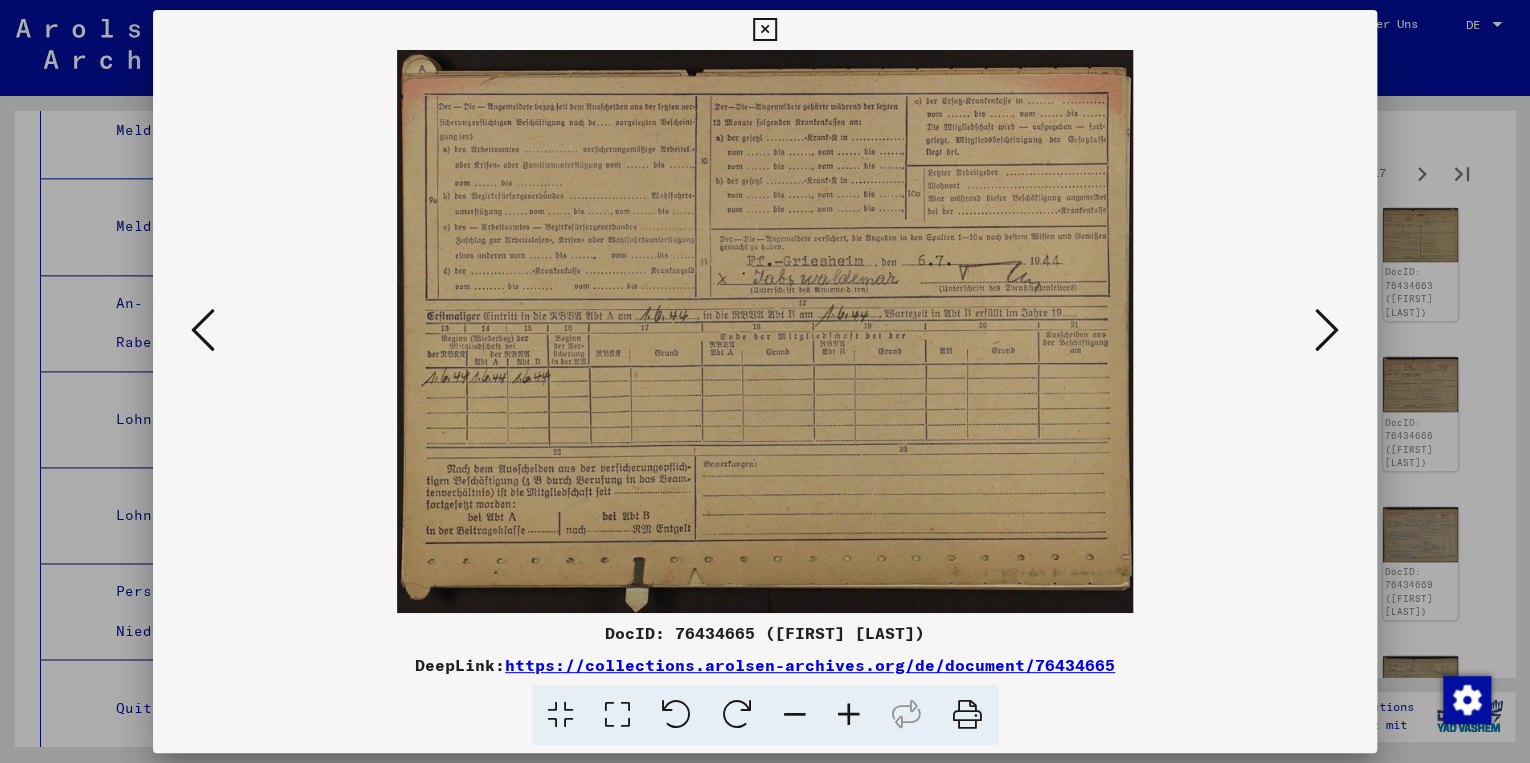 click at bounding box center (1327, 330) 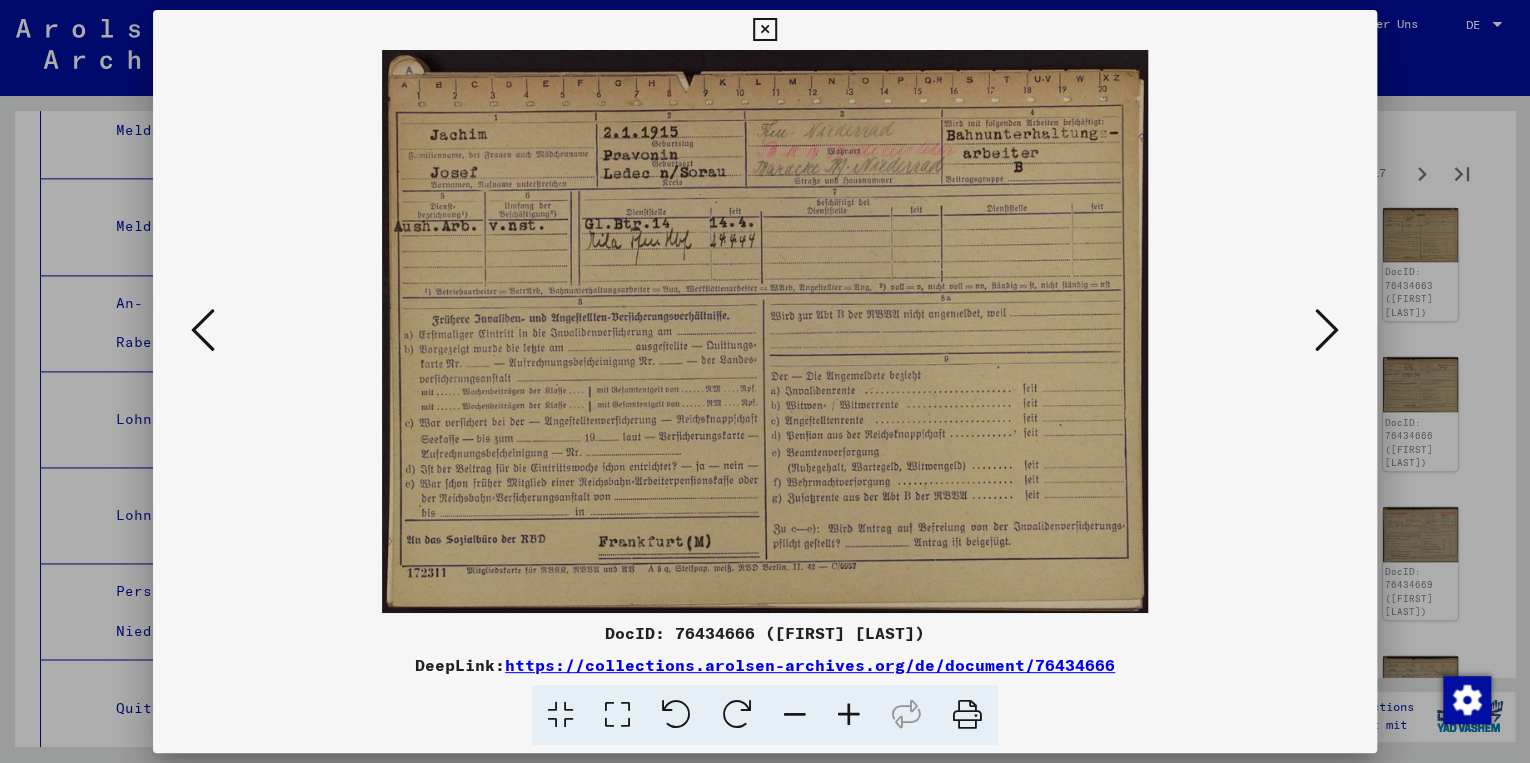 click at bounding box center (1327, 330) 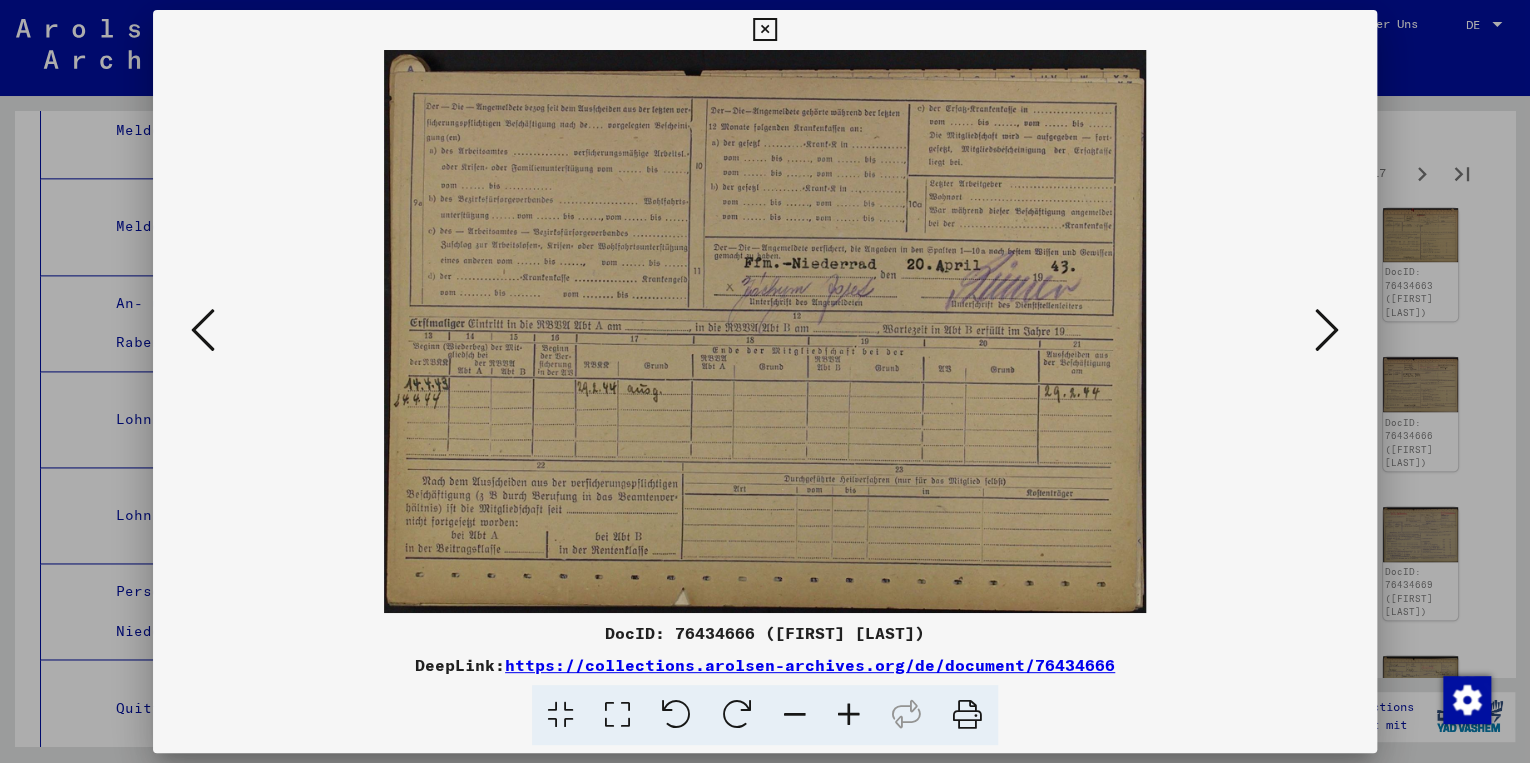 click at bounding box center (1327, 330) 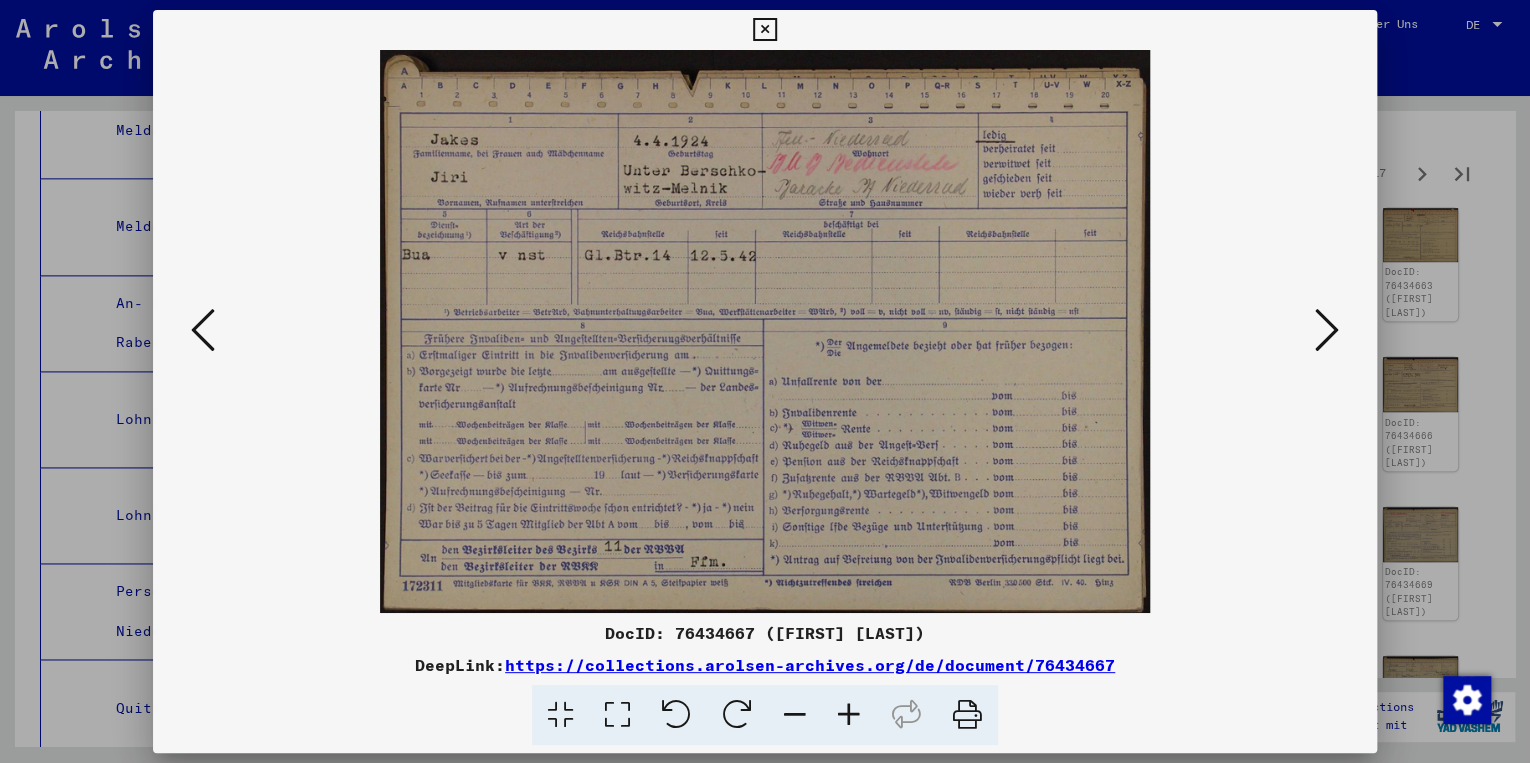 click at bounding box center (1327, 330) 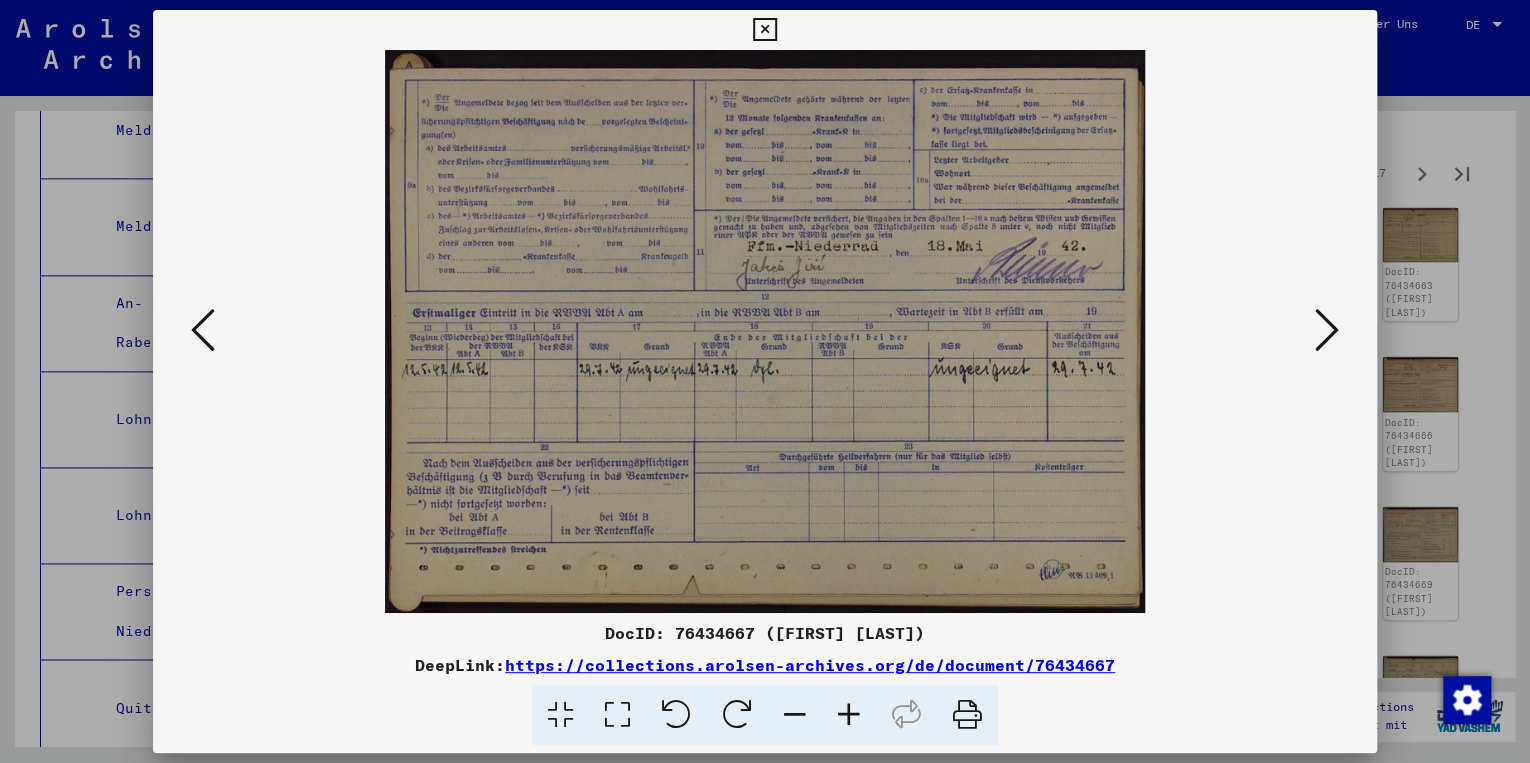 click at bounding box center (1327, 330) 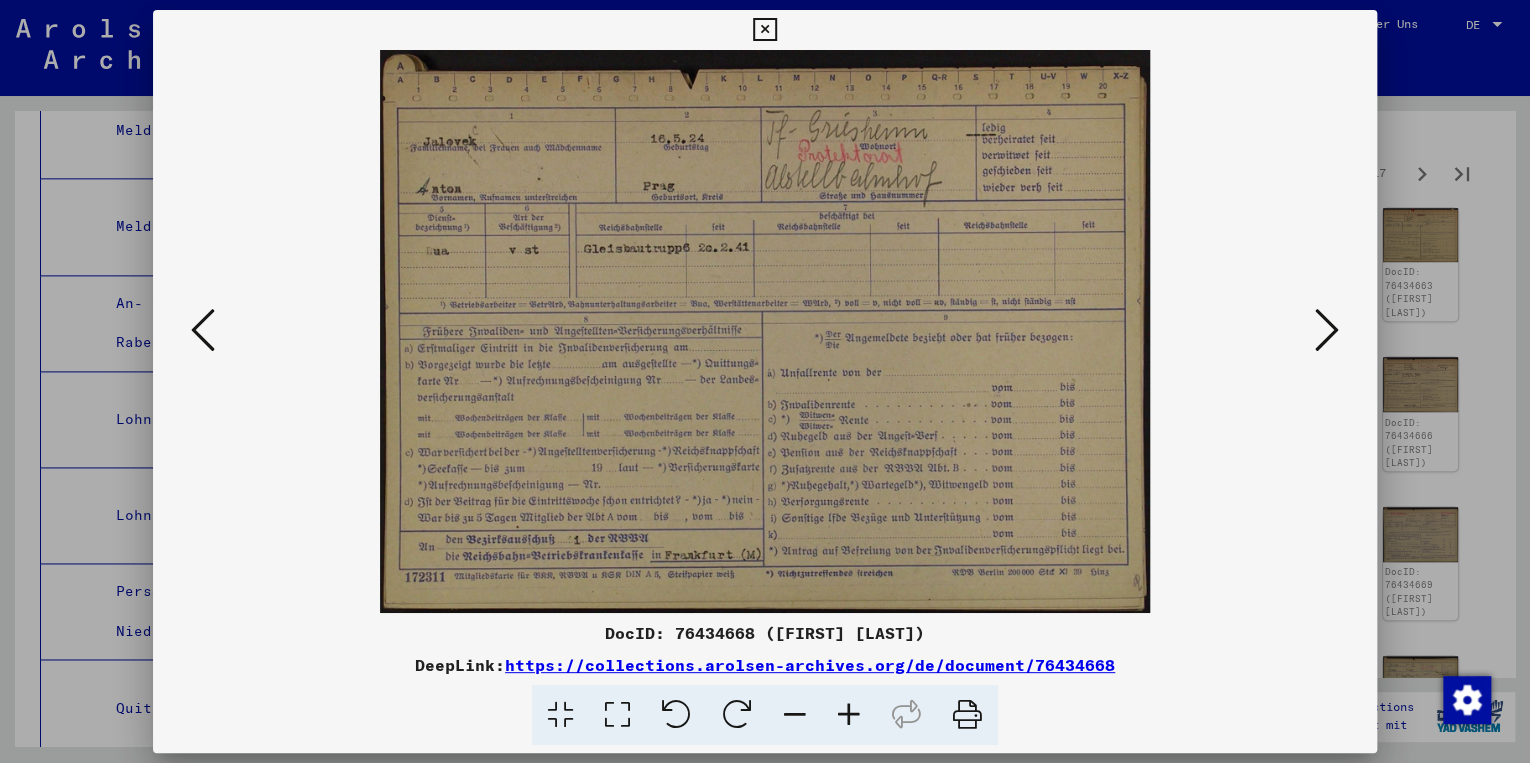 click on "https://collections.arolsen-archives.org/de/document/76434668" at bounding box center (810, 665) 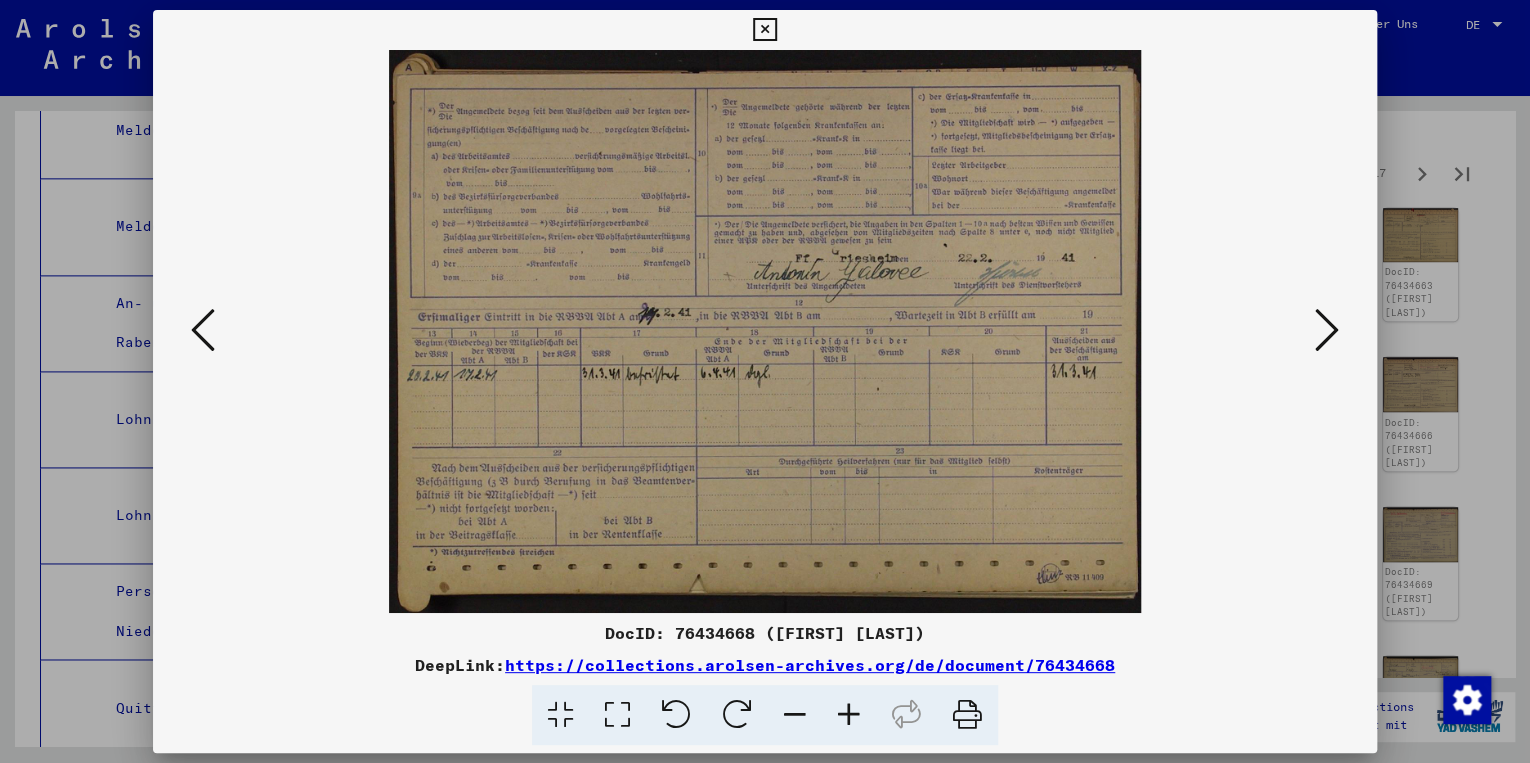 click at bounding box center (1327, 330) 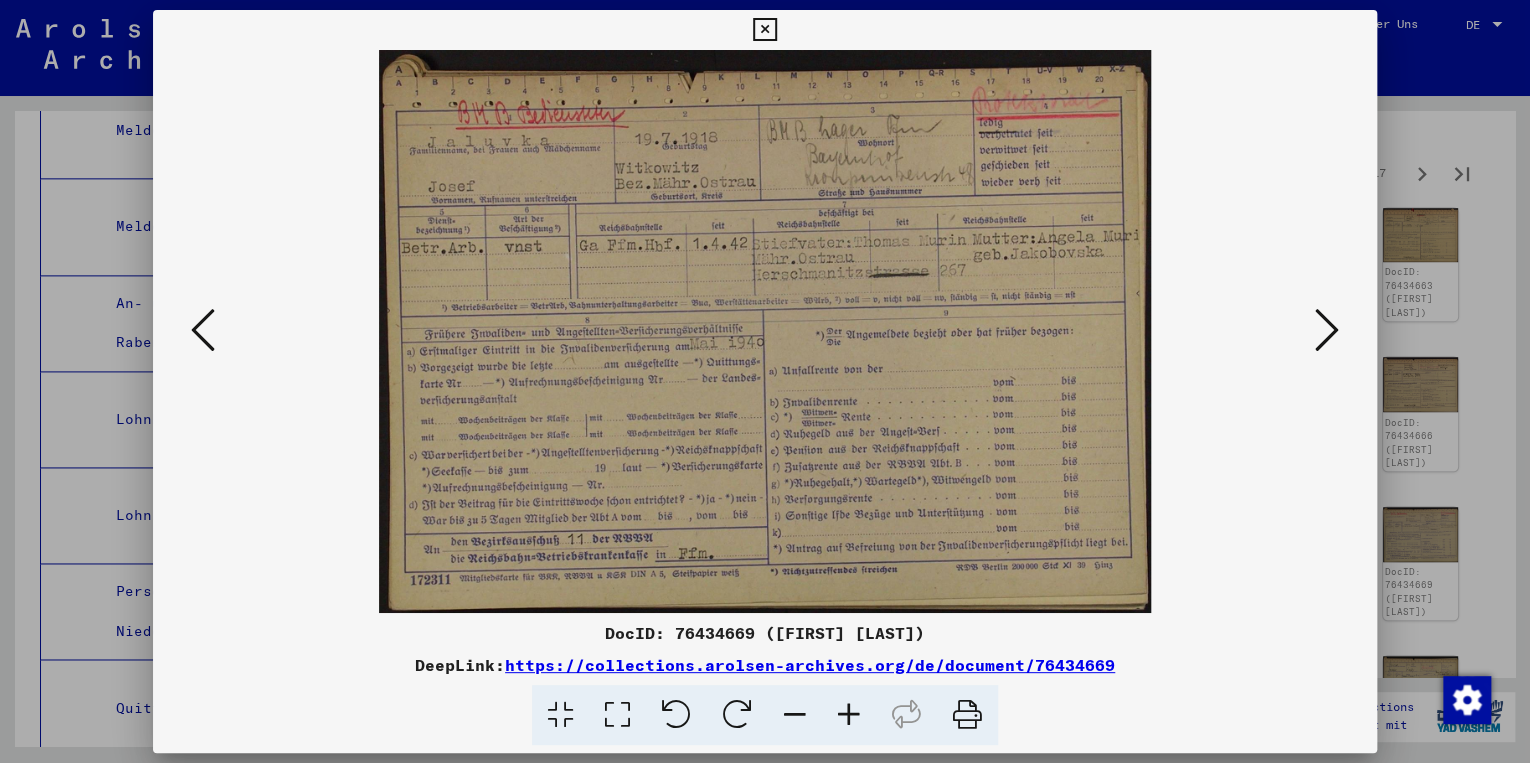 click at bounding box center [1327, 330] 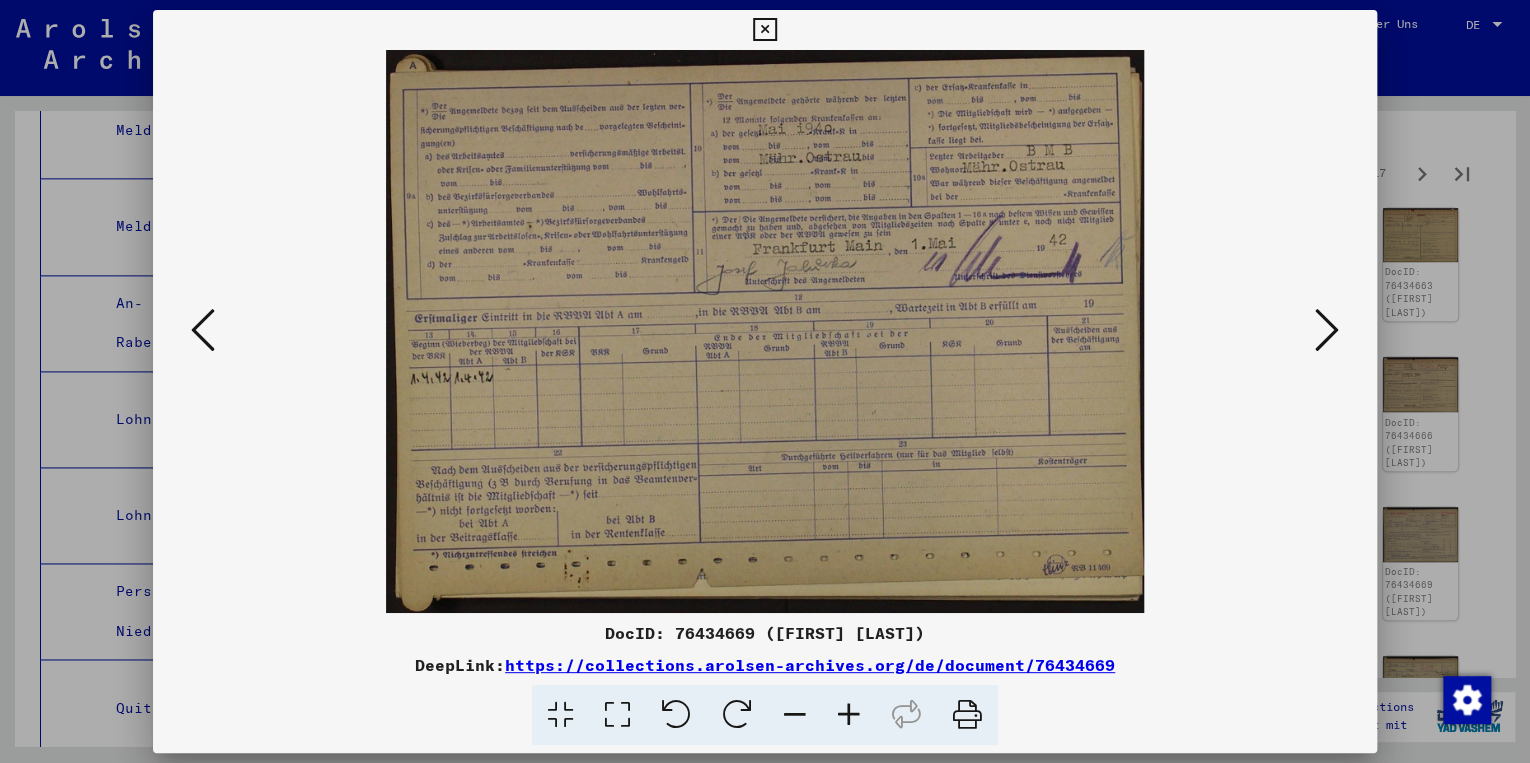 click at bounding box center (1327, 330) 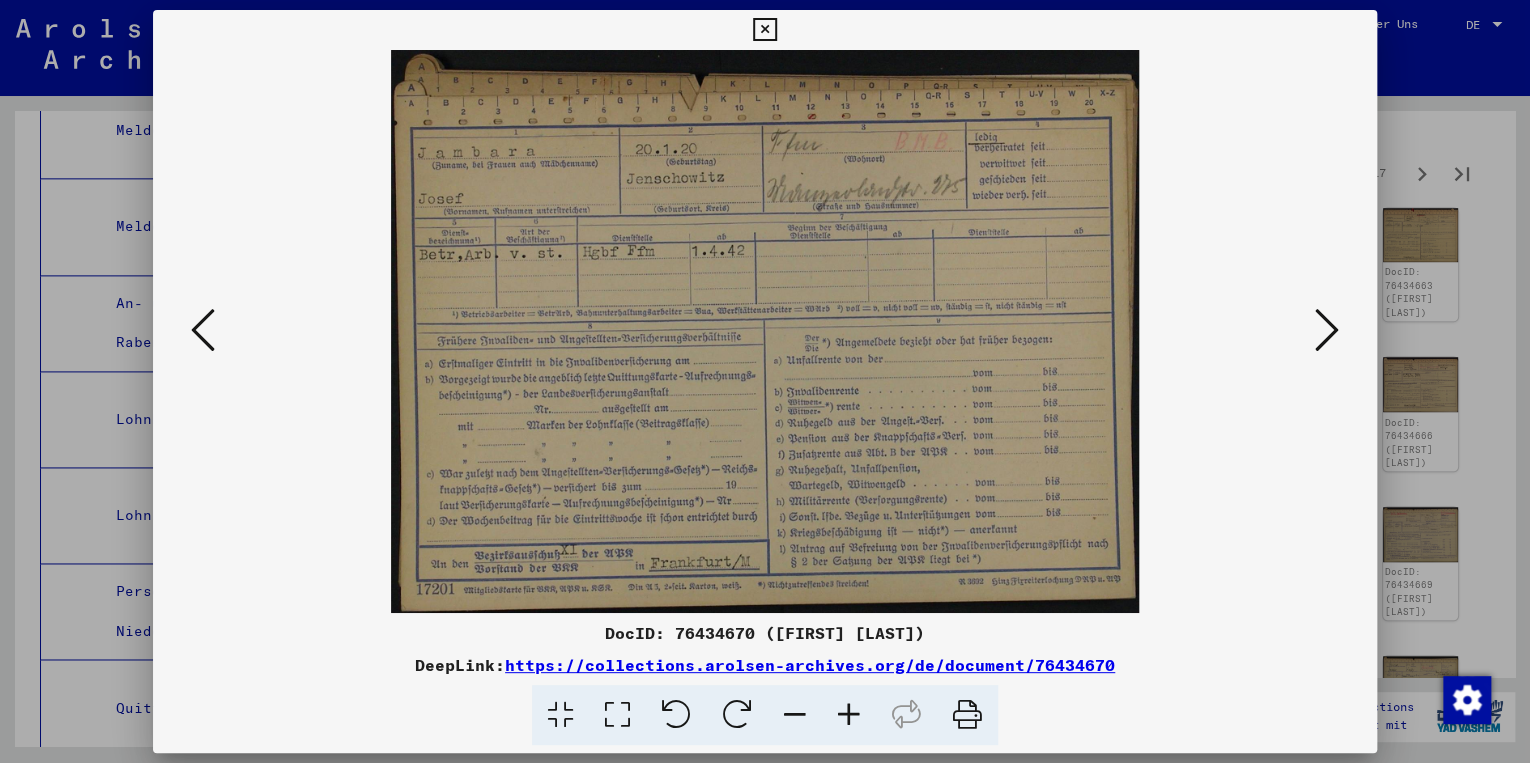 click at bounding box center (1327, 330) 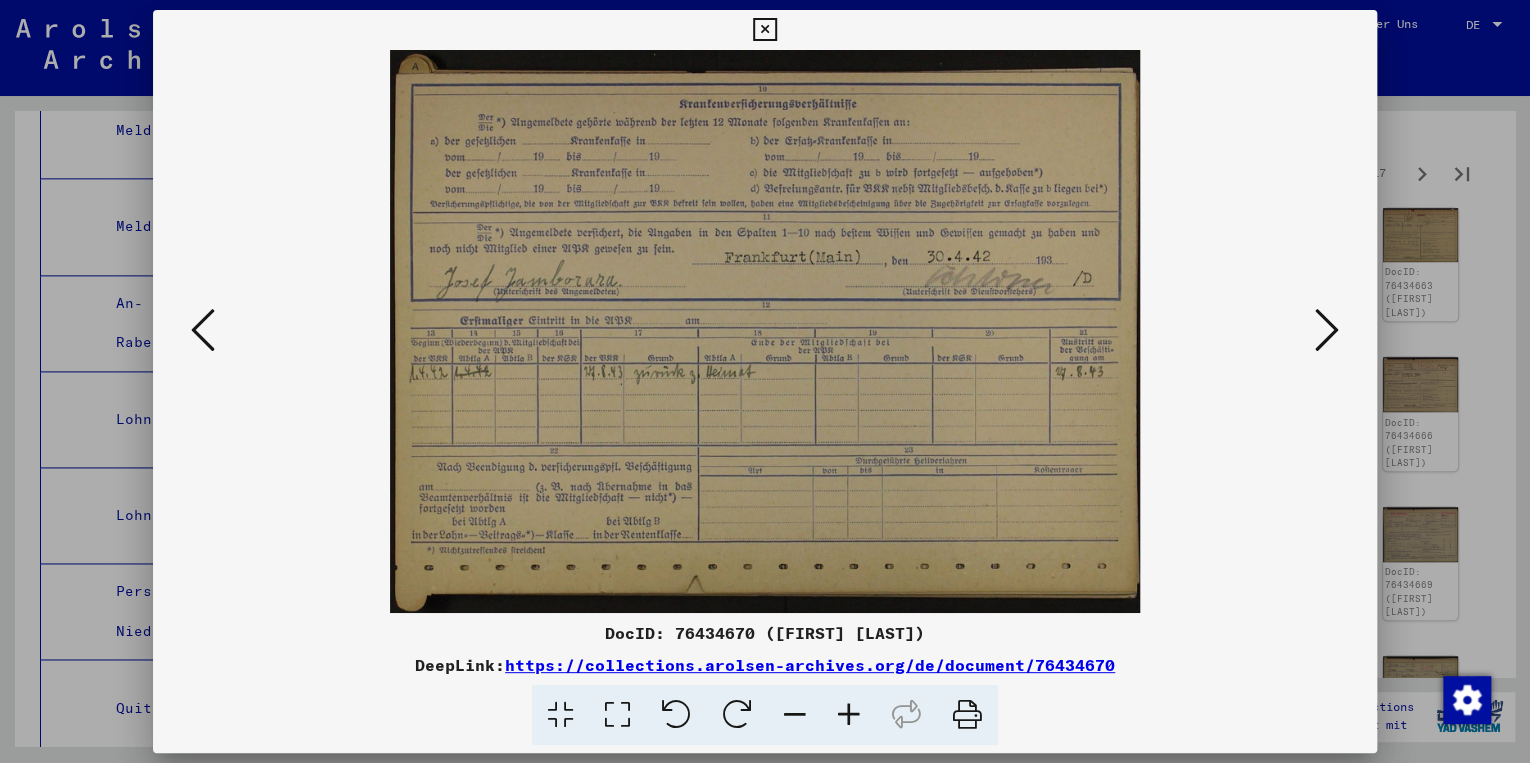 click at bounding box center (1327, 330) 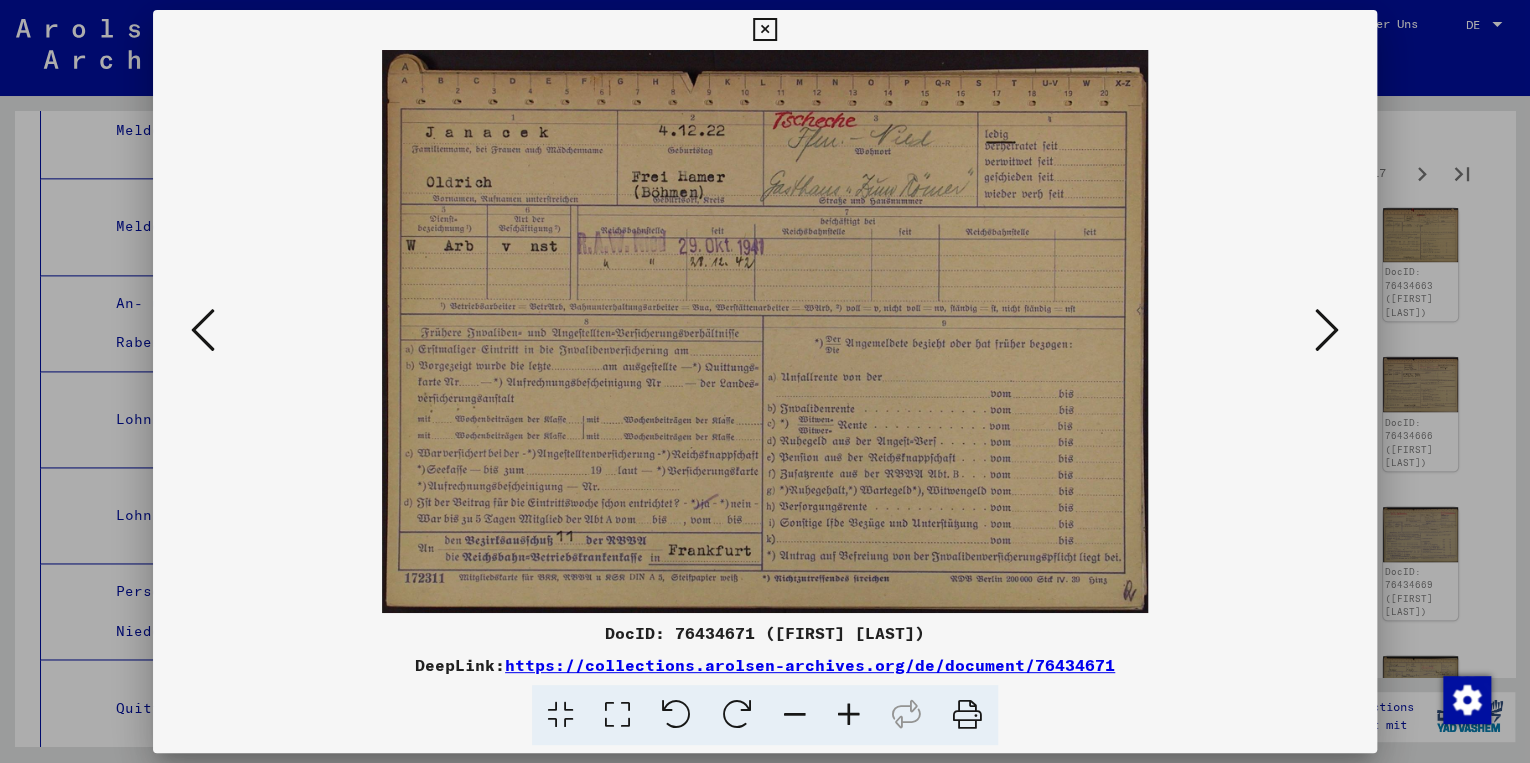 click at bounding box center (1327, 330) 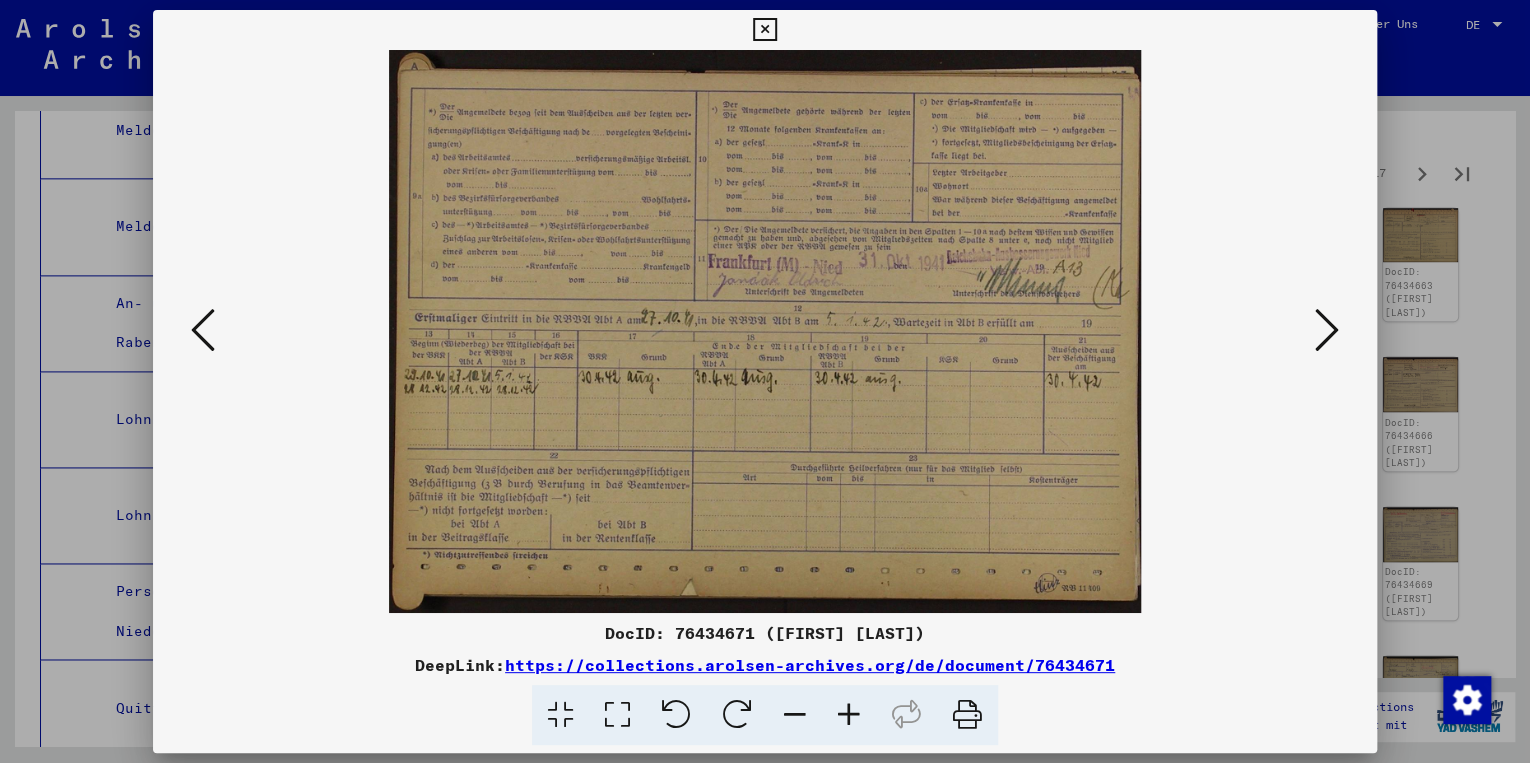 click at bounding box center (1327, 330) 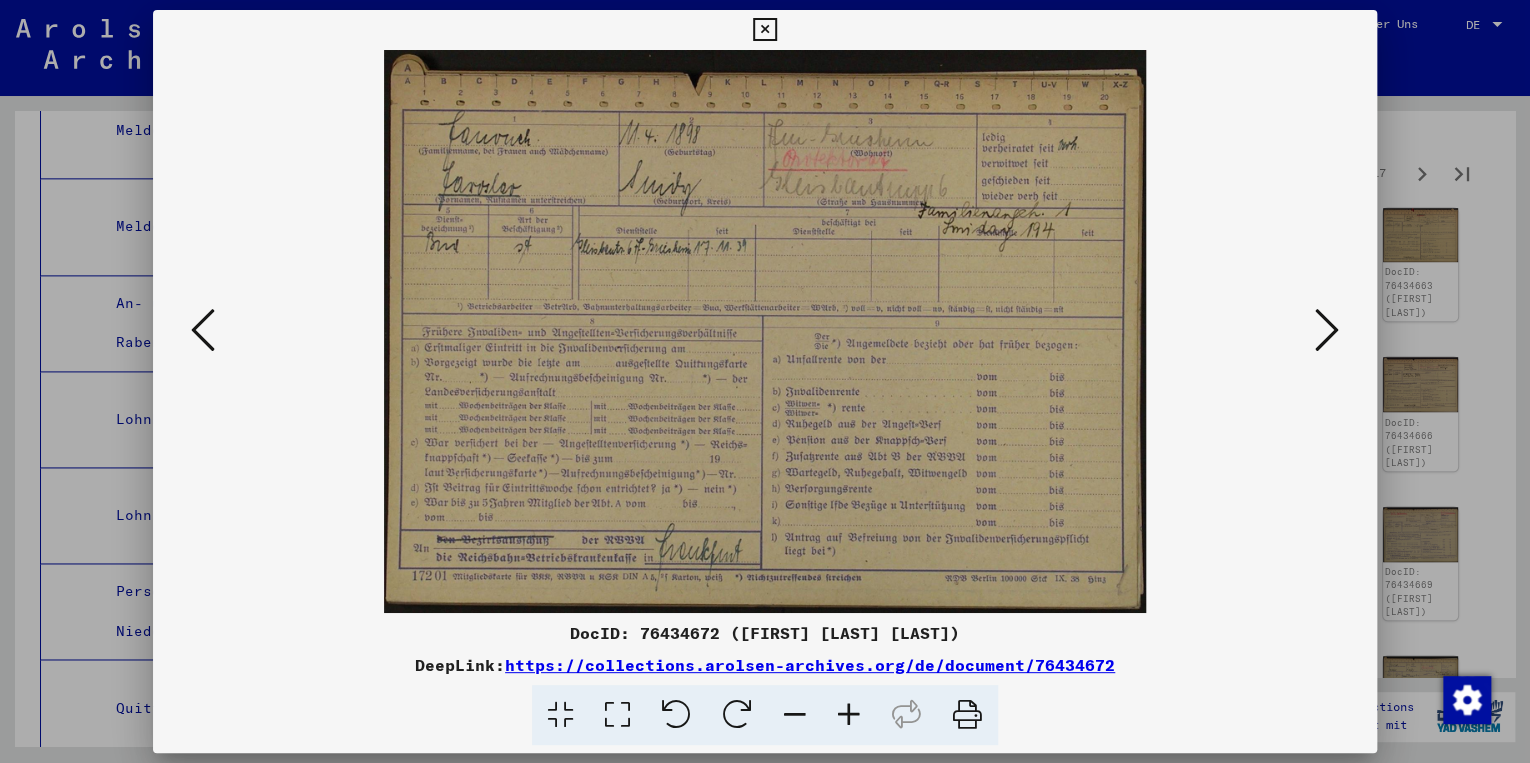 click at bounding box center [617, 715] 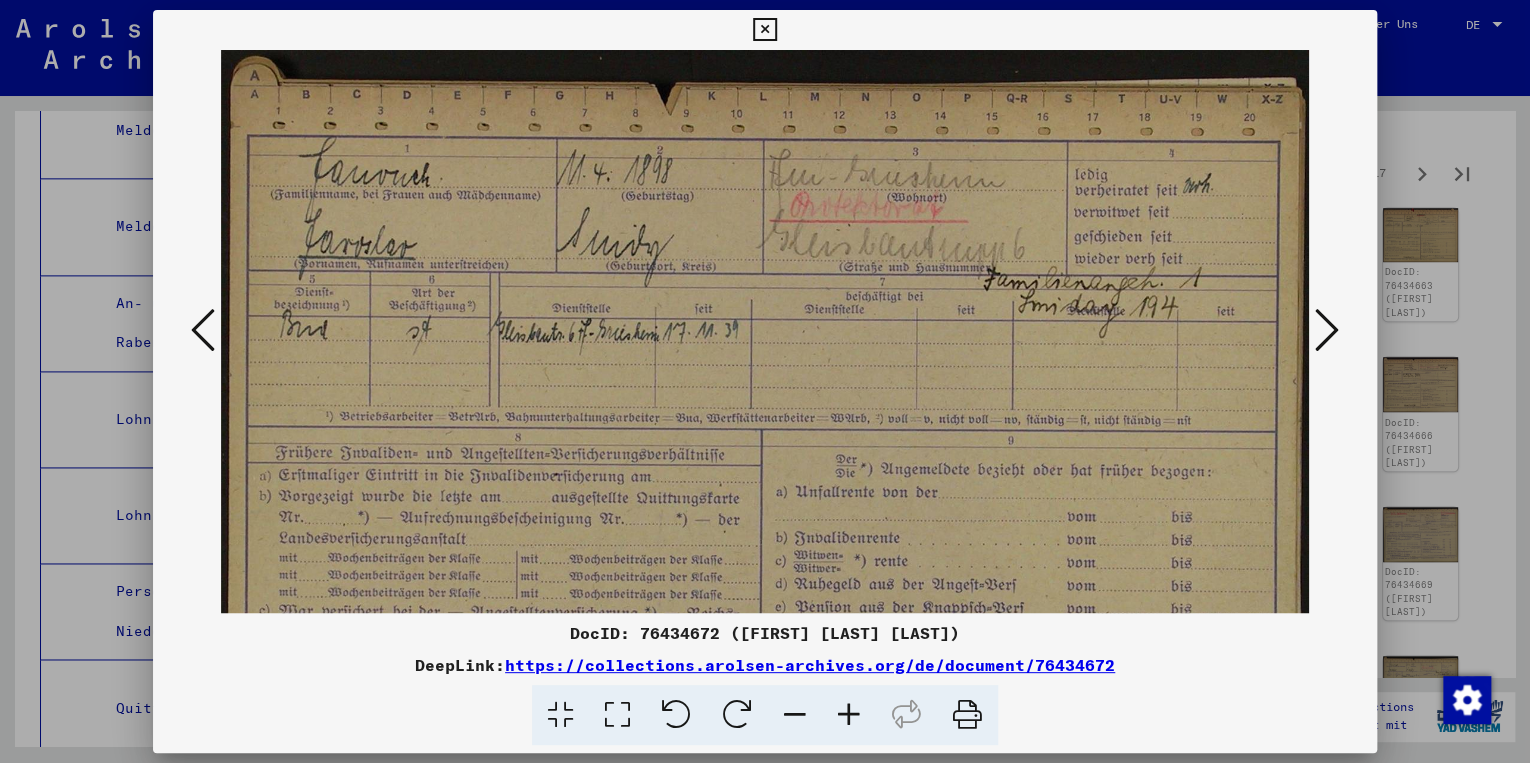 click on "https://collections.arolsen-archives.org/de/document/76434672" at bounding box center (810, 665) 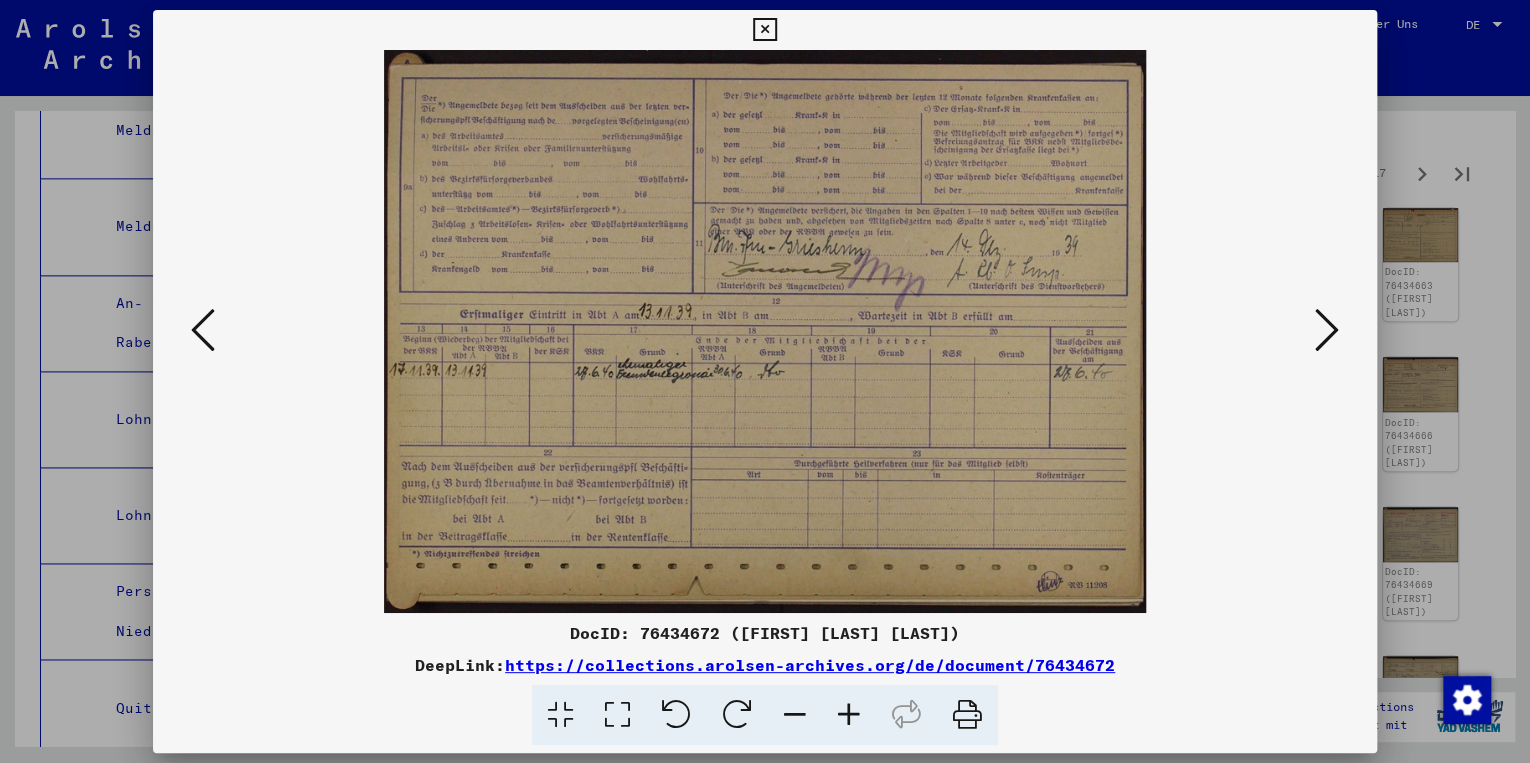 click at bounding box center (1327, 330) 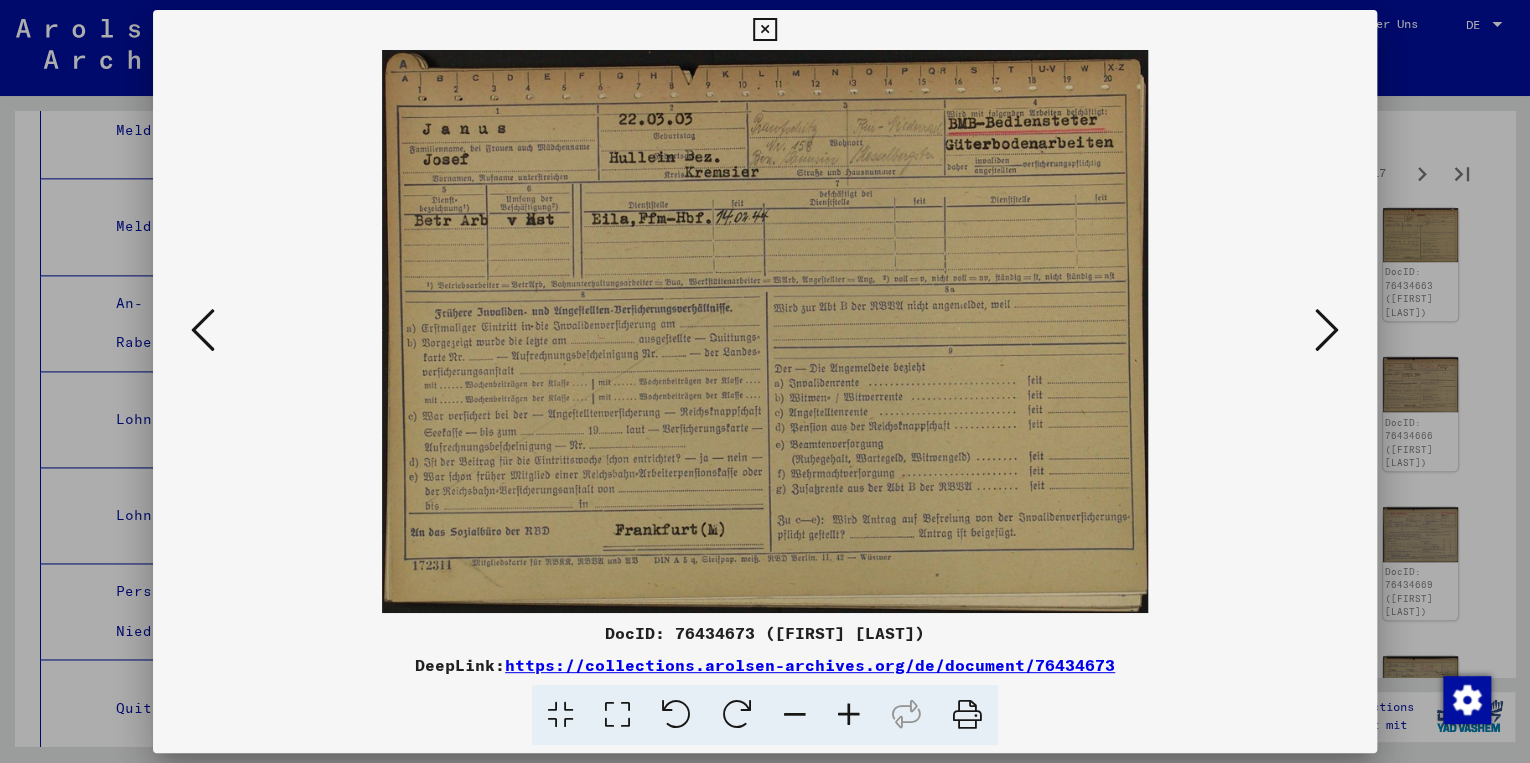 click at bounding box center (1327, 330) 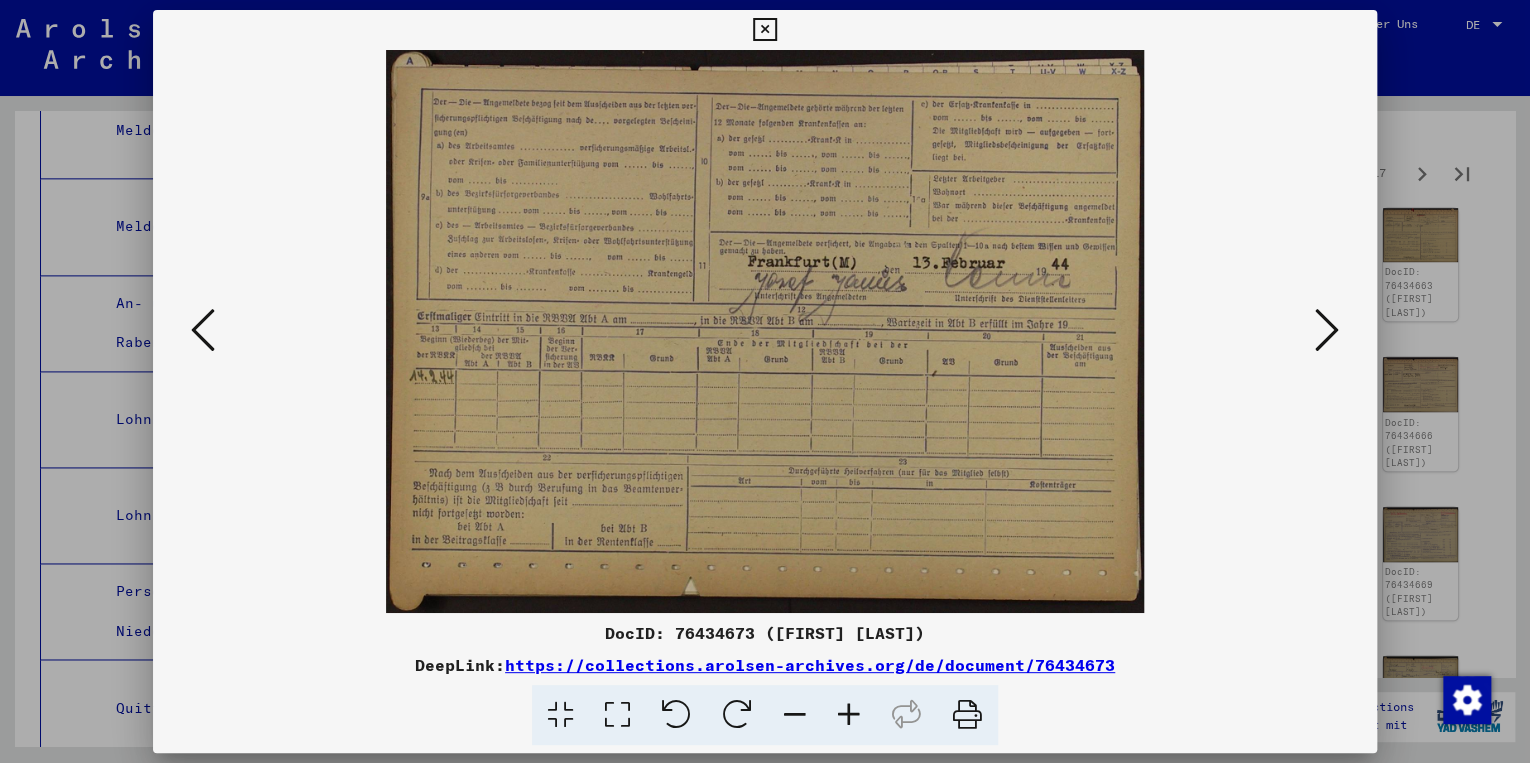 click at bounding box center (1327, 330) 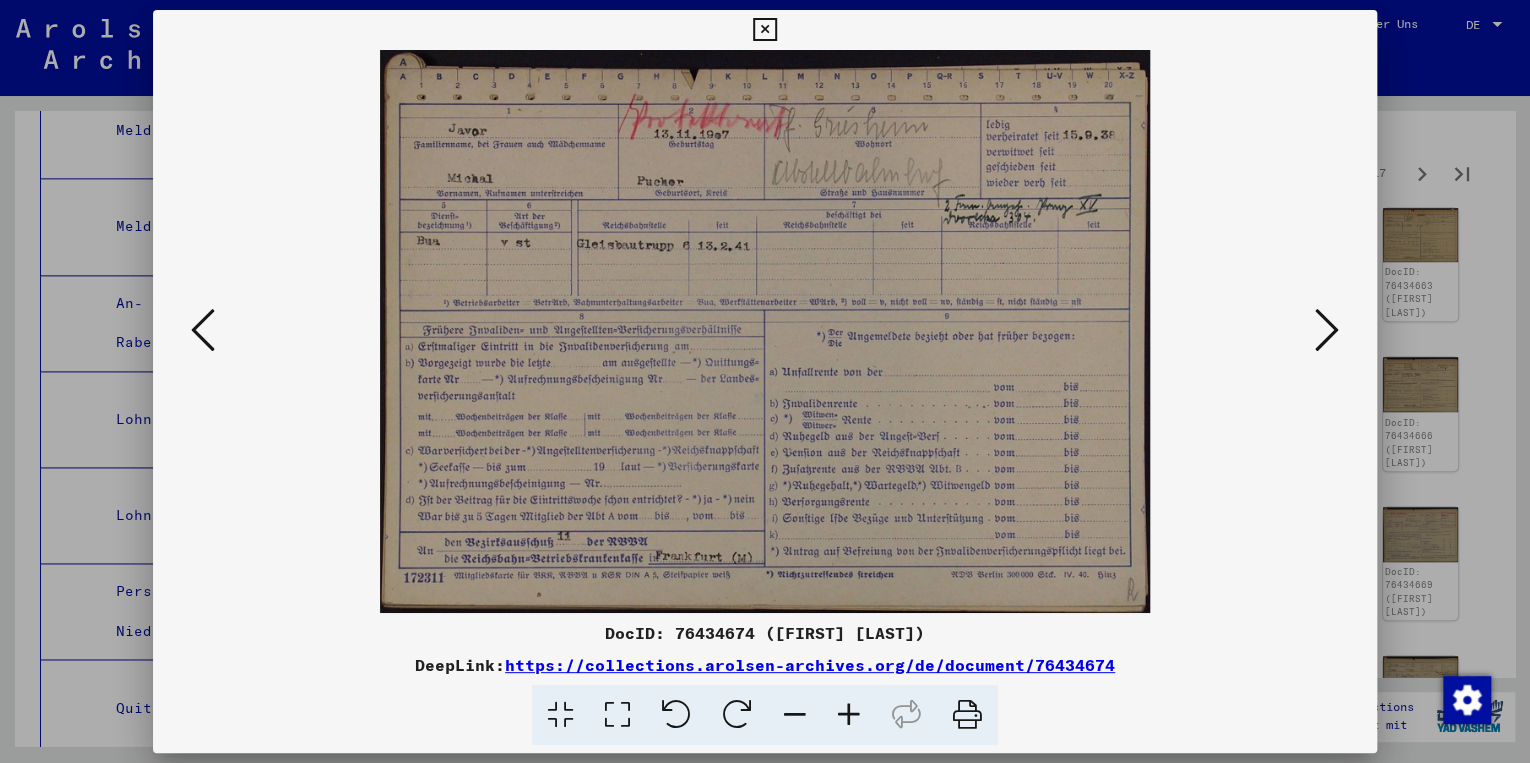 click on "https://collections.arolsen-archives.org/de/document/76434674" at bounding box center [810, 665] 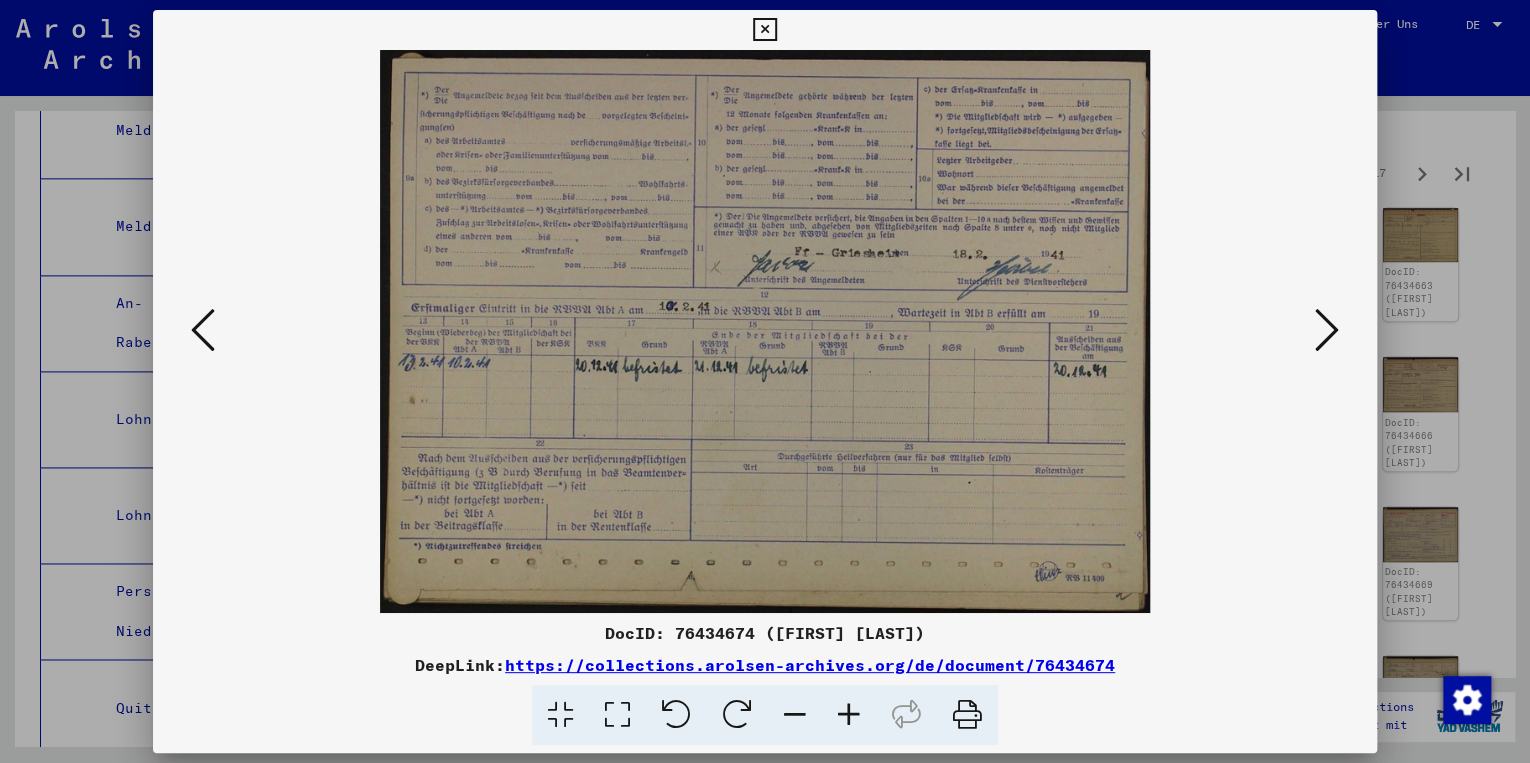 click at bounding box center [1327, 330] 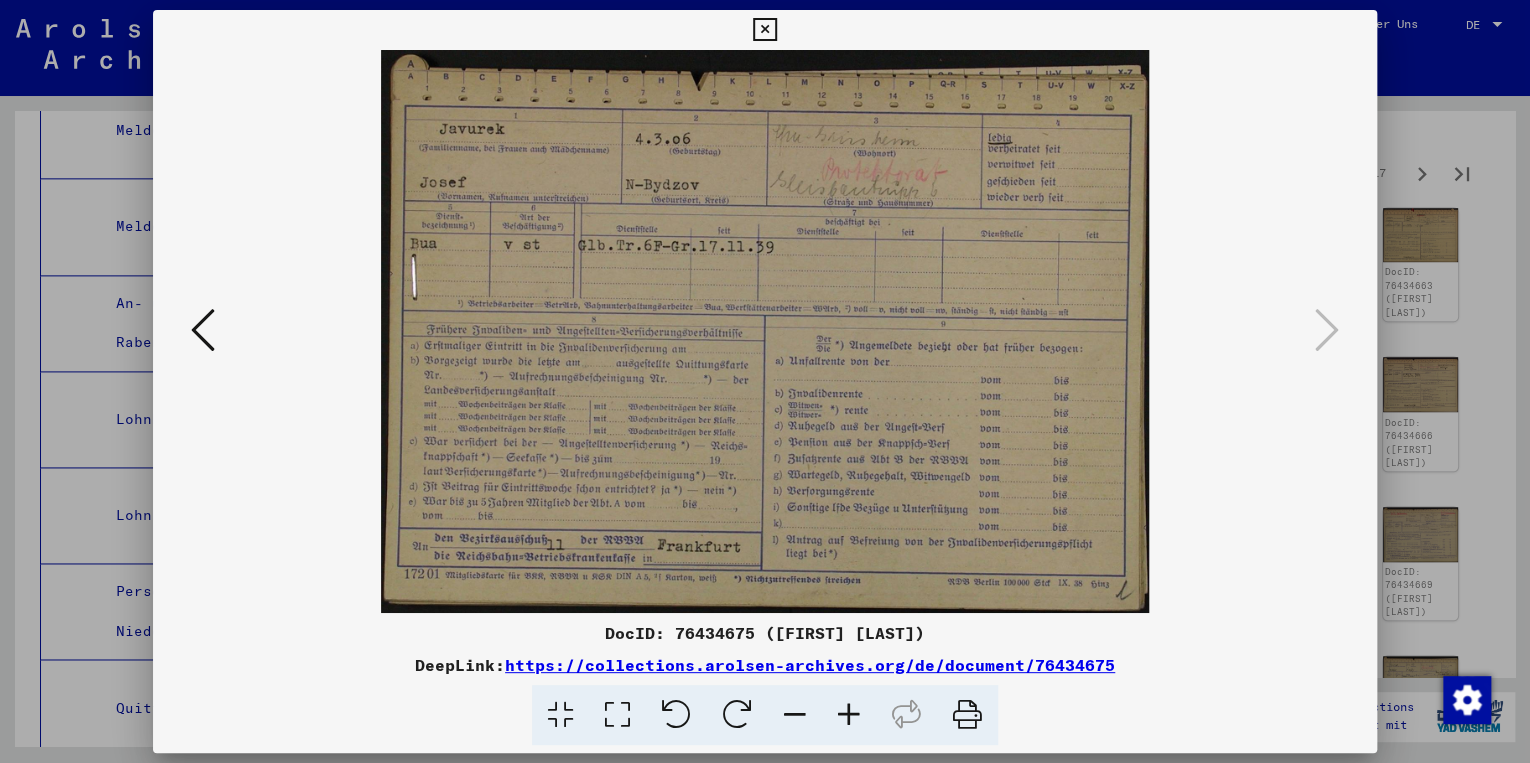click at bounding box center [617, 715] 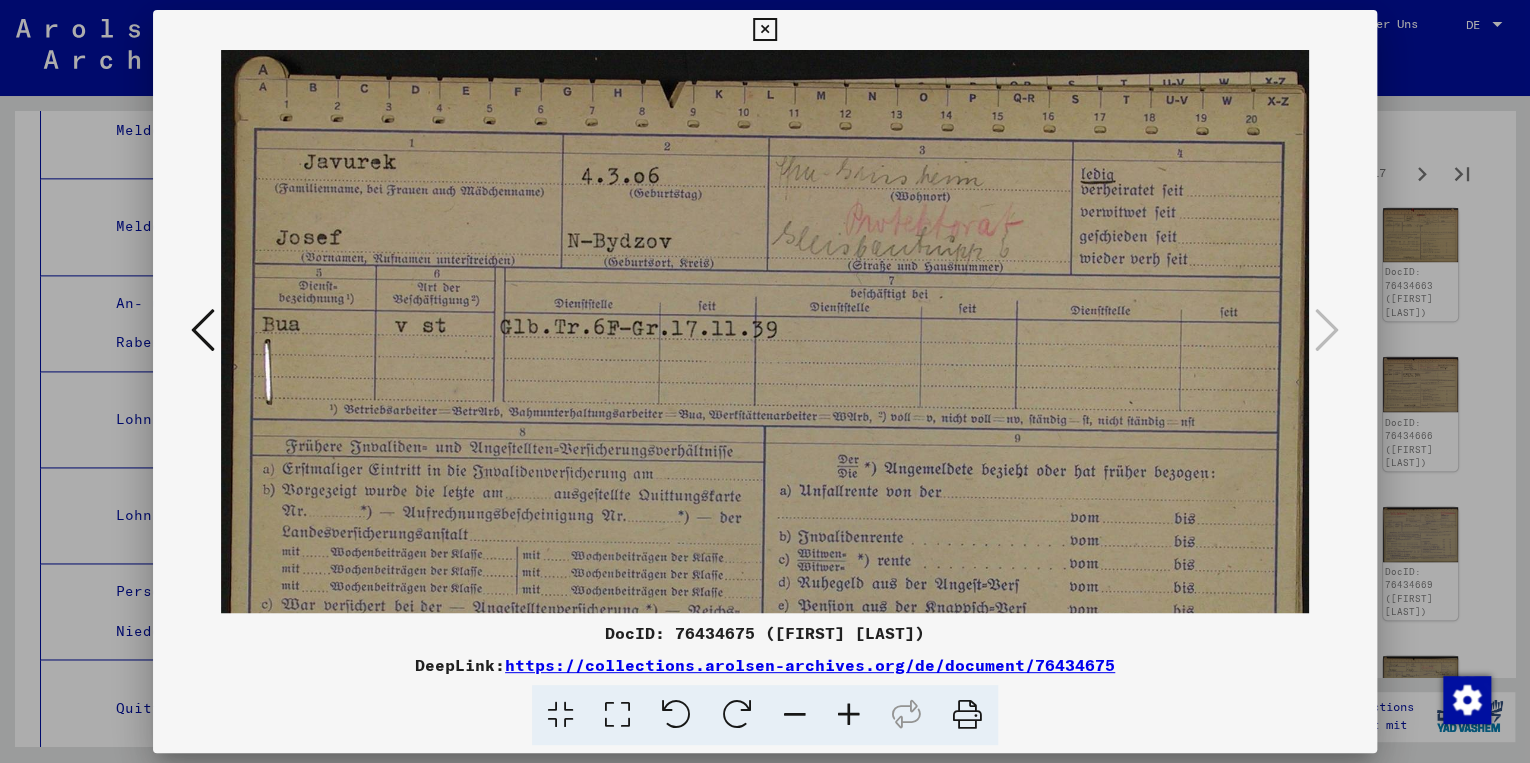 click at bounding box center (617, 715) 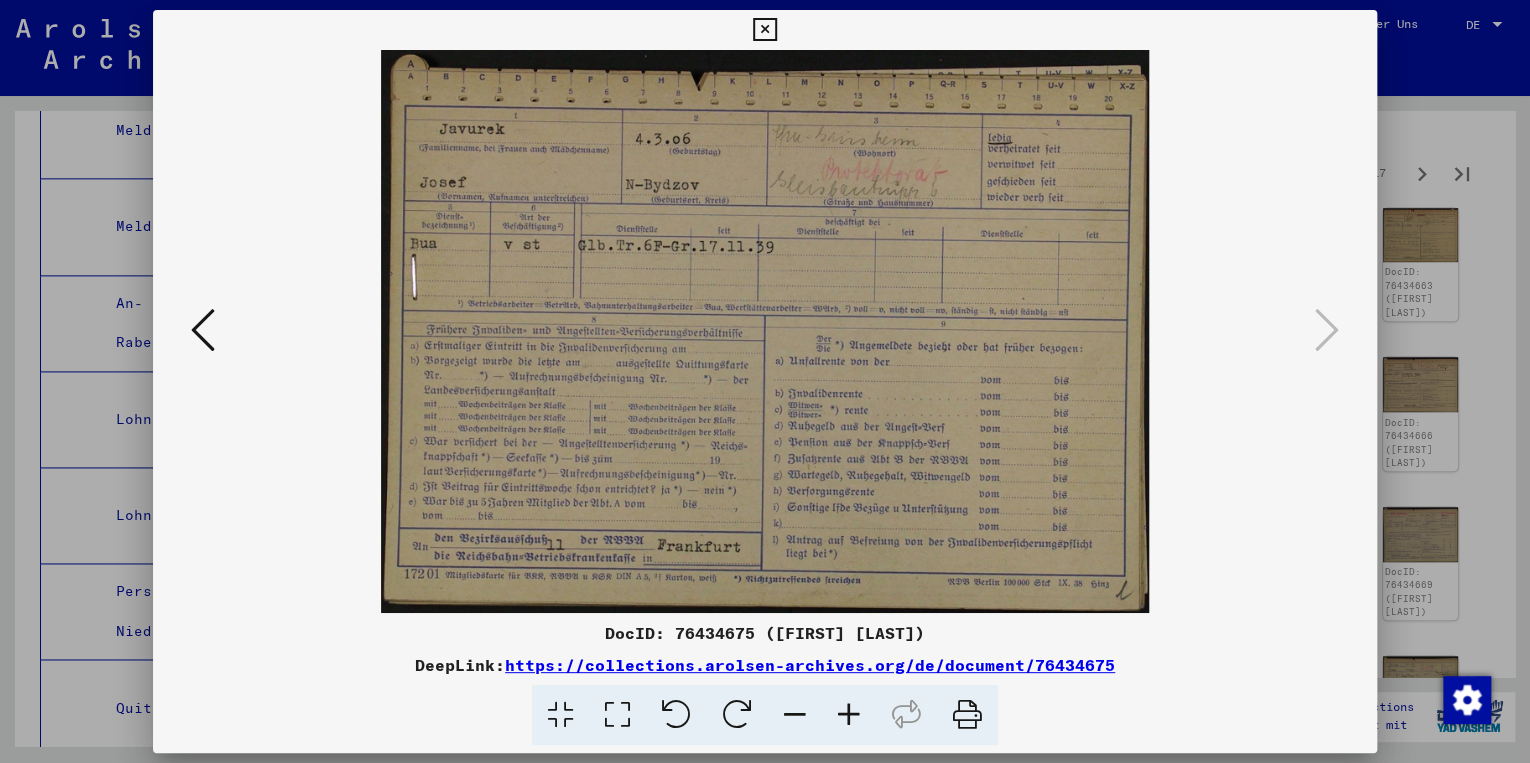 click at bounding box center (764, 30) 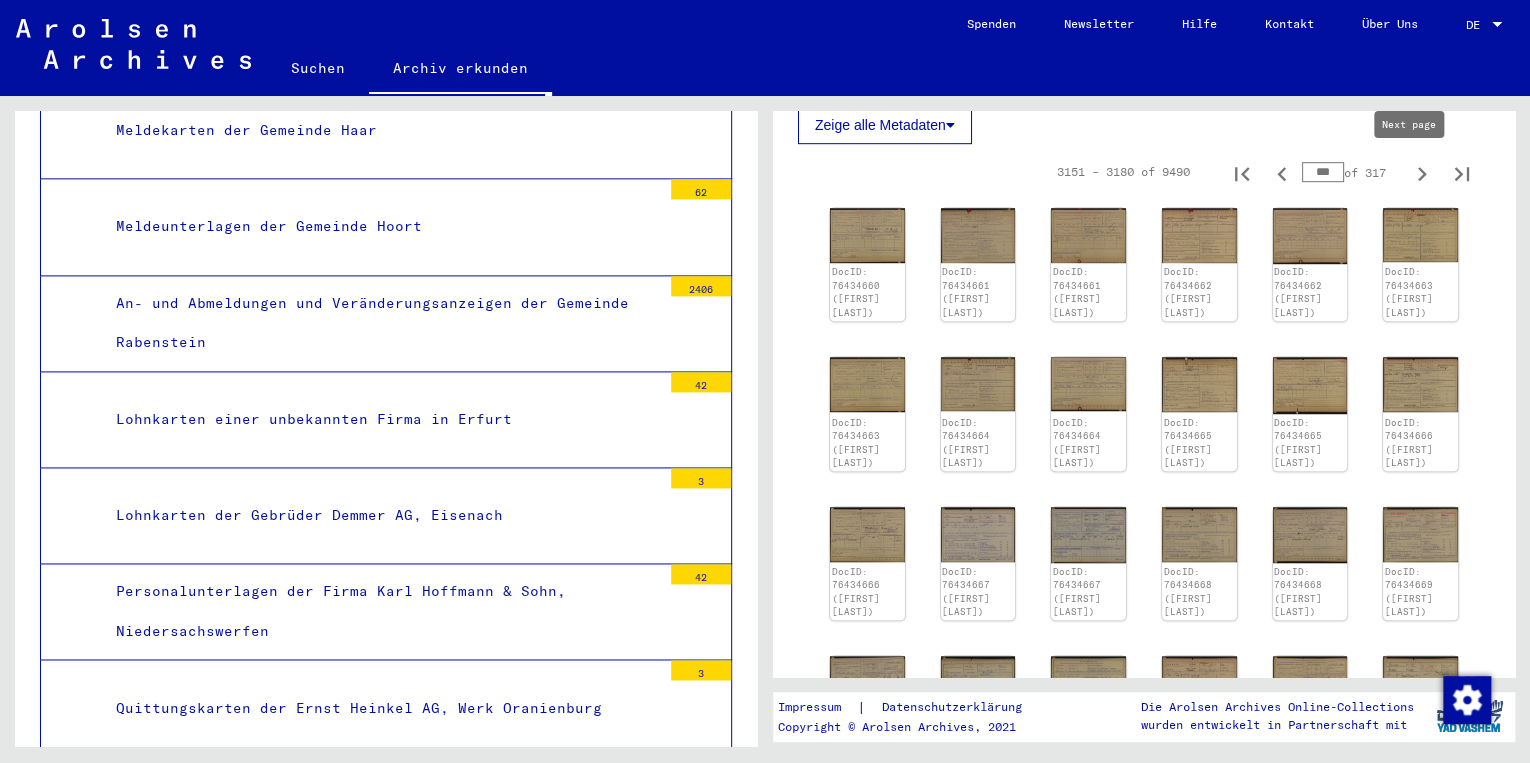 click 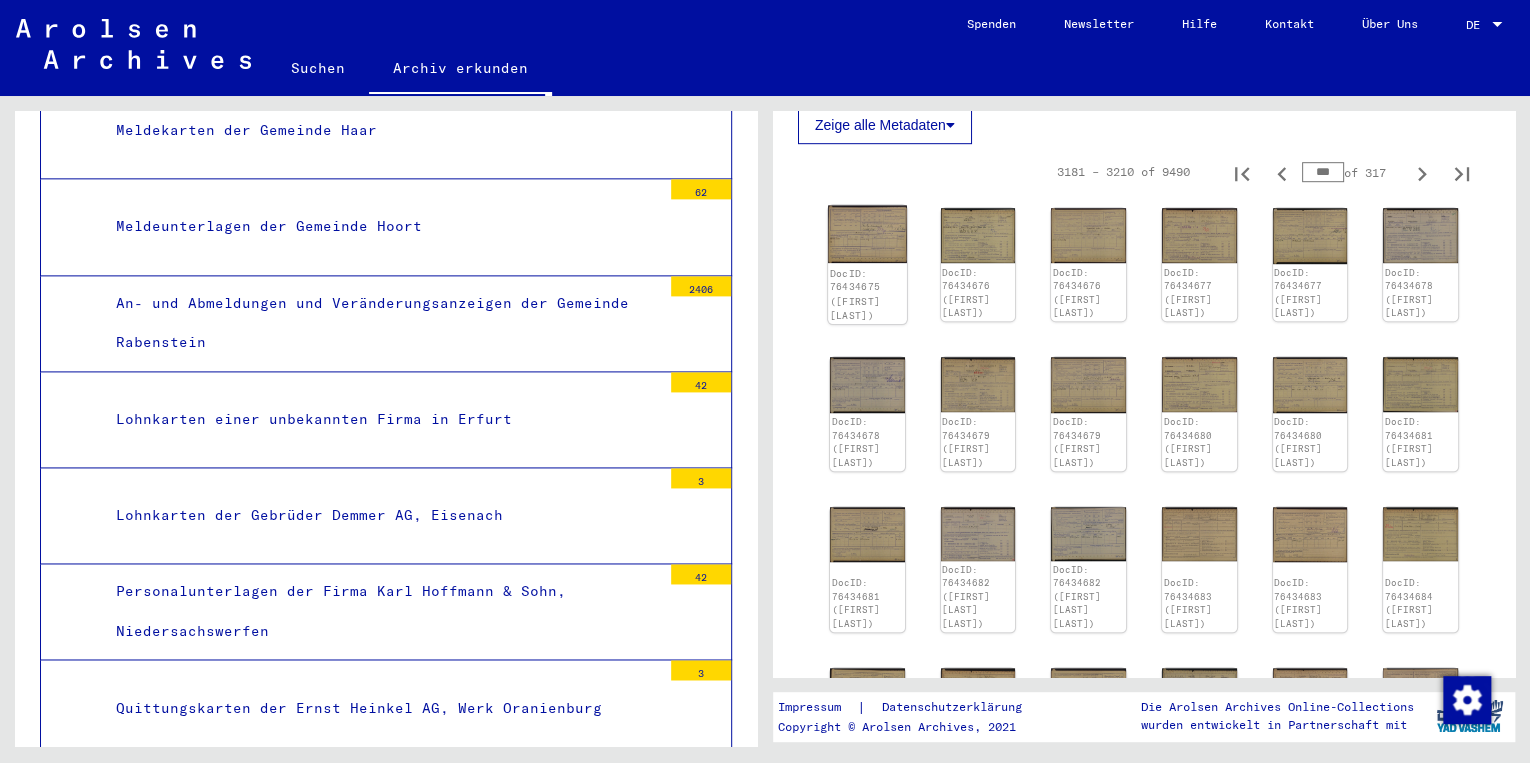 click 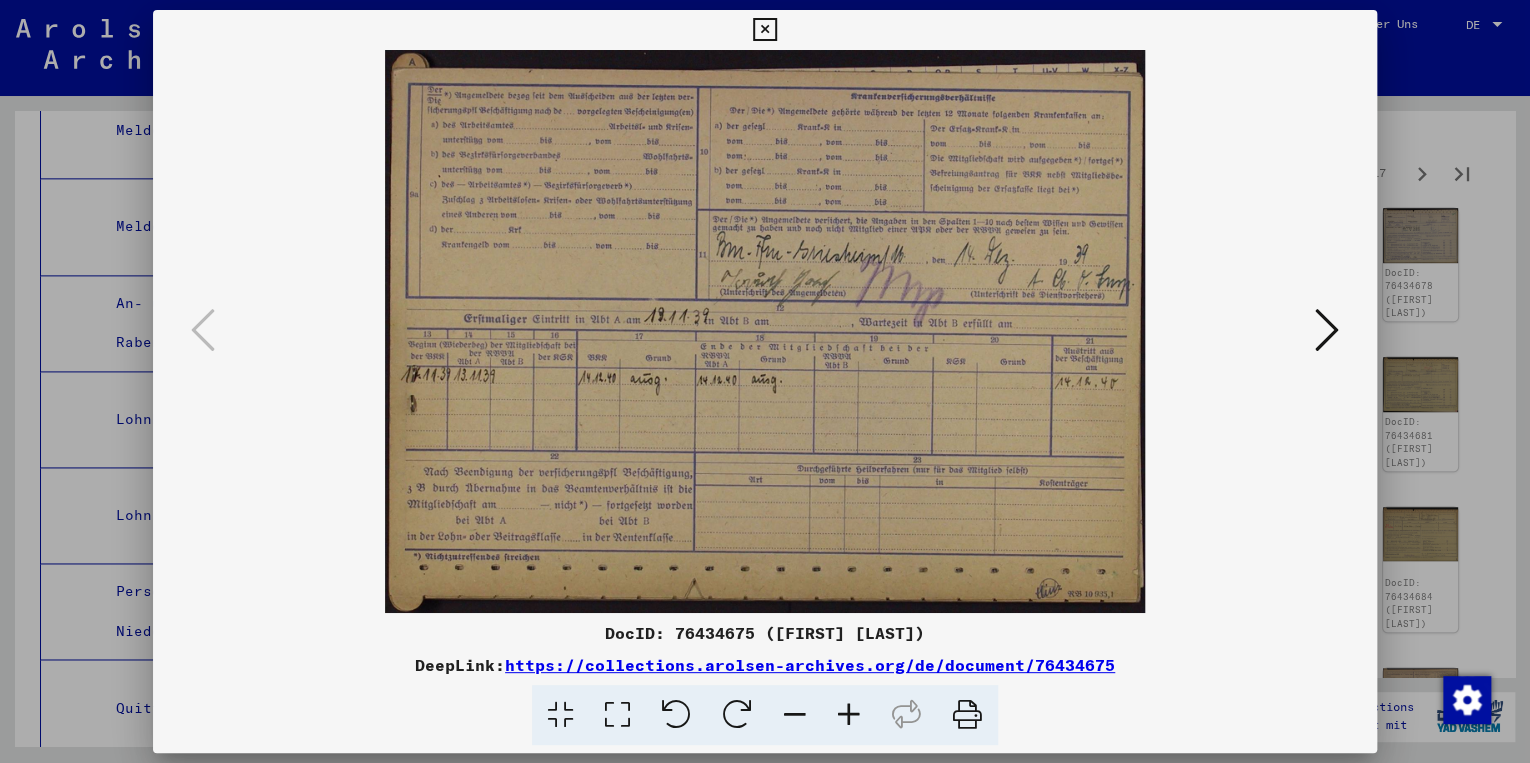 click at bounding box center (1327, 330) 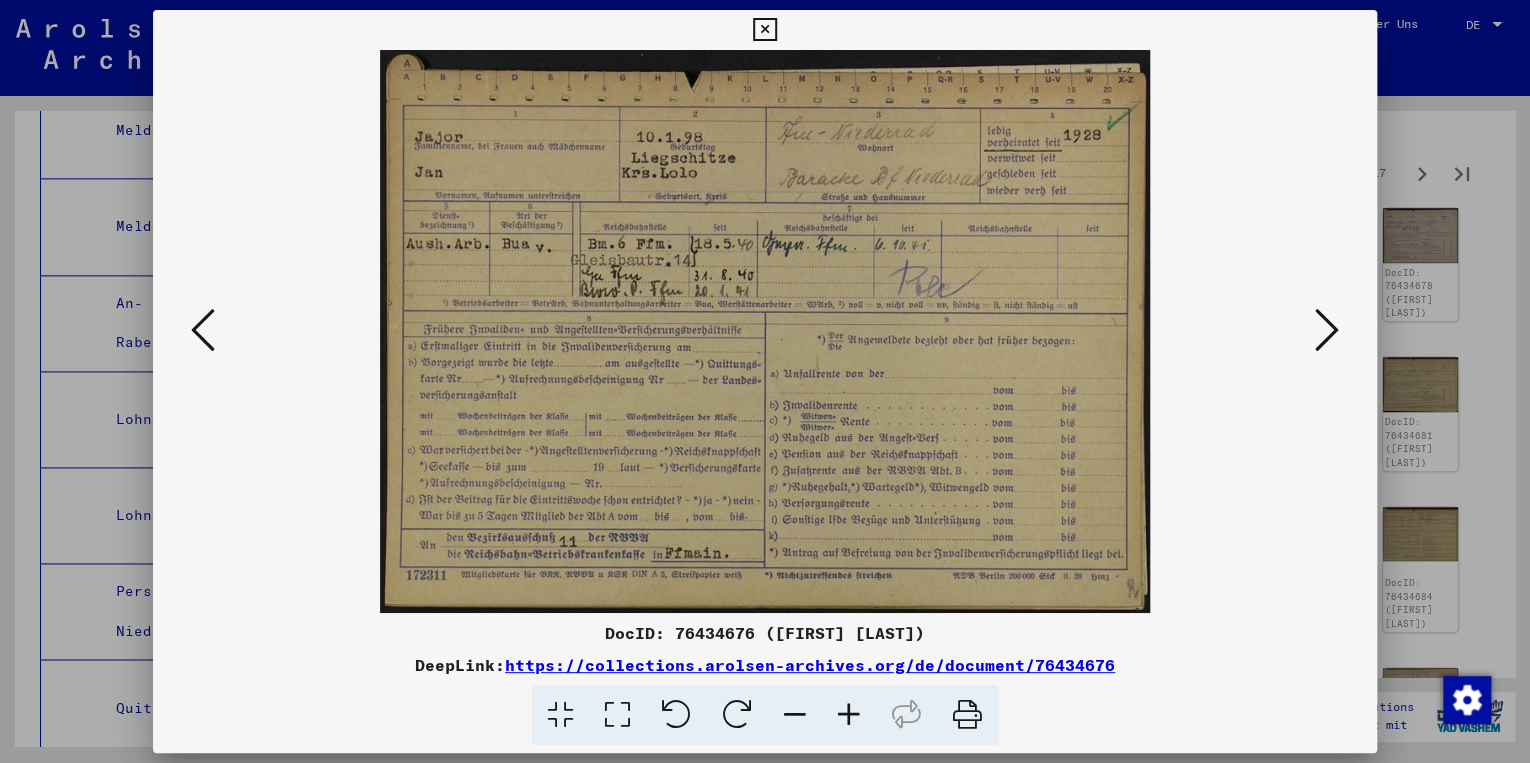 click at bounding box center (1327, 330) 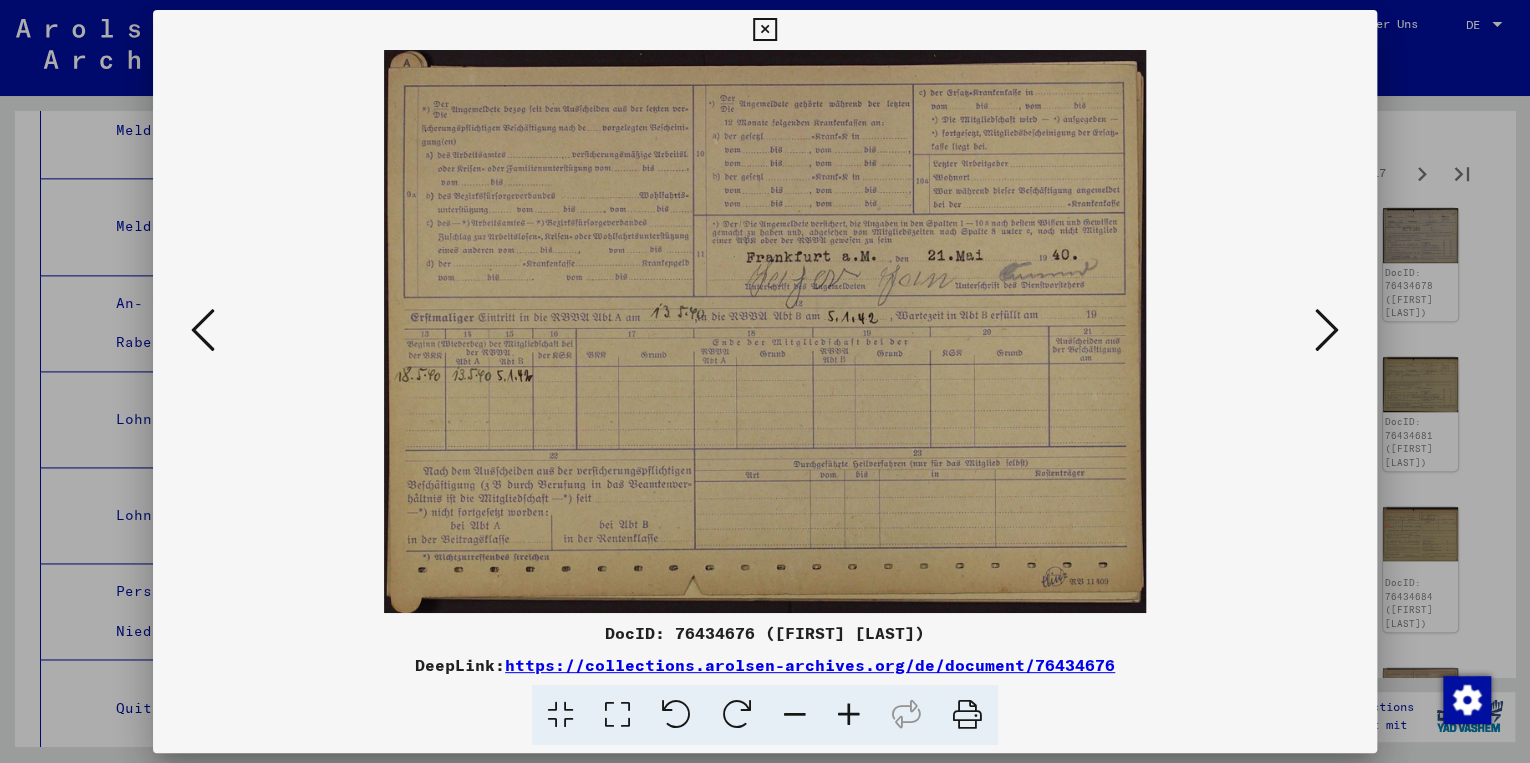 click at bounding box center (1327, 330) 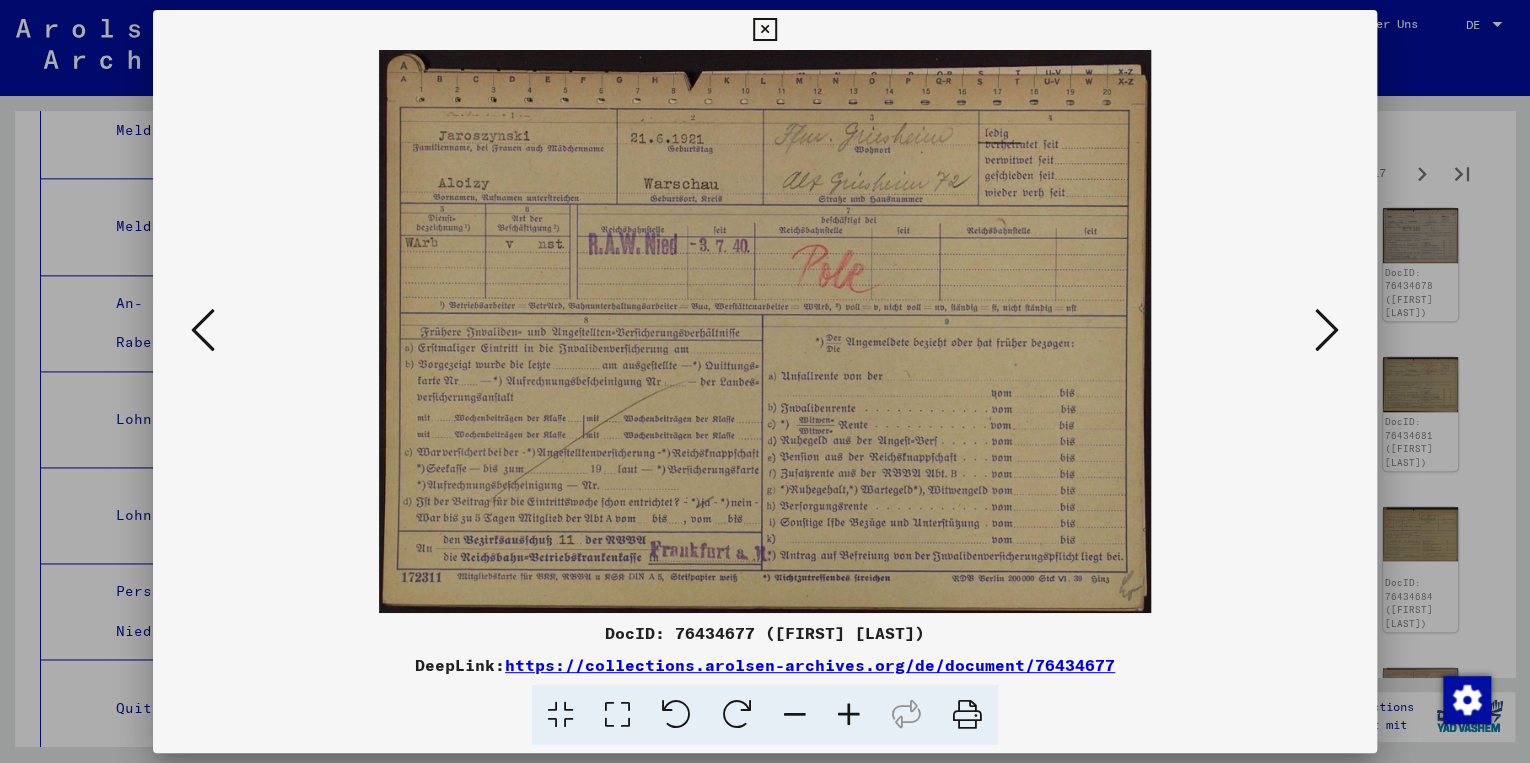 click on "https://collections.arolsen-archives.org/de/document/76434677" at bounding box center (810, 665) 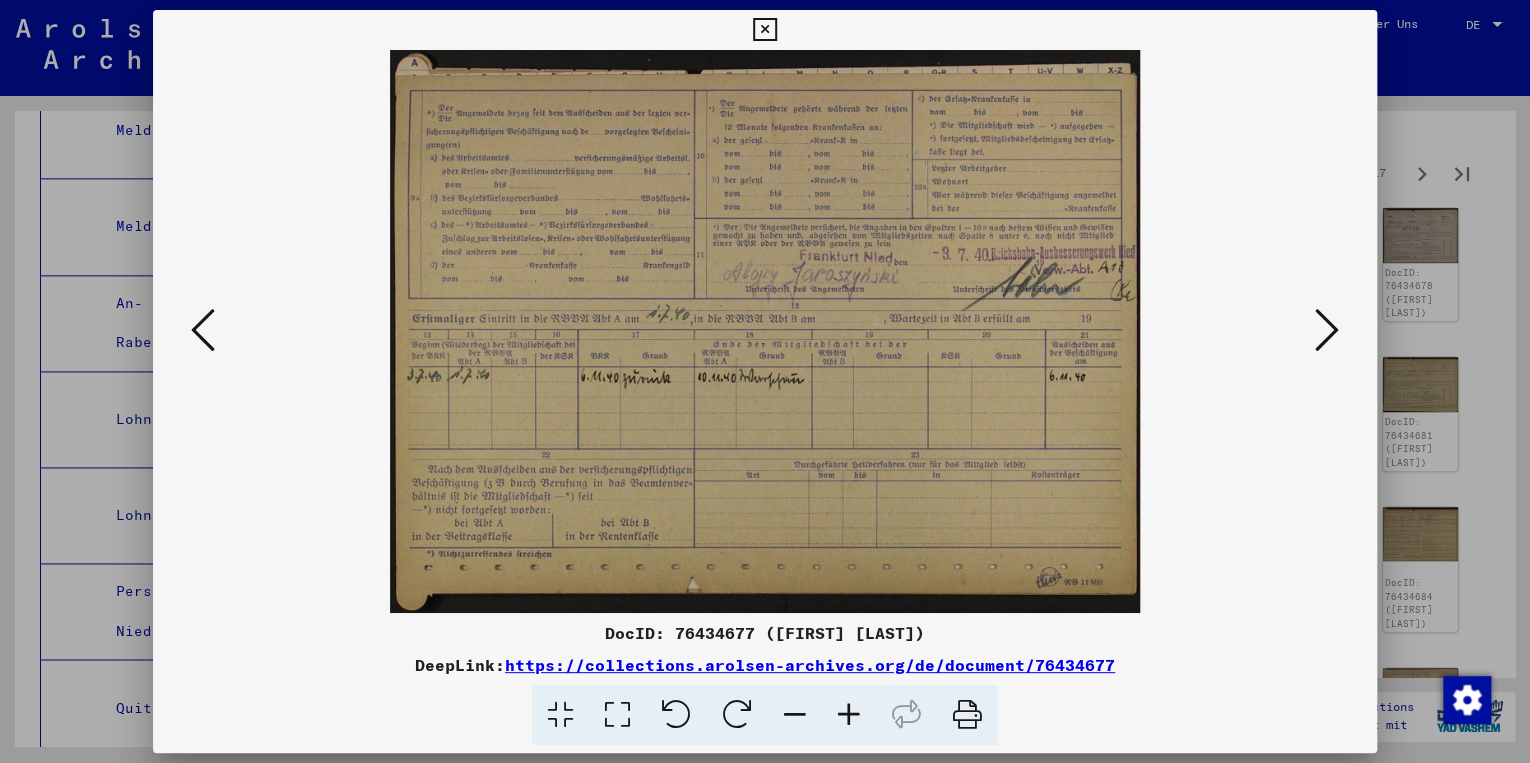 click at bounding box center (1327, 330) 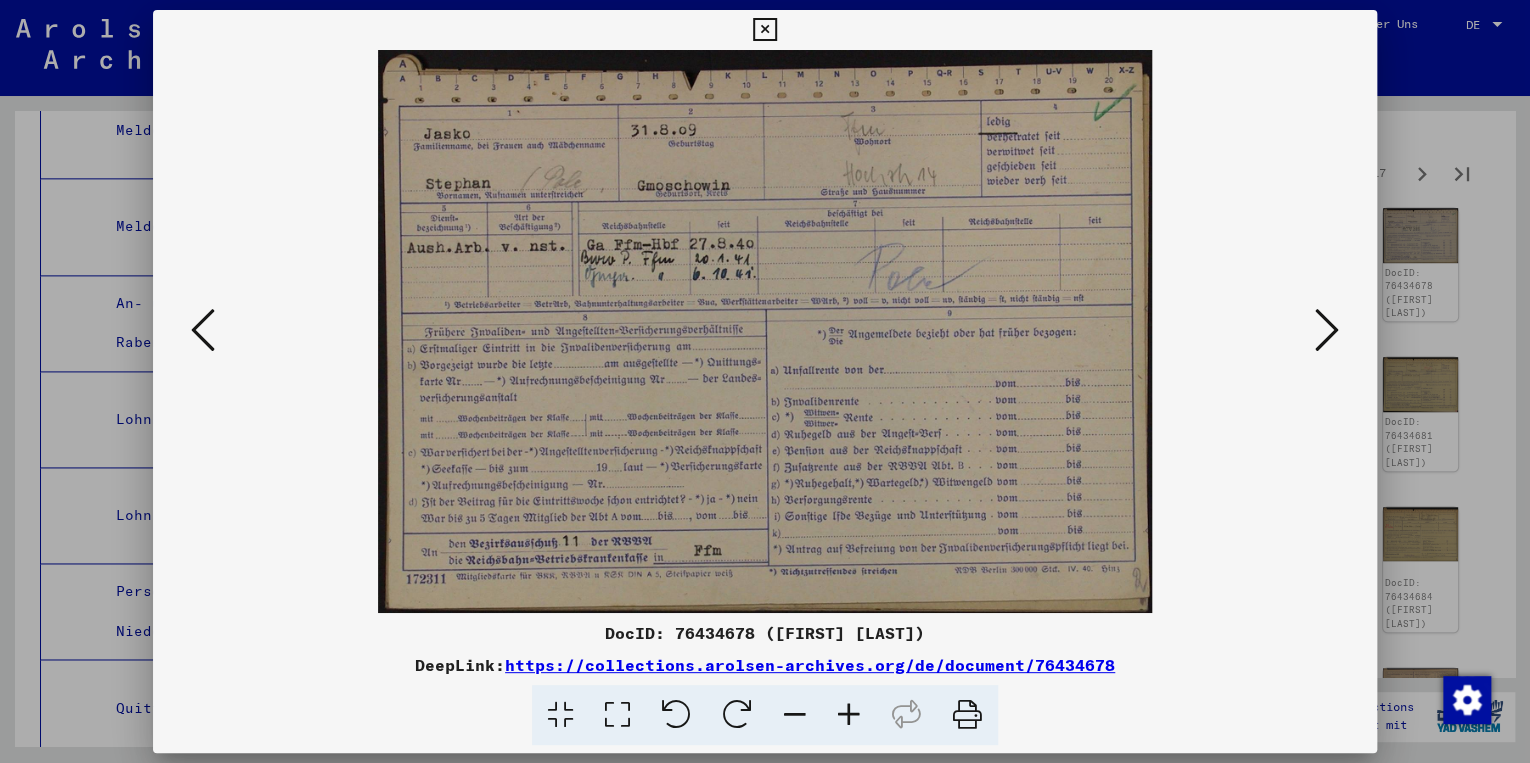 click at bounding box center [1327, 330] 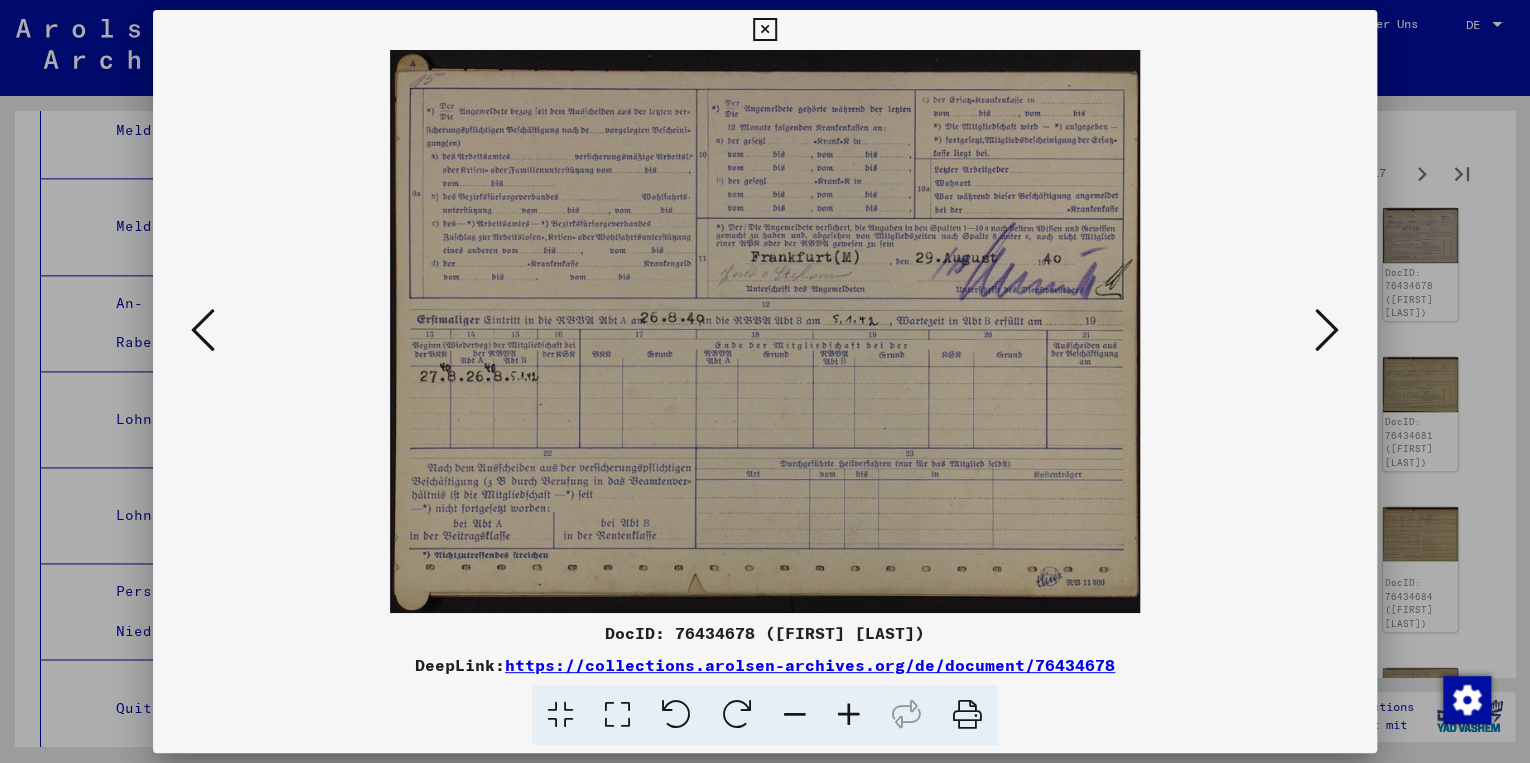 click at bounding box center [1327, 330] 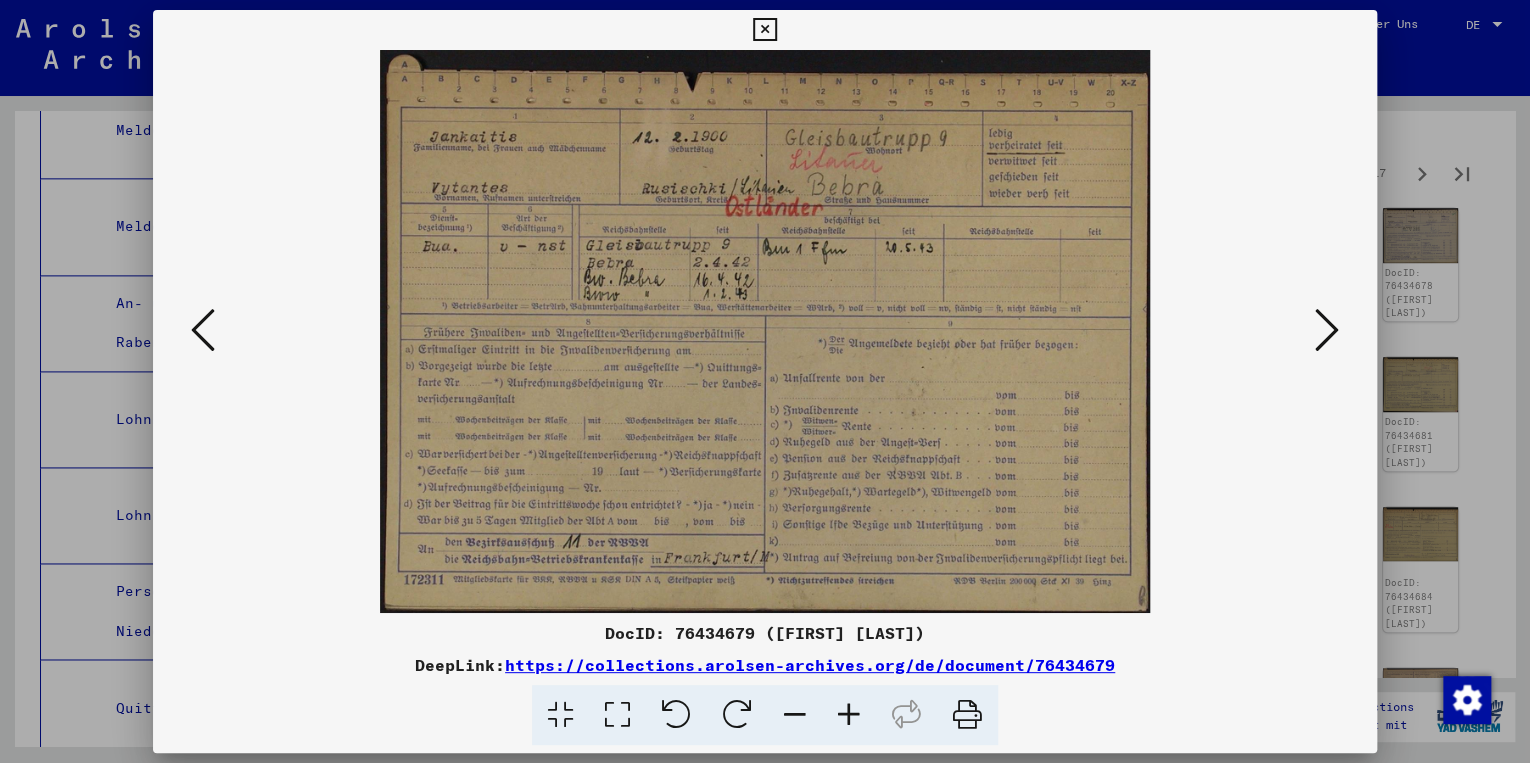 click at bounding box center (1327, 330) 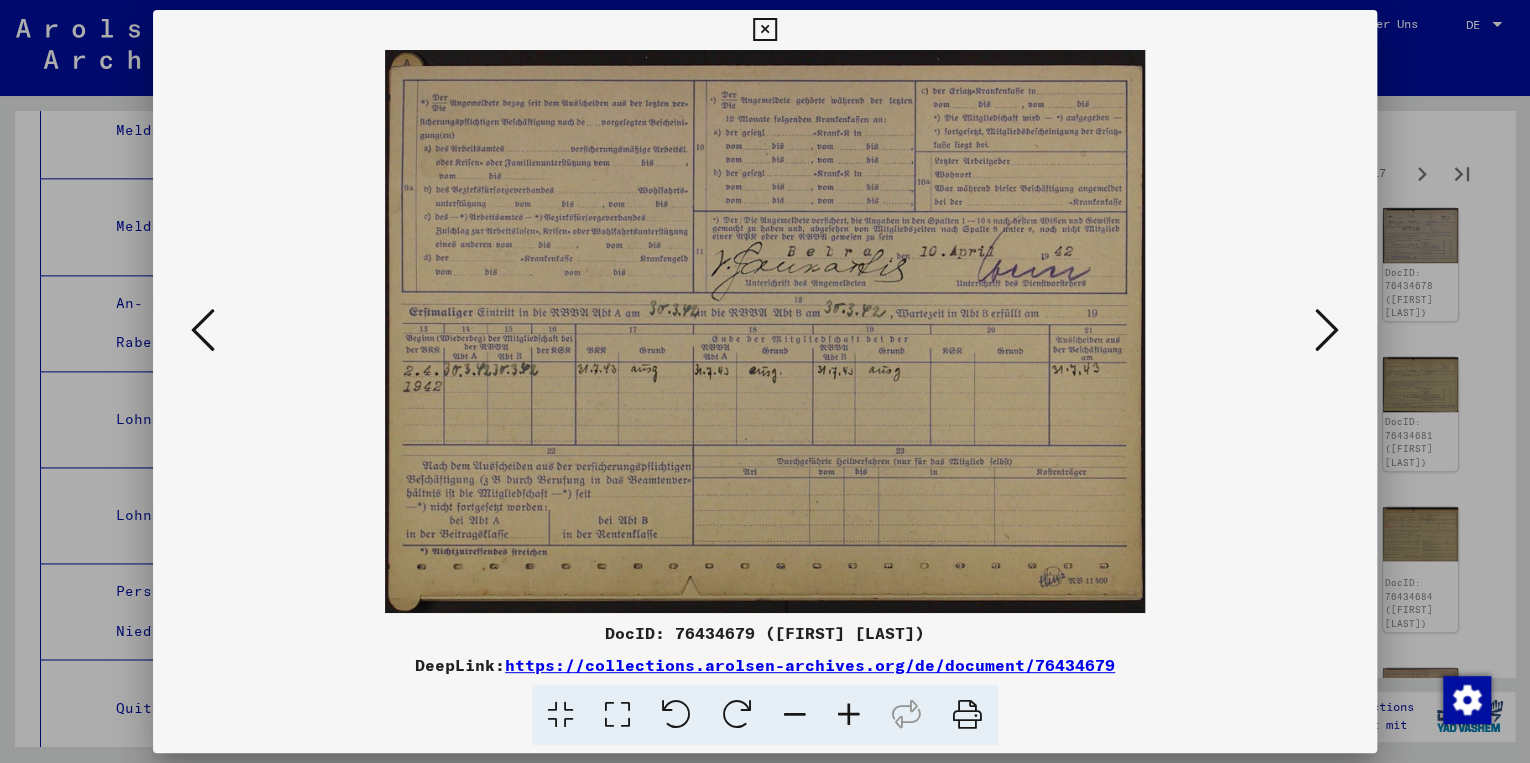 click at bounding box center (1327, 330) 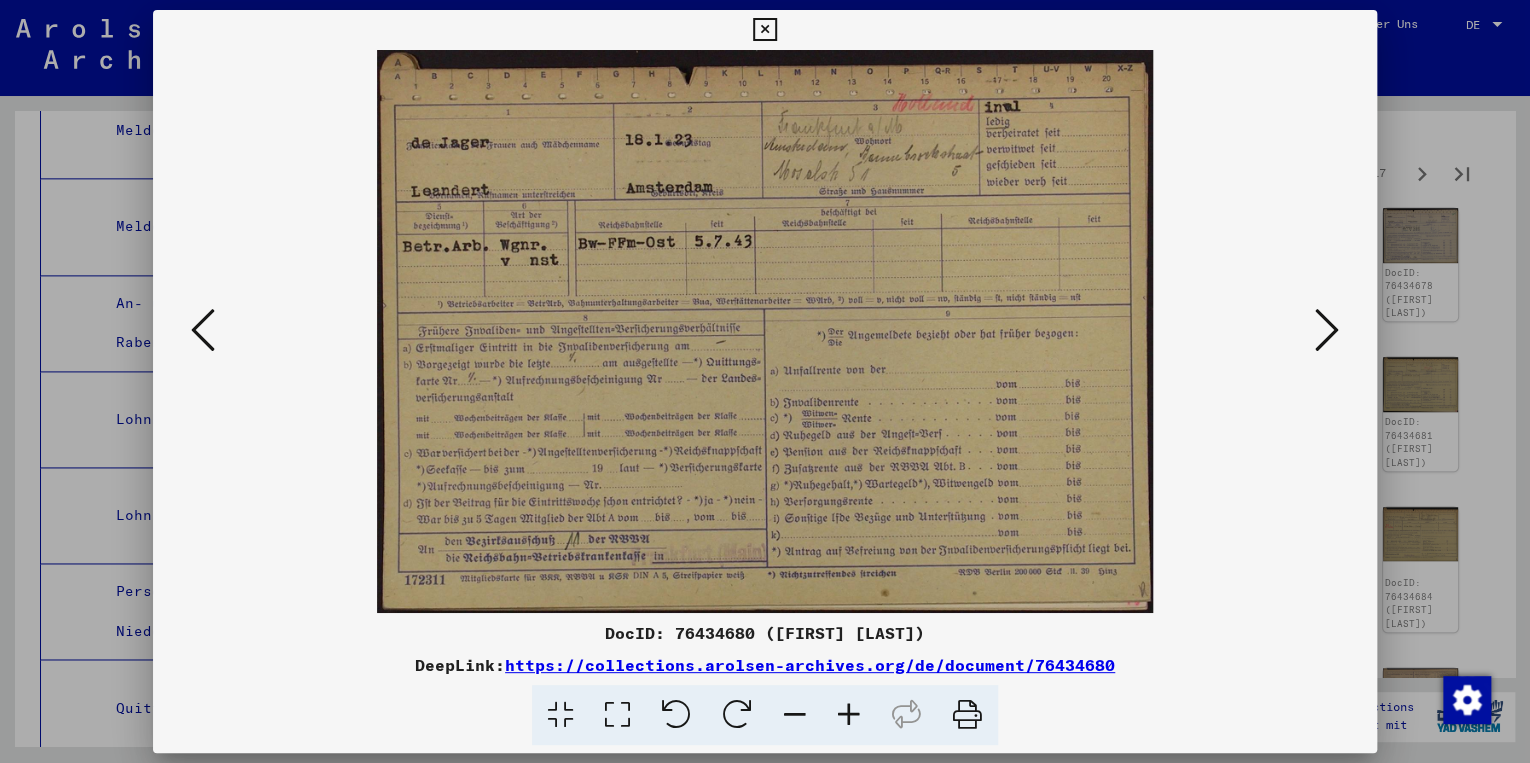 click at bounding box center [1327, 330] 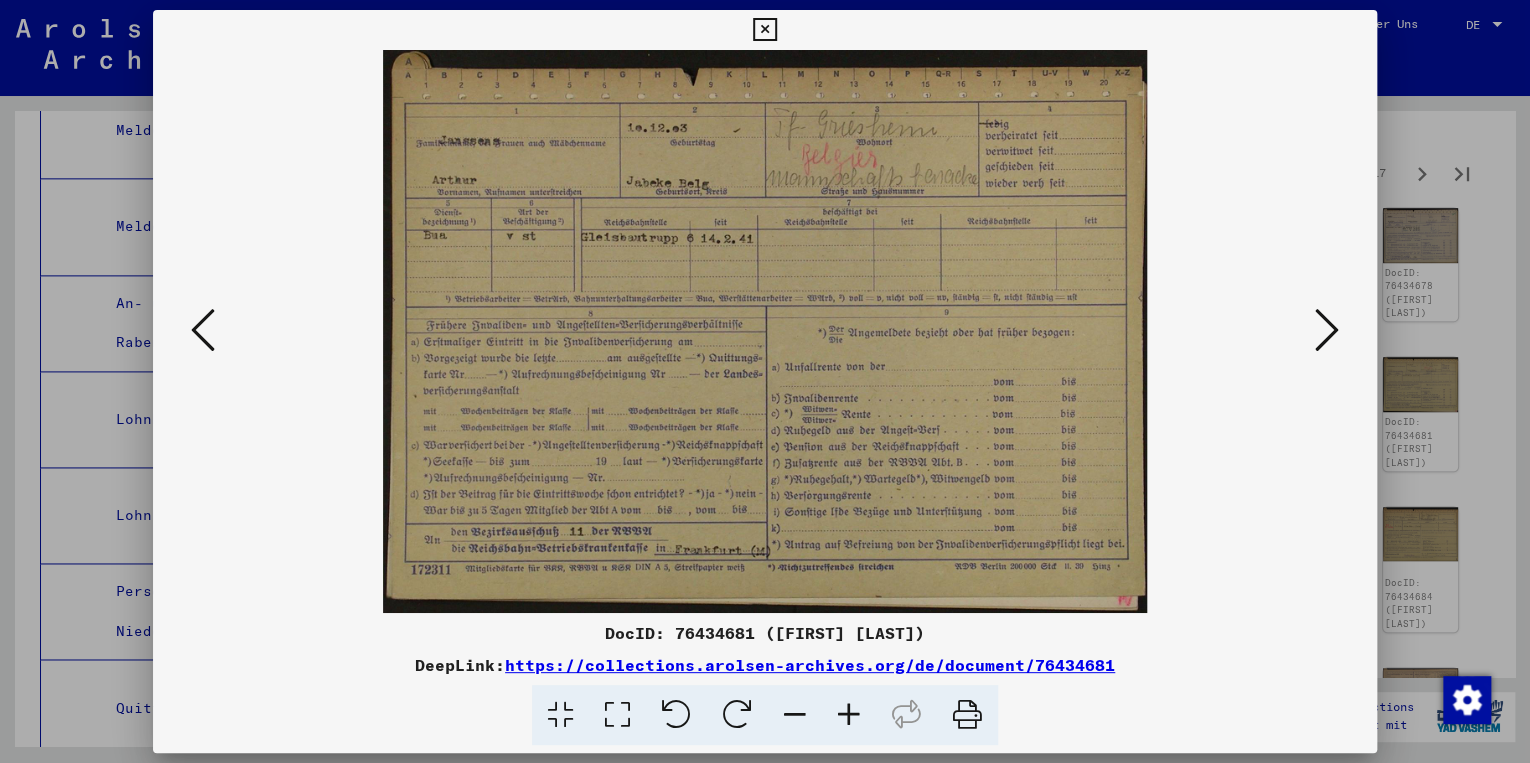 click on "https://collections.arolsen-archives.org/de/document/76434681" at bounding box center (810, 665) 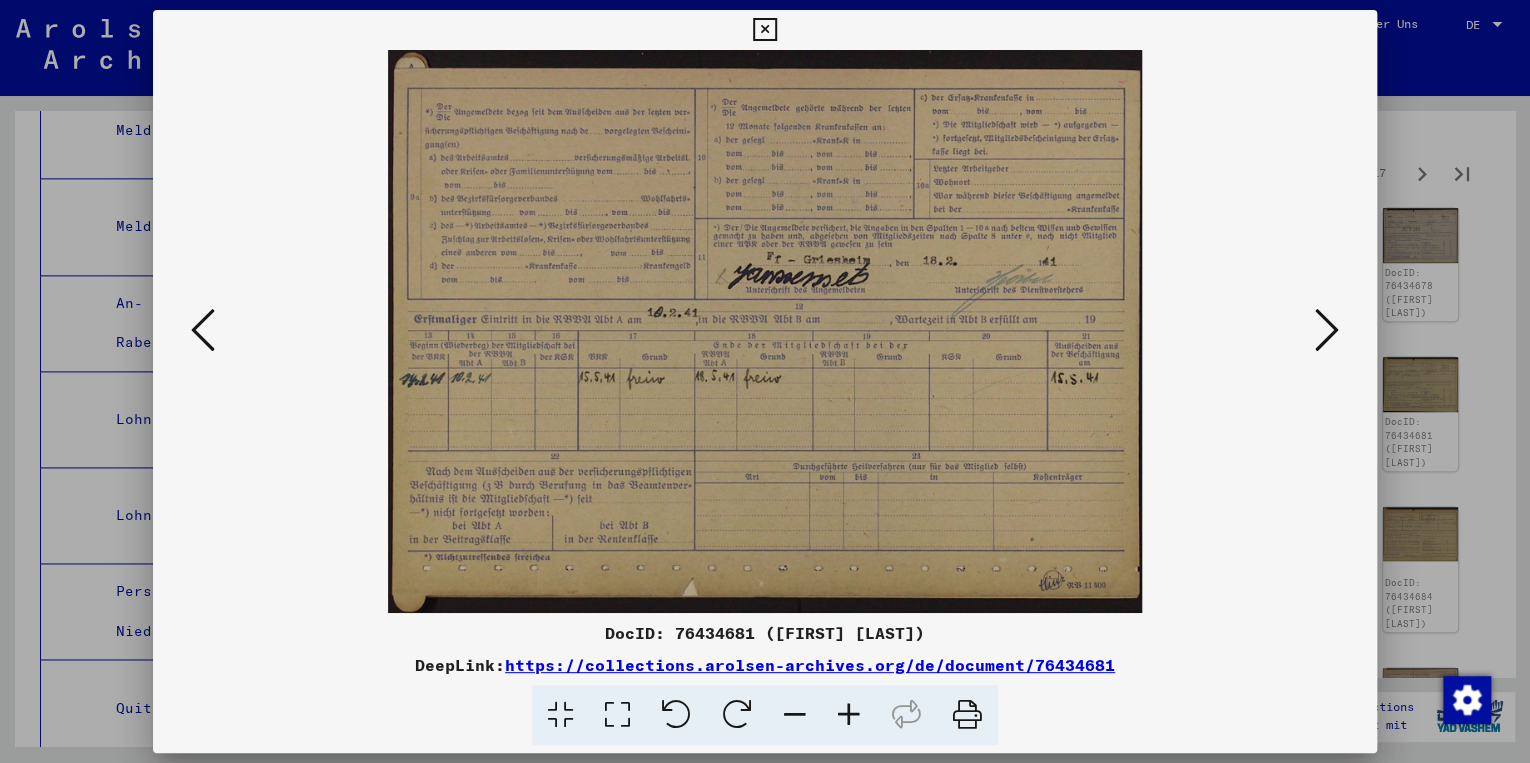 click at bounding box center (1327, 330) 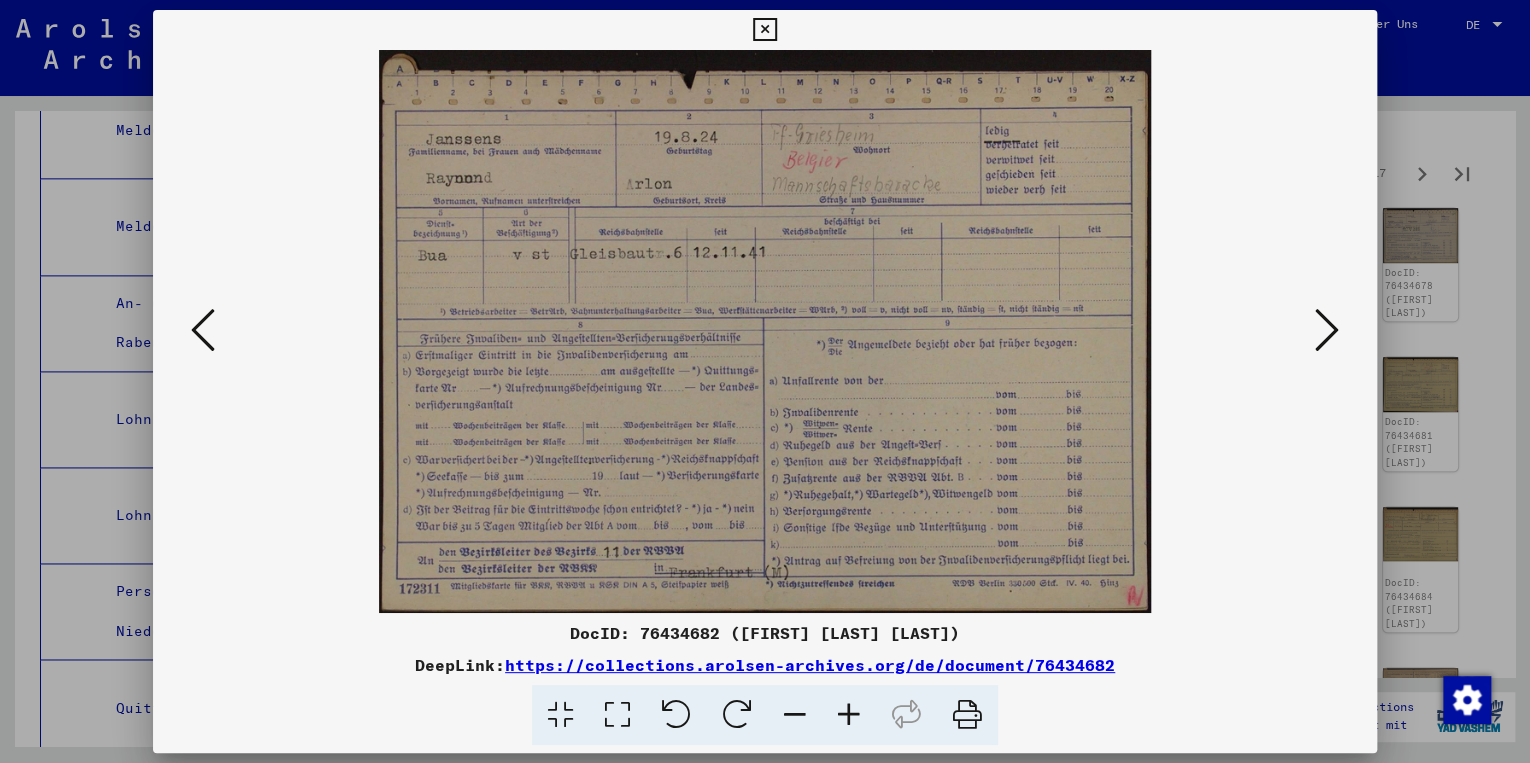 click on "https://collections.arolsen-archives.org/de/document/76434682" at bounding box center [810, 665] 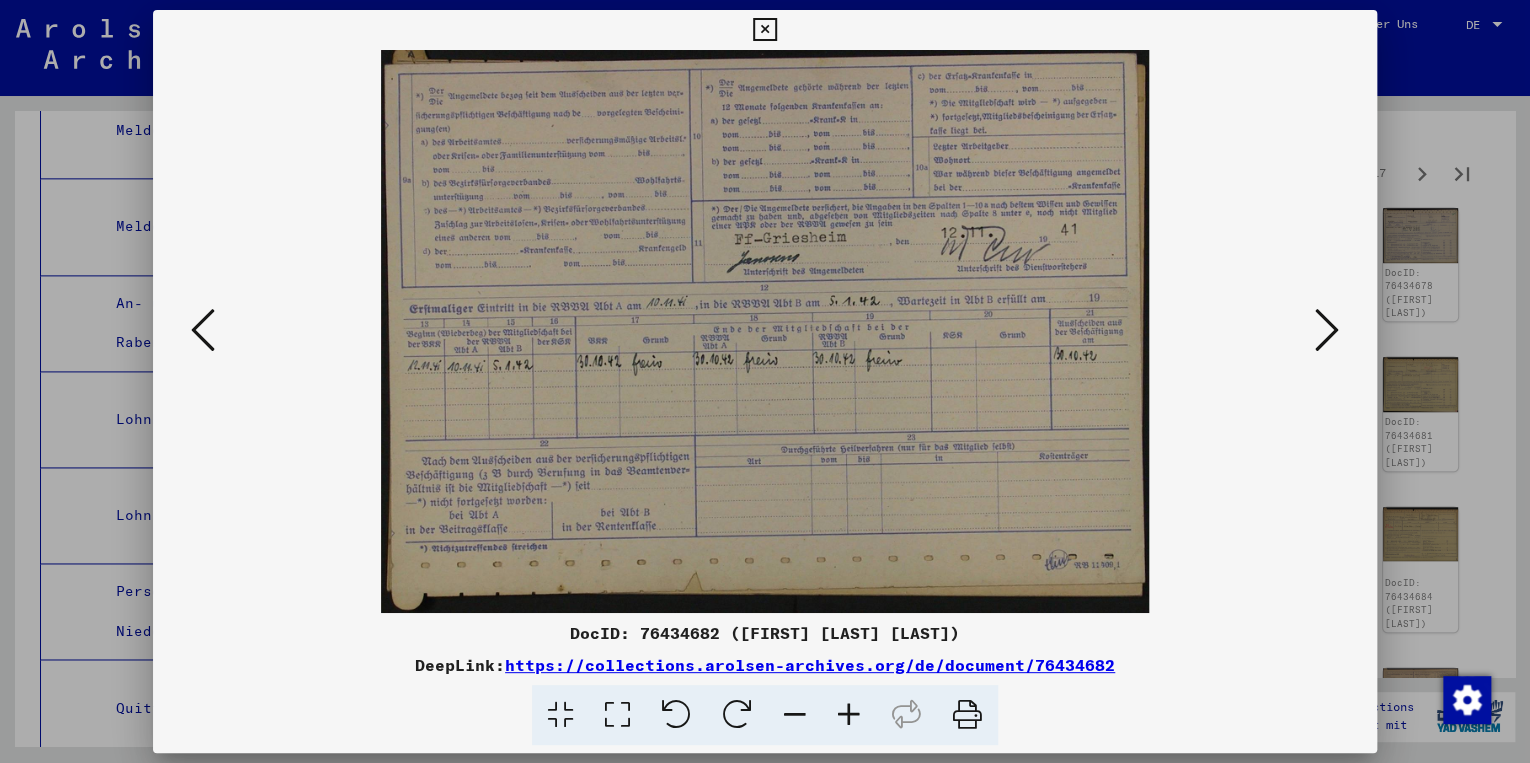 click at bounding box center (1327, 330) 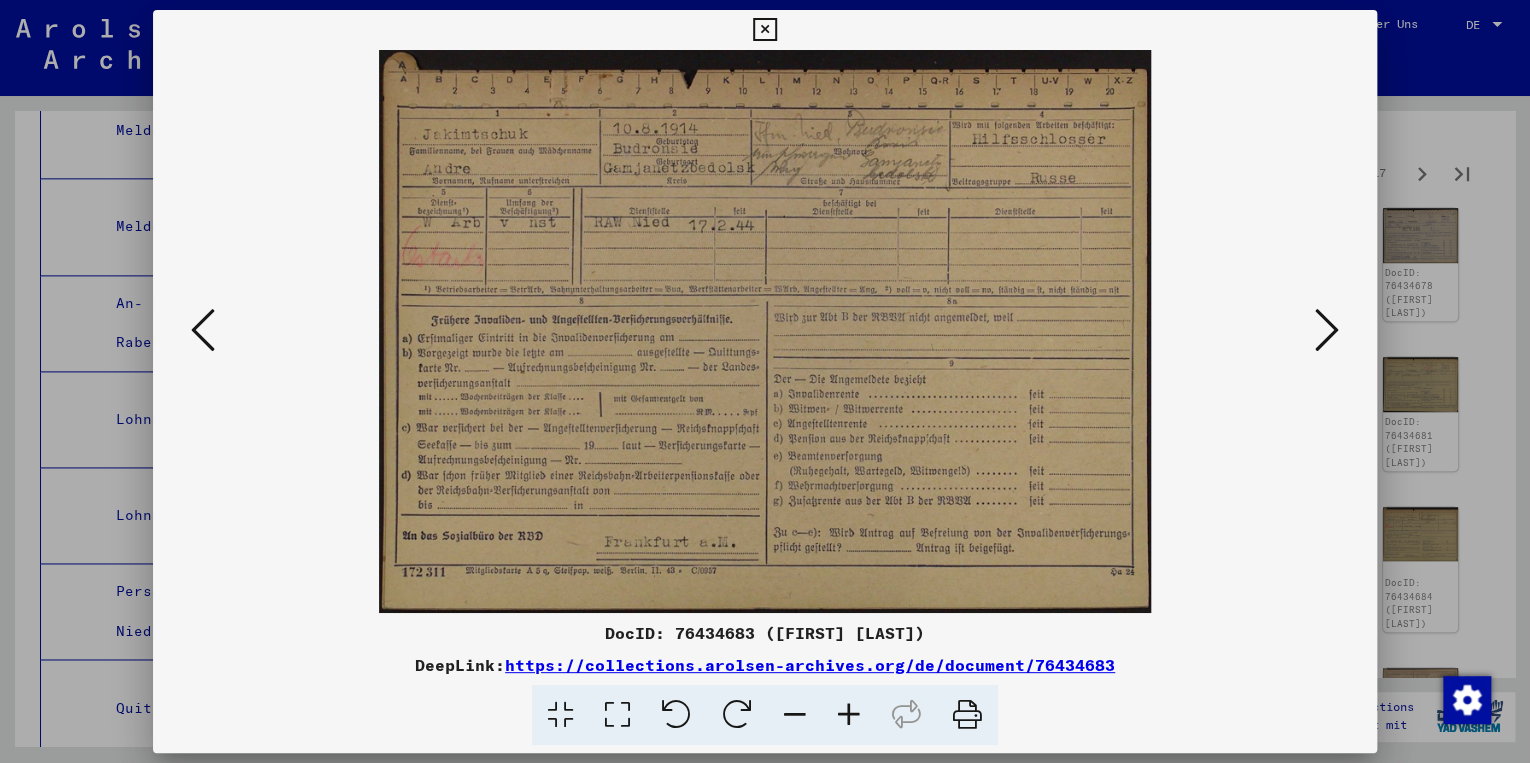 click at bounding box center [1327, 330] 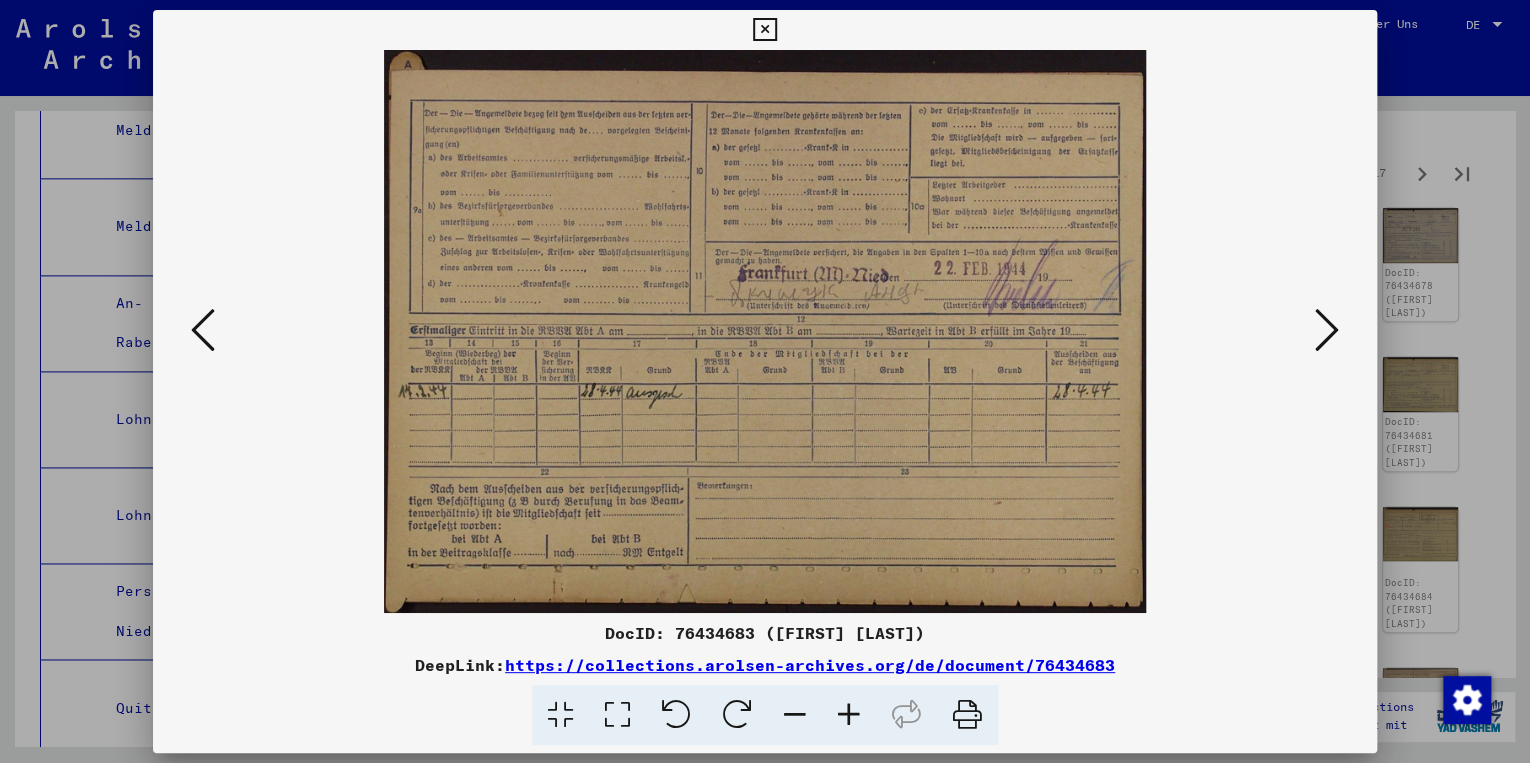 click at bounding box center (1327, 330) 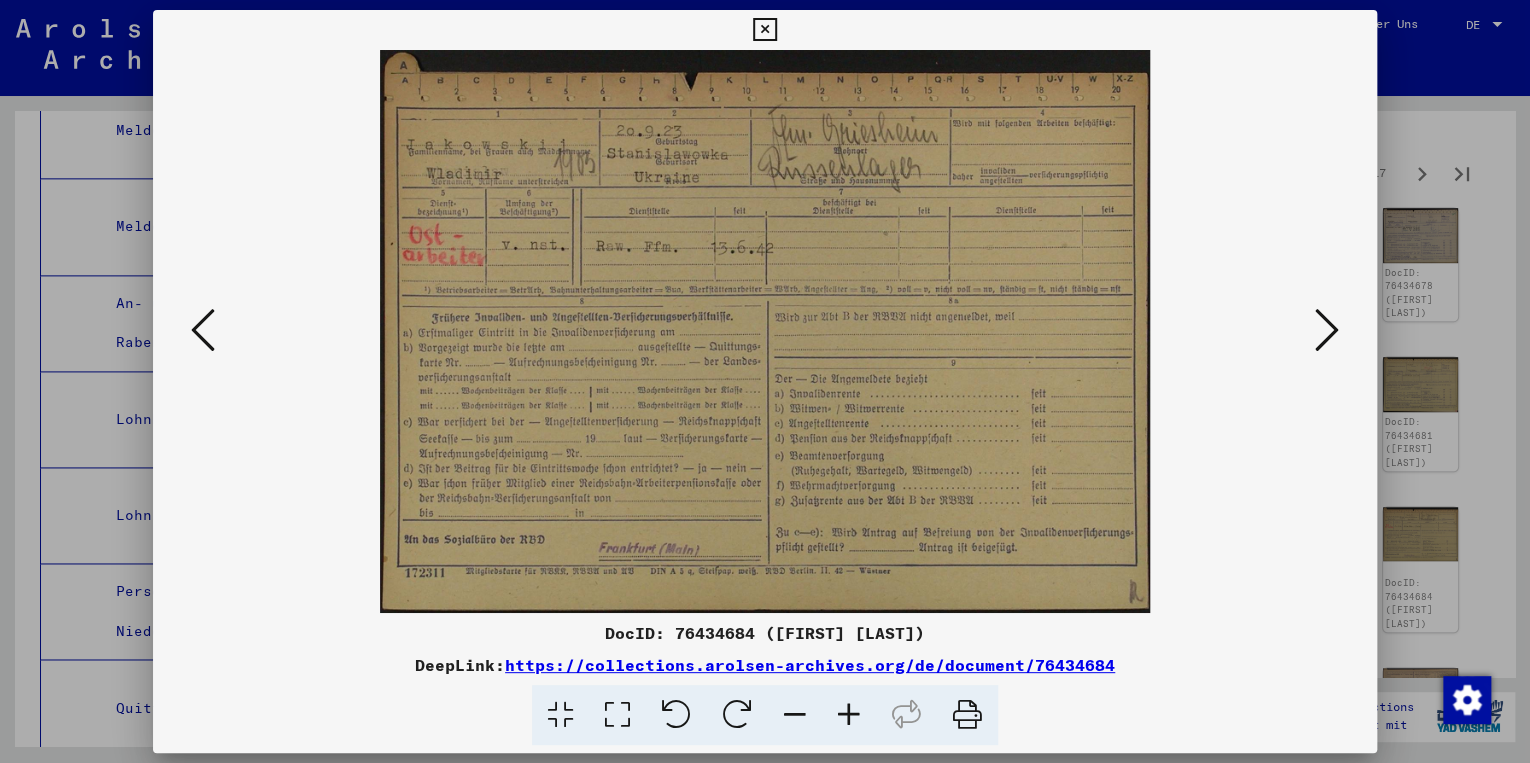 click at bounding box center [203, 330] 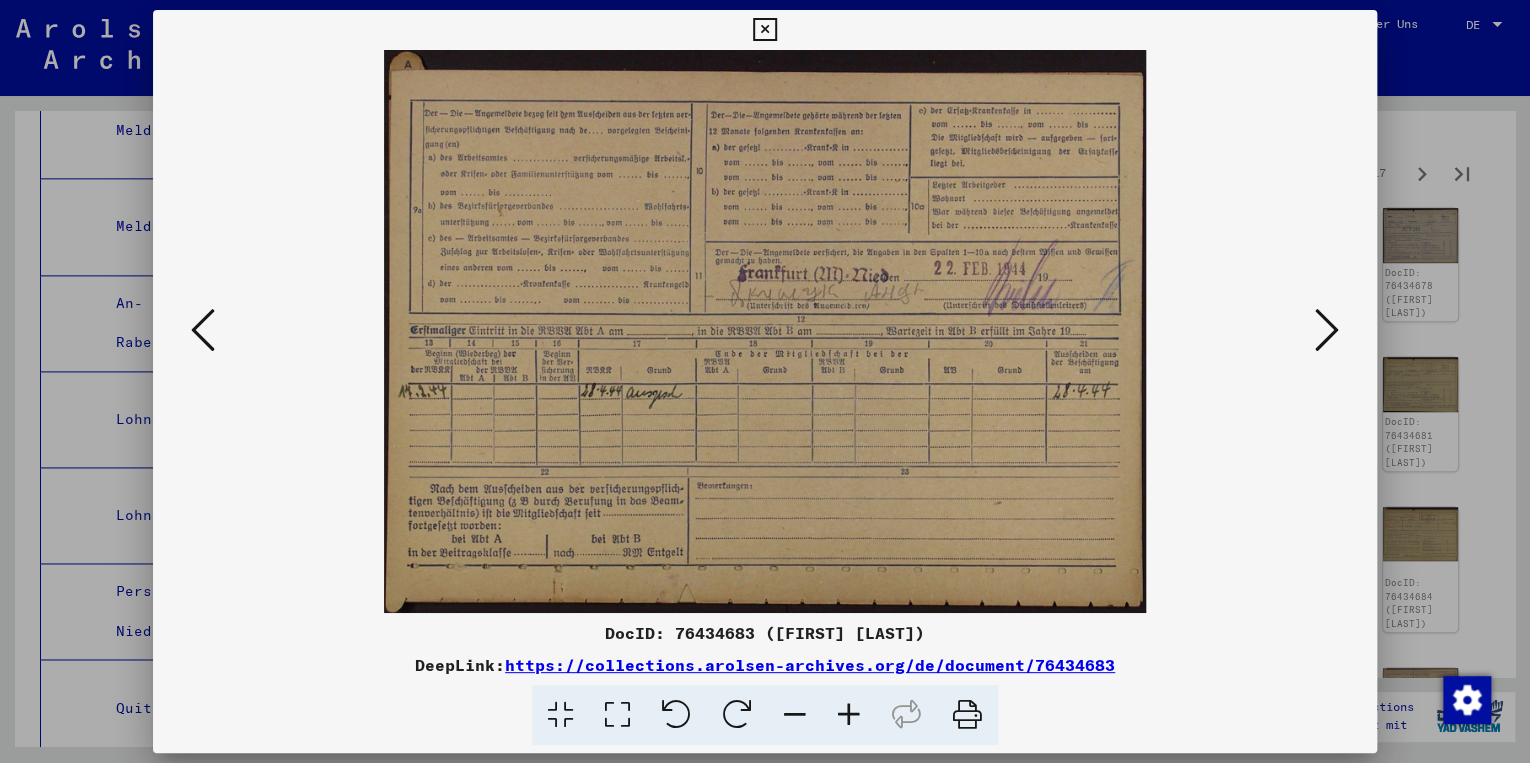 click at bounding box center (203, 330) 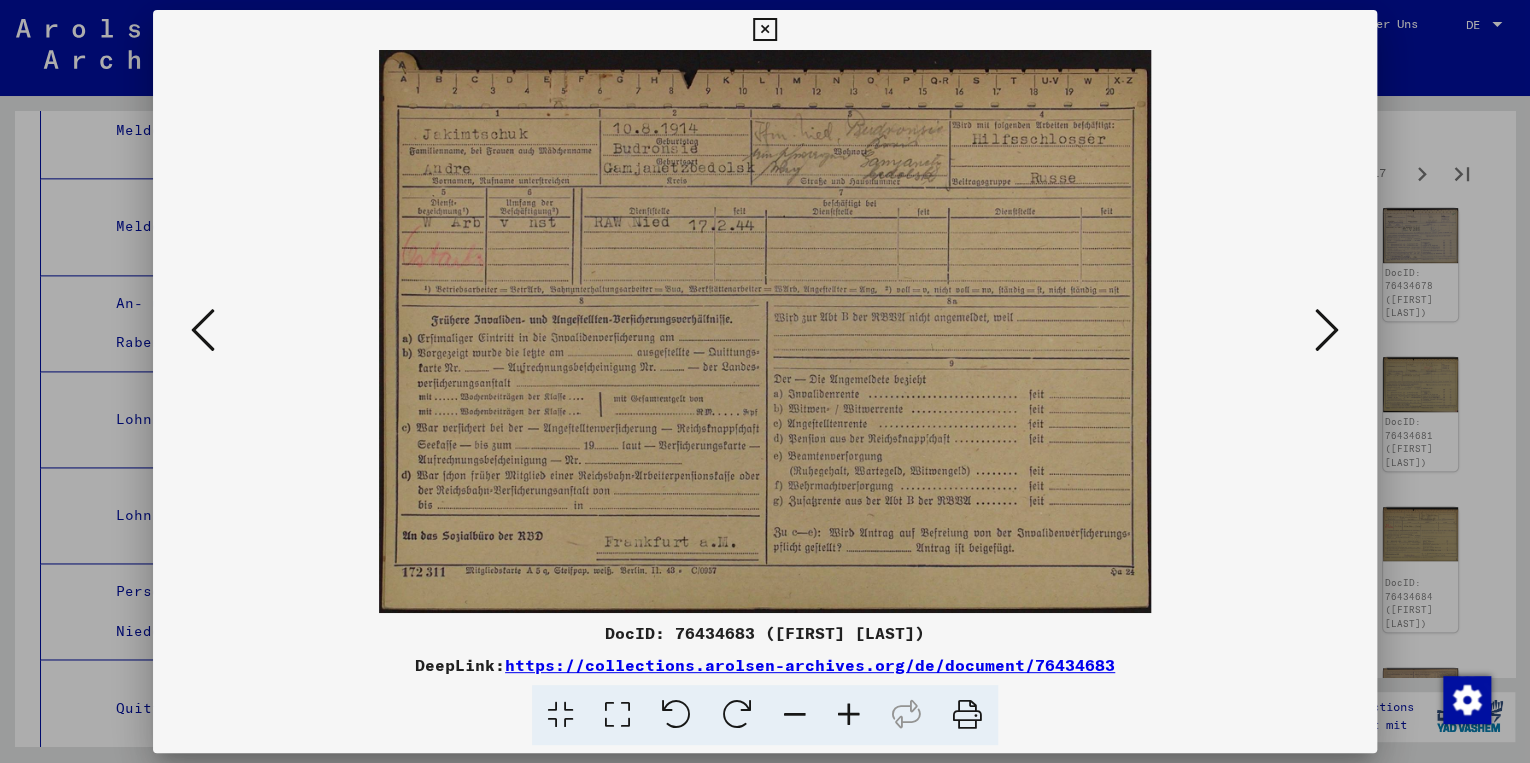 click at bounding box center [617, 715] 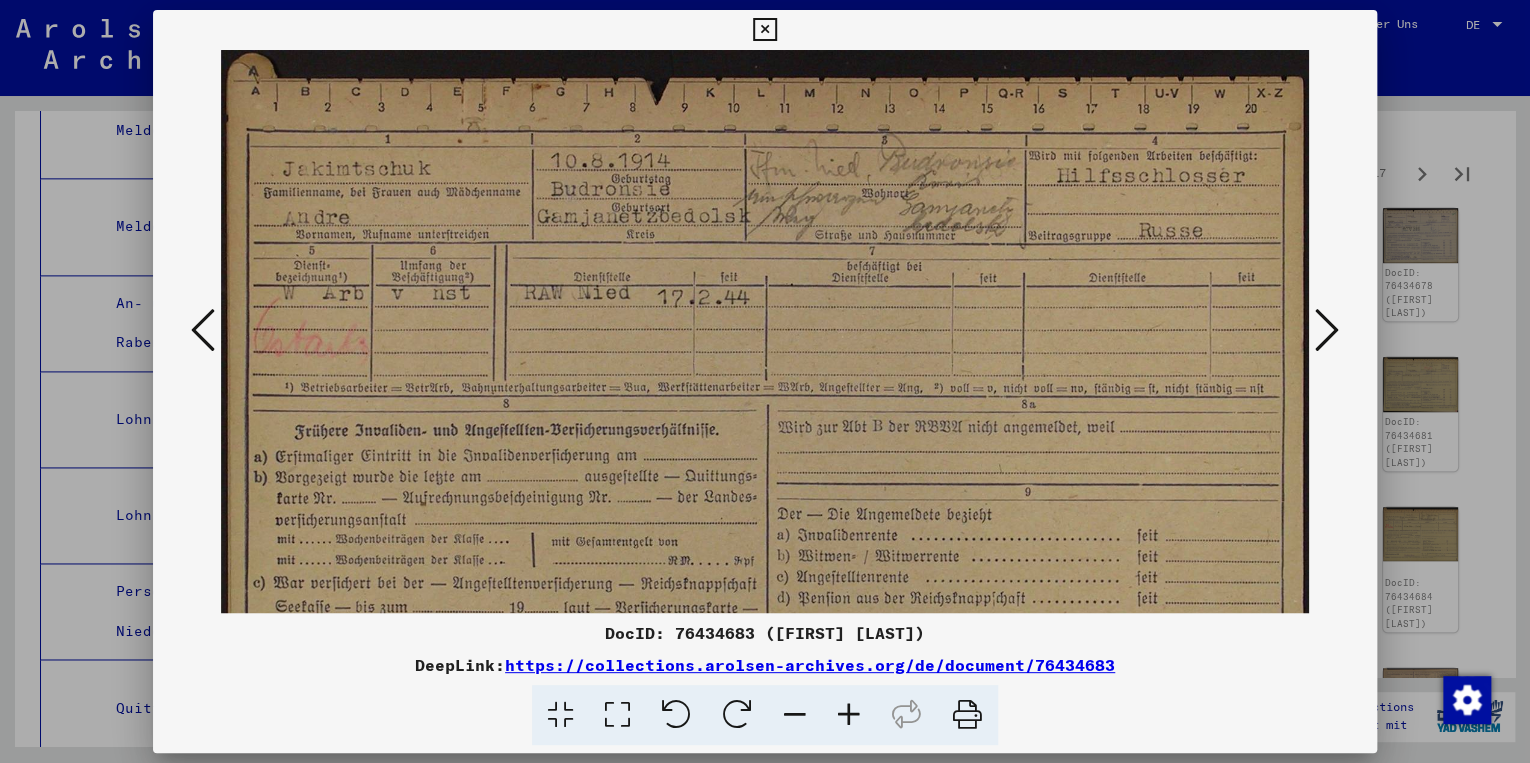 click at bounding box center [849, 715] 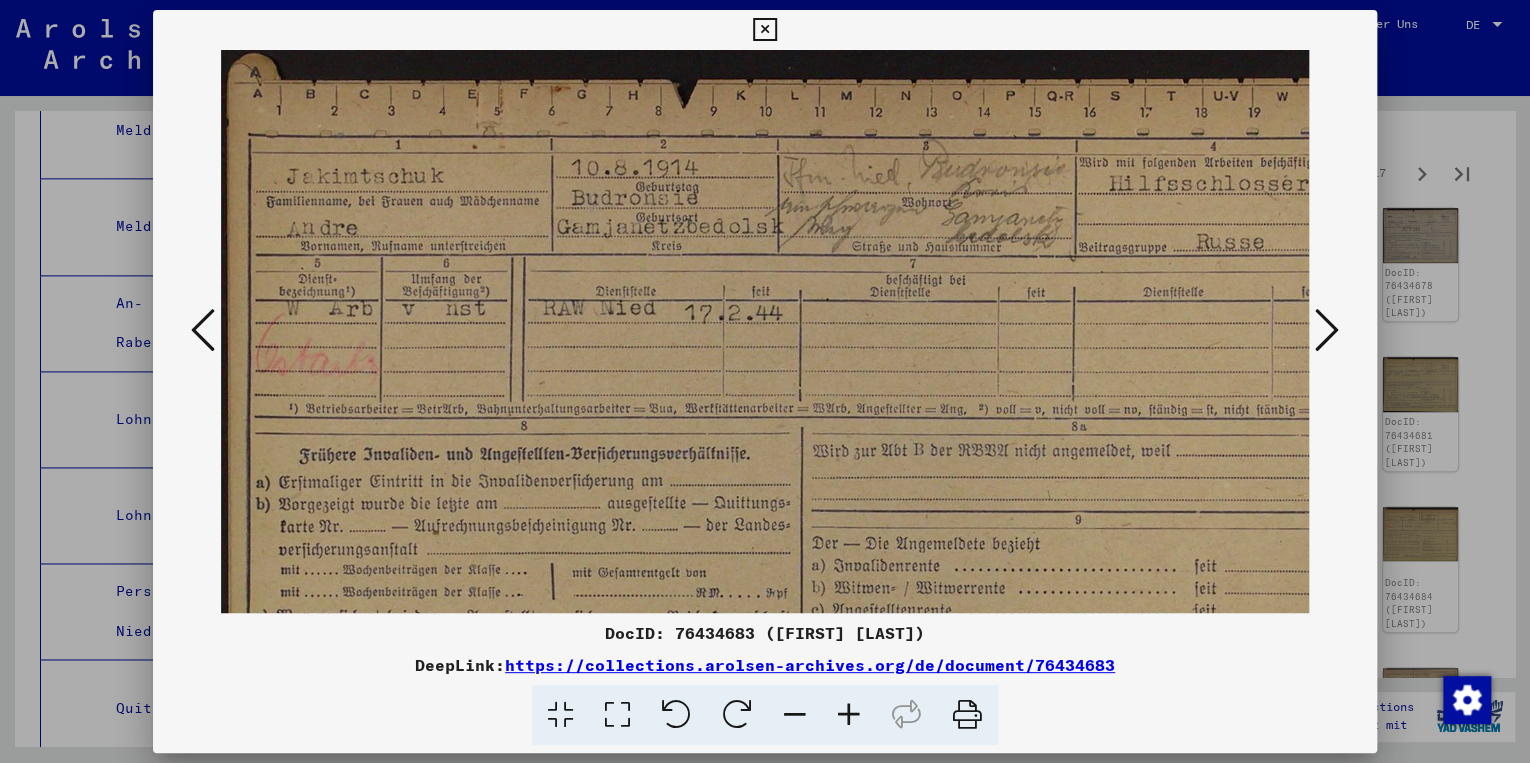 click at bounding box center (849, 715) 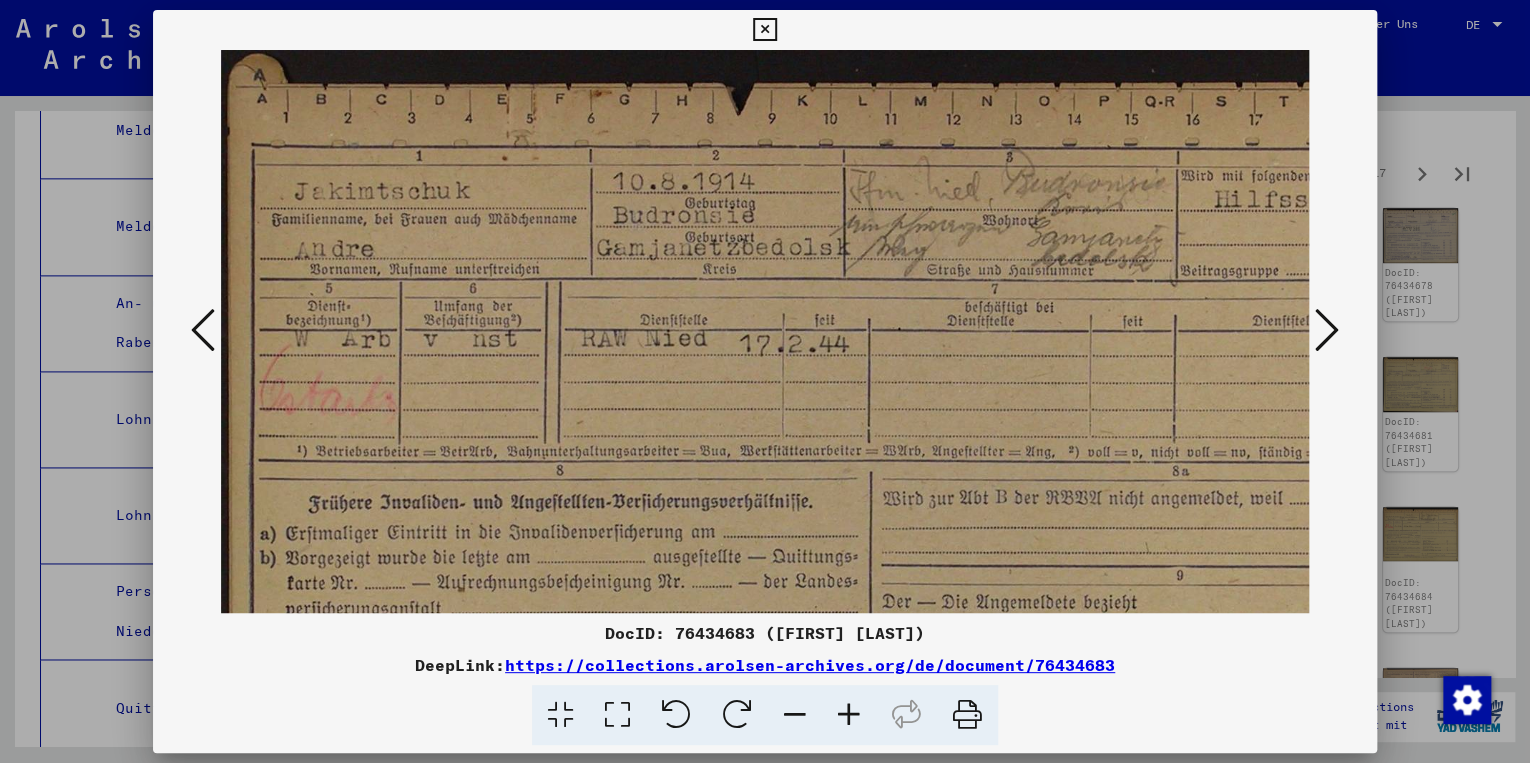 click at bounding box center [849, 715] 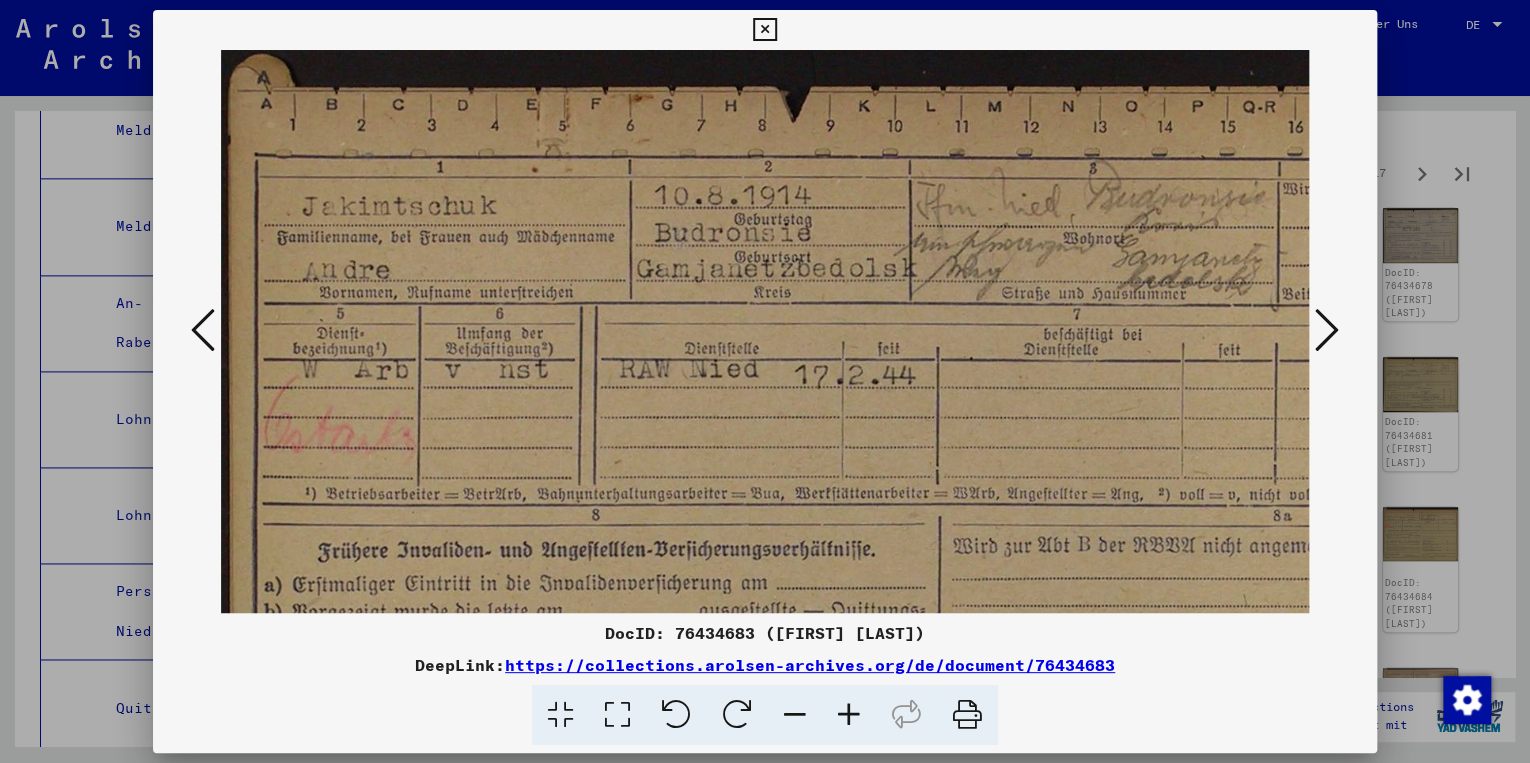 click at bounding box center (849, 715) 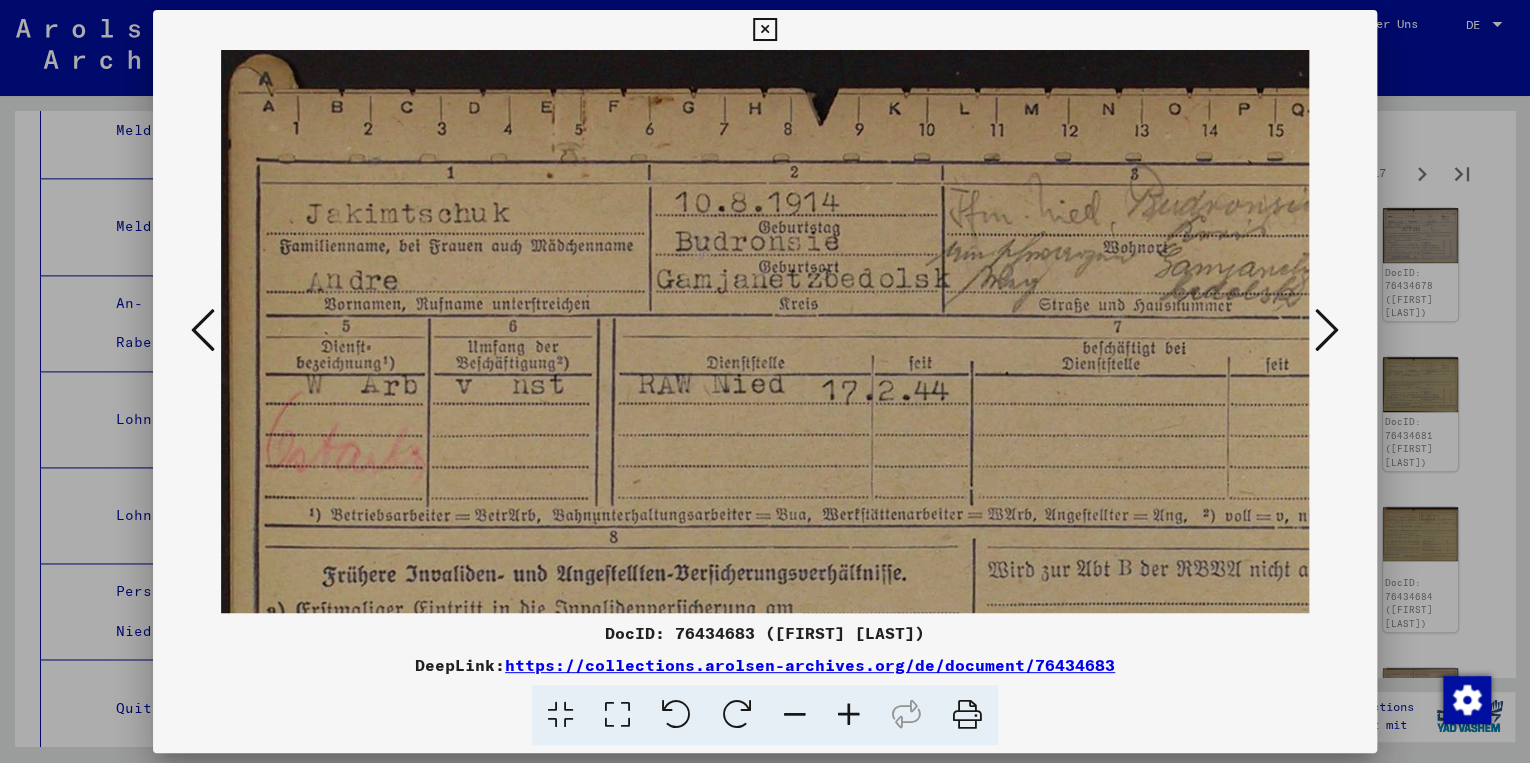 click at bounding box center (849, 715) 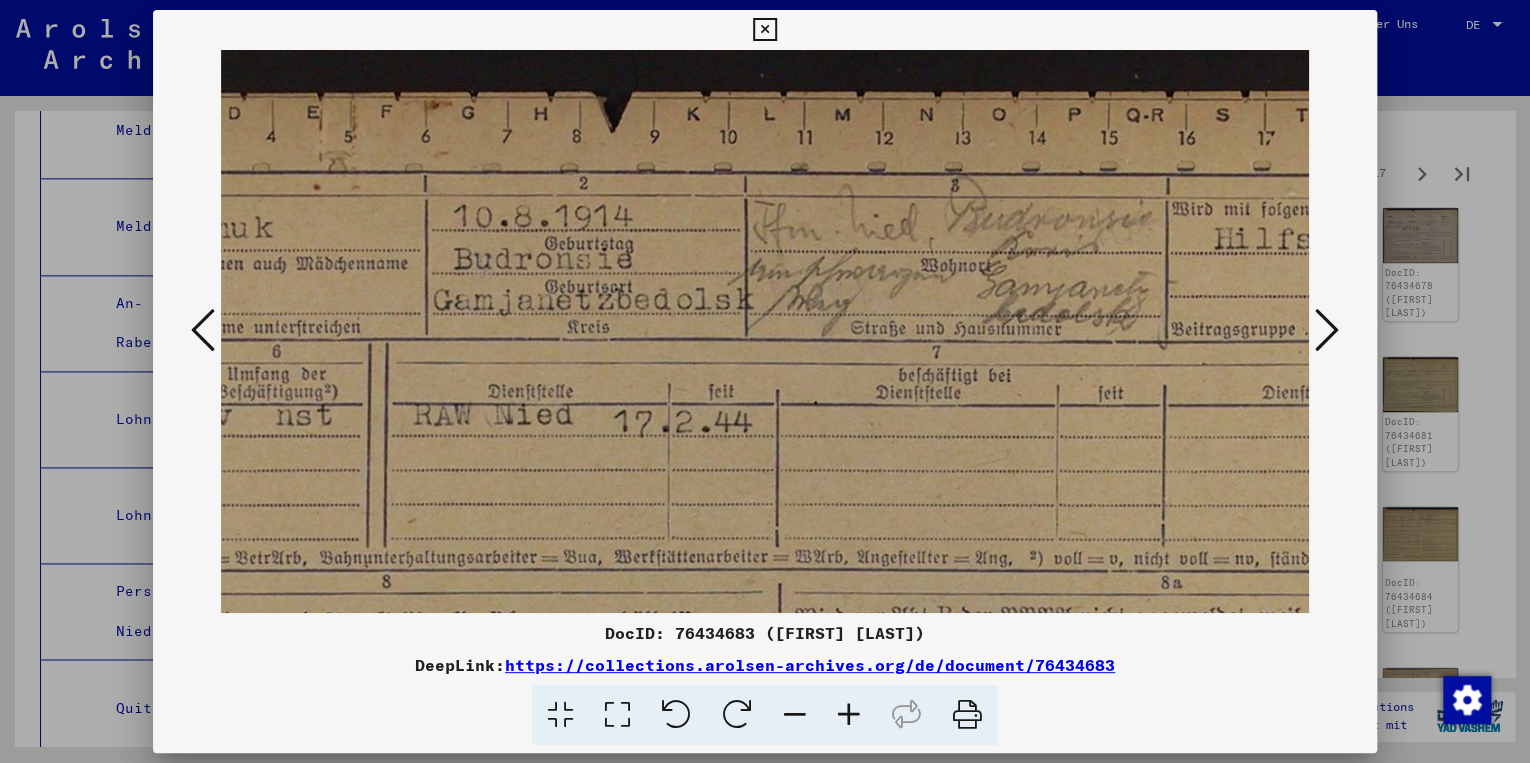 scroll, scrollTop: 0, scrollLeft: 338, axis: horizontal 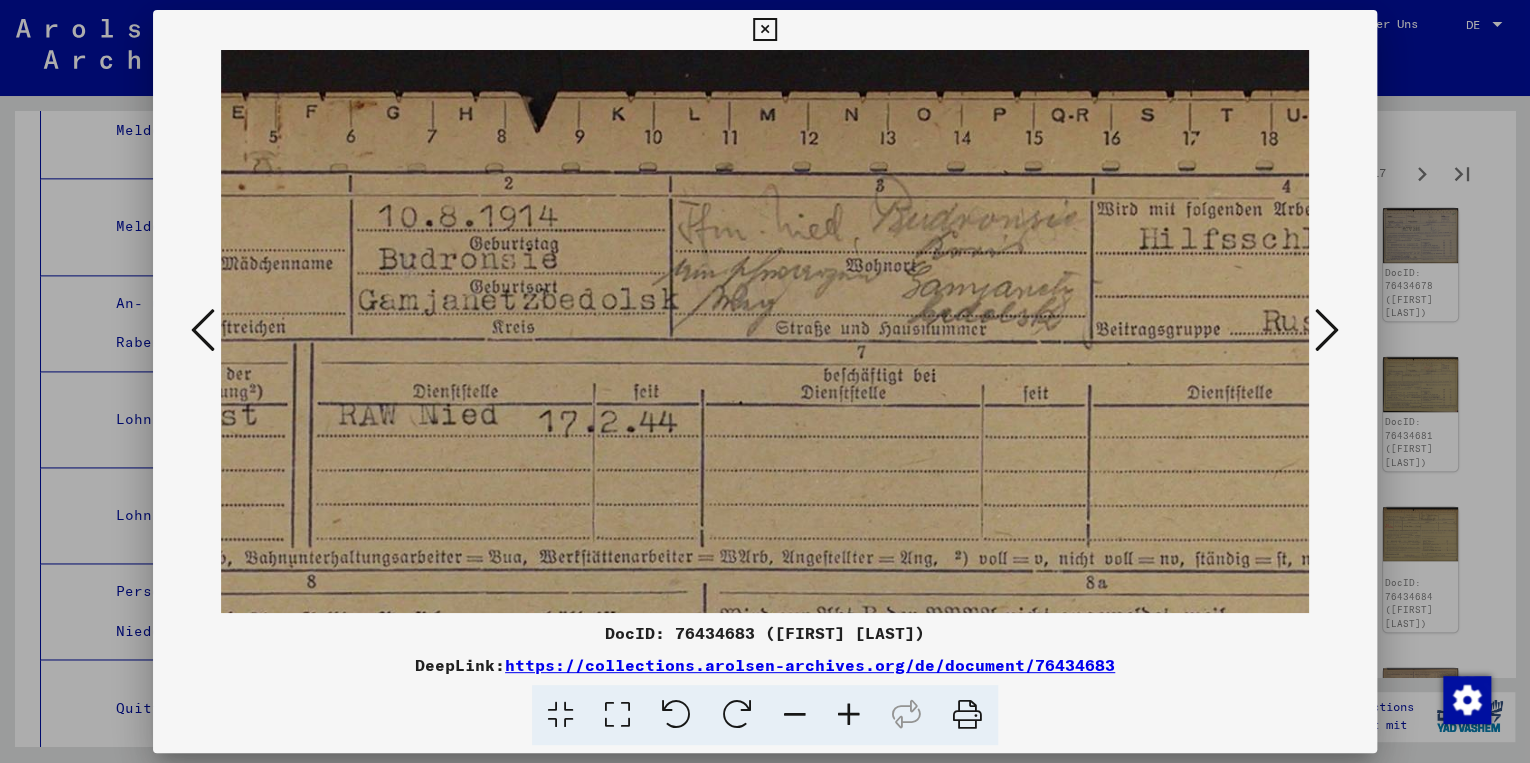 drag, startPoint x: 1007, startPoint y: 472, endPoint x: 710, endPoint y: 487, distance: 297.37854 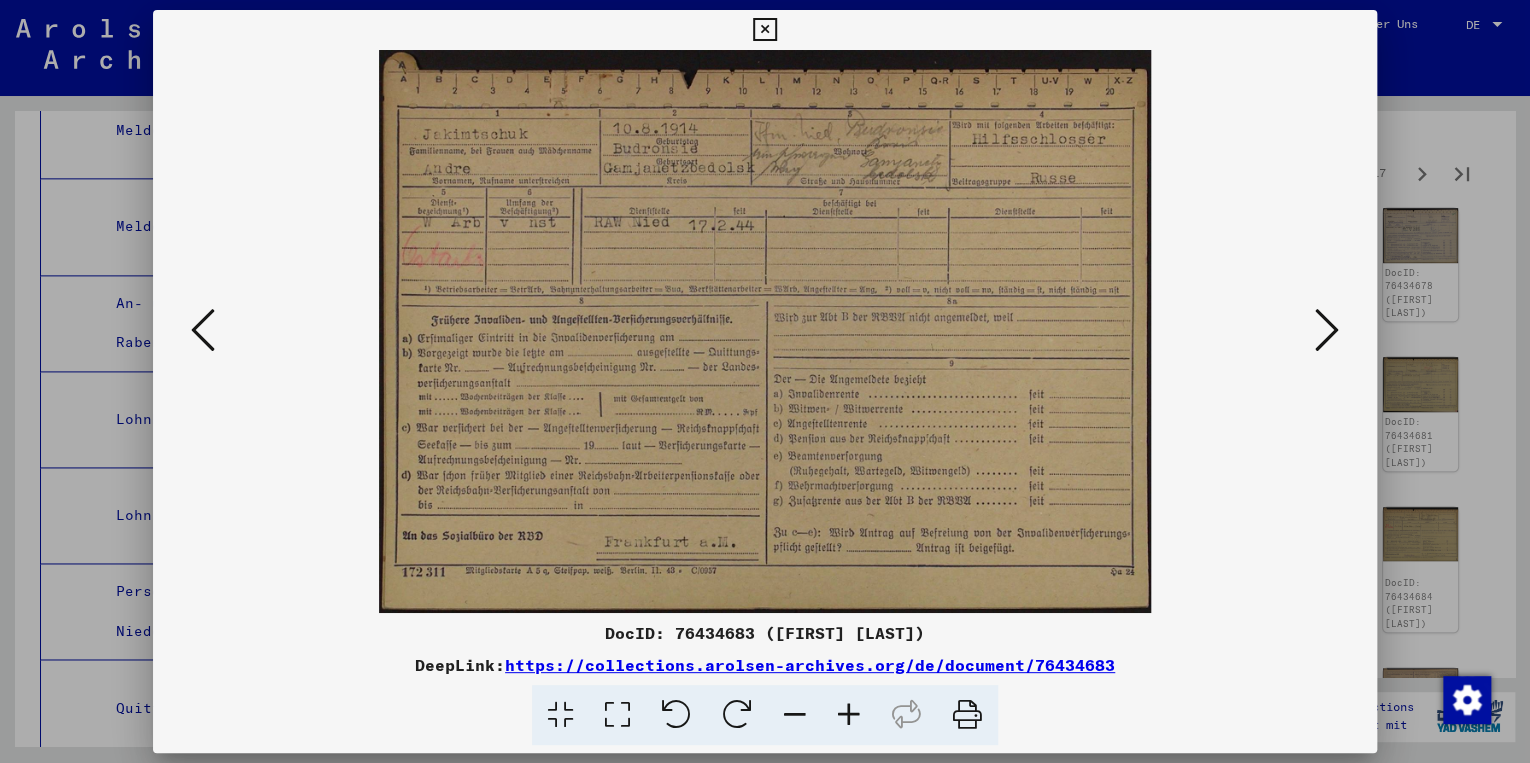 scroll, scrollTop: 0, scrollLeft: 0, axis: both 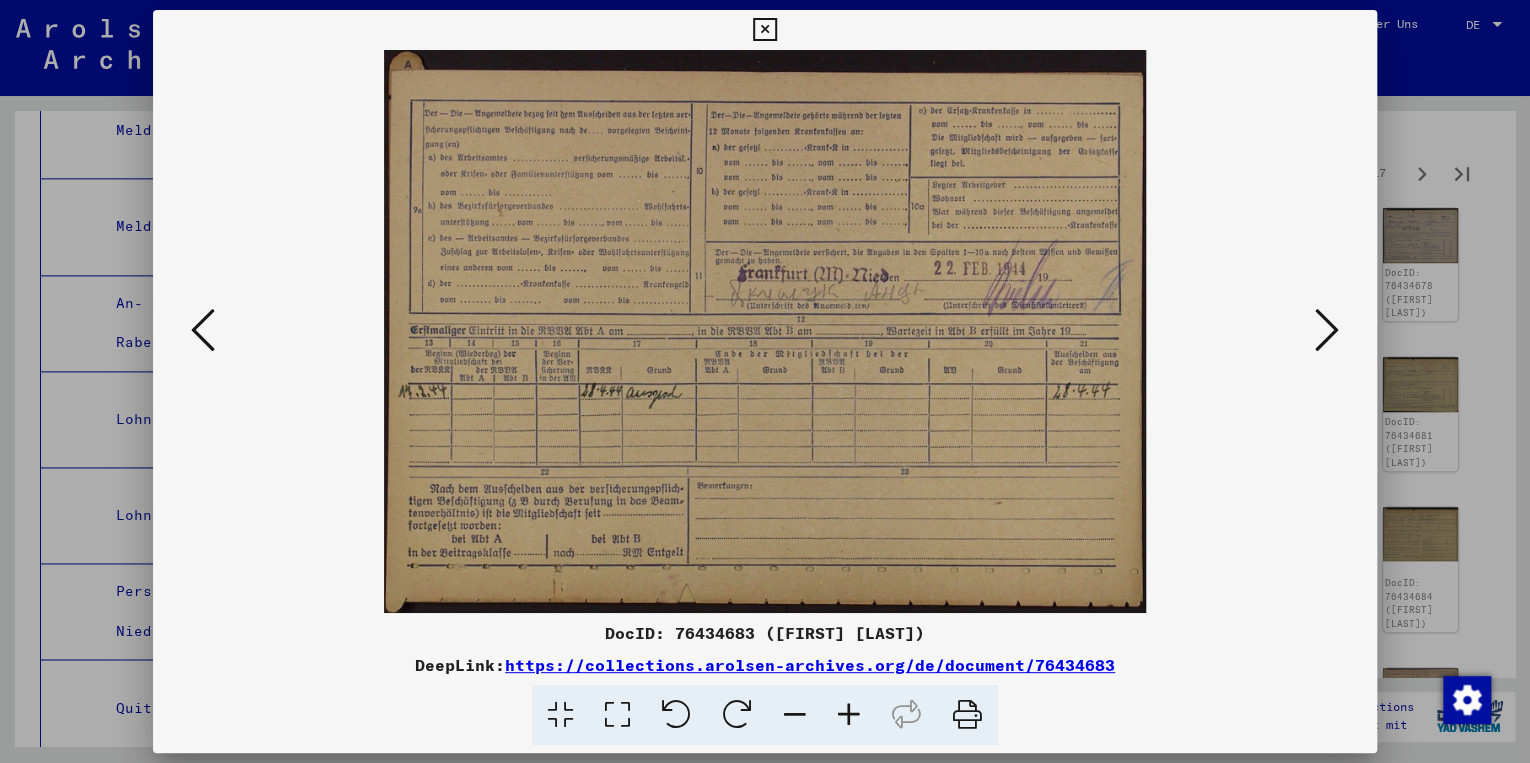 click at bounding box center (1327, 330) 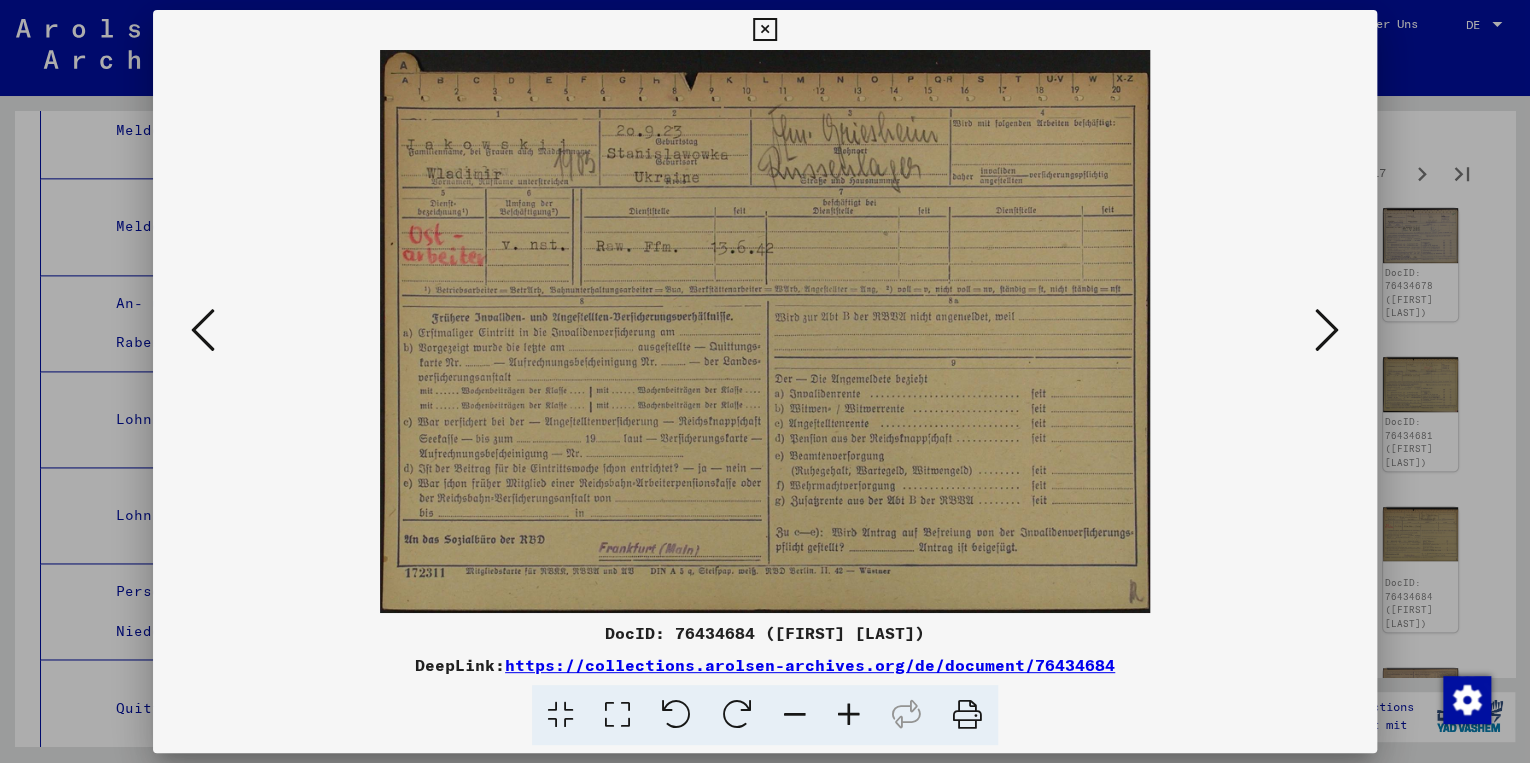 click on "https://collections.arolsen-archives.org/de/document/76434684" at bounding box center [810, 665] 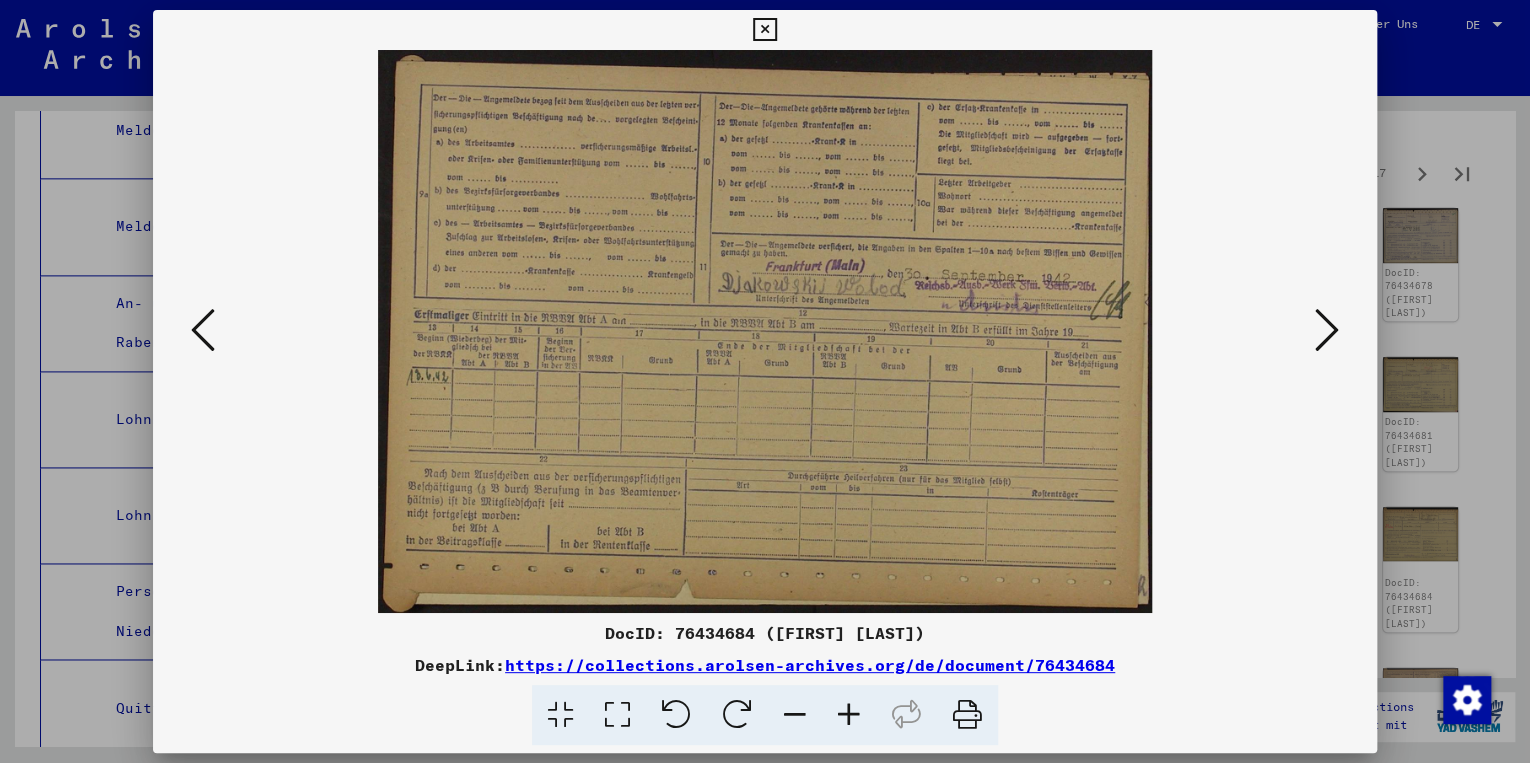 click at bounding box center [1327, 330] 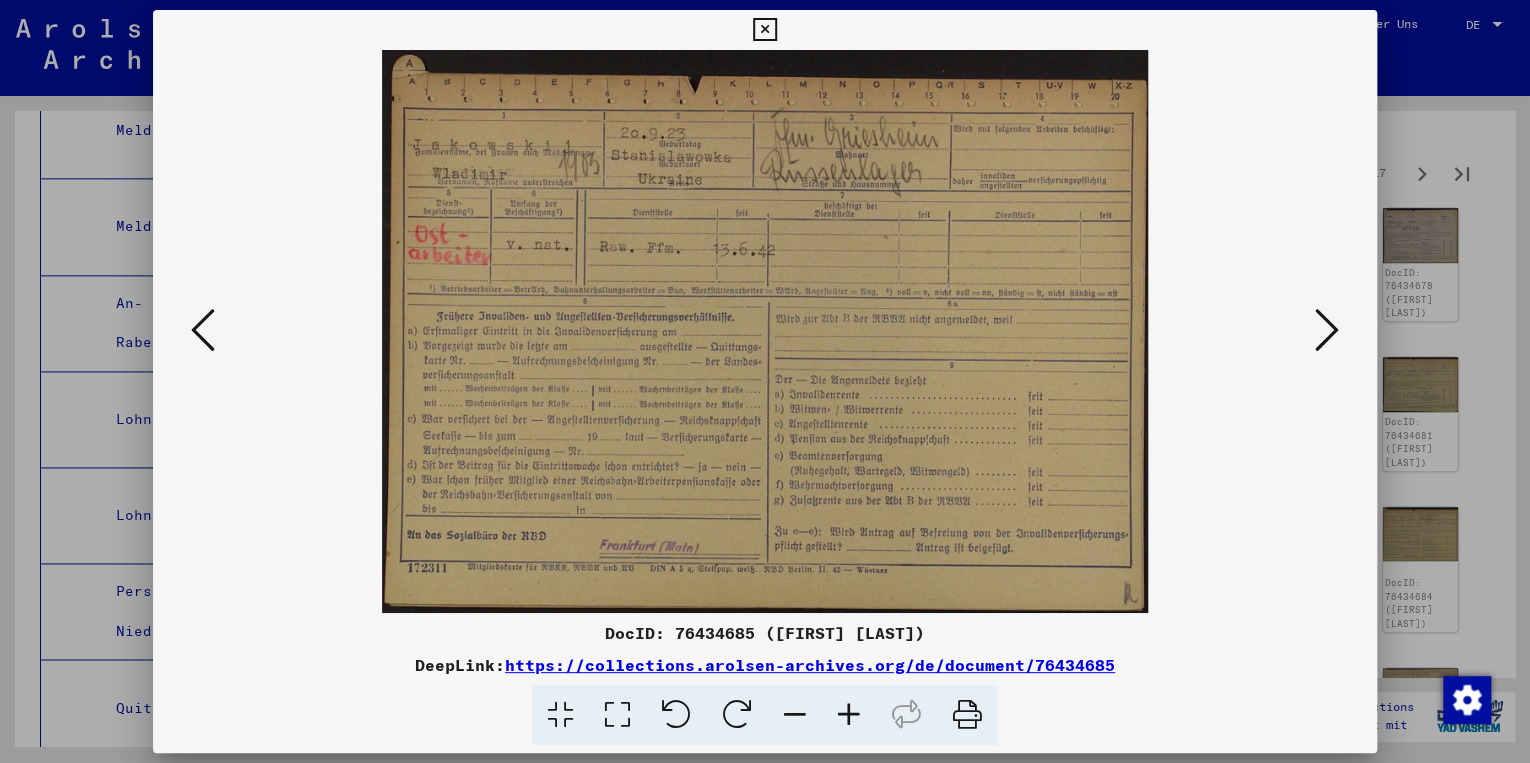 click at bounding box center (203, 330) 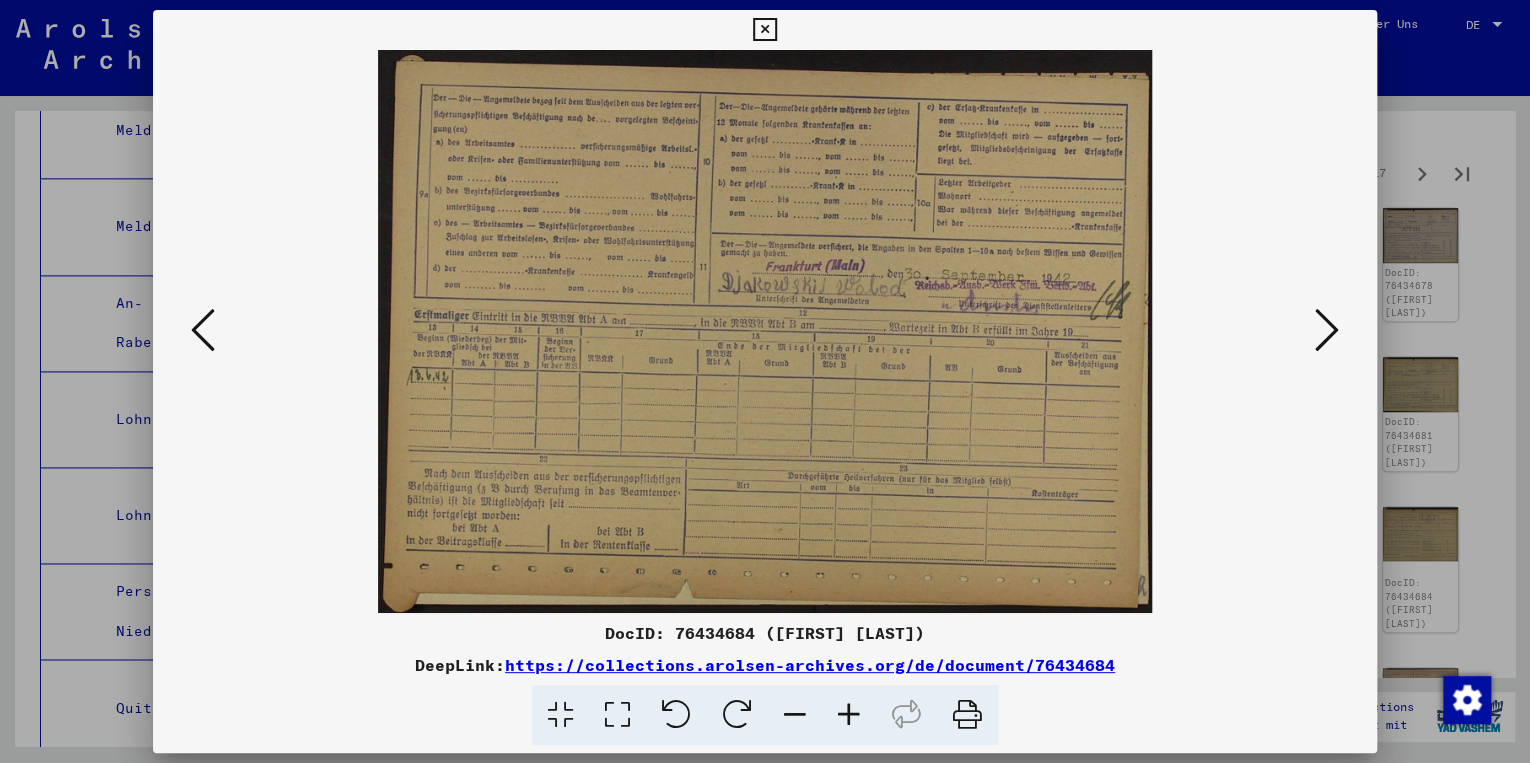 click at bounding box center (203, 330) 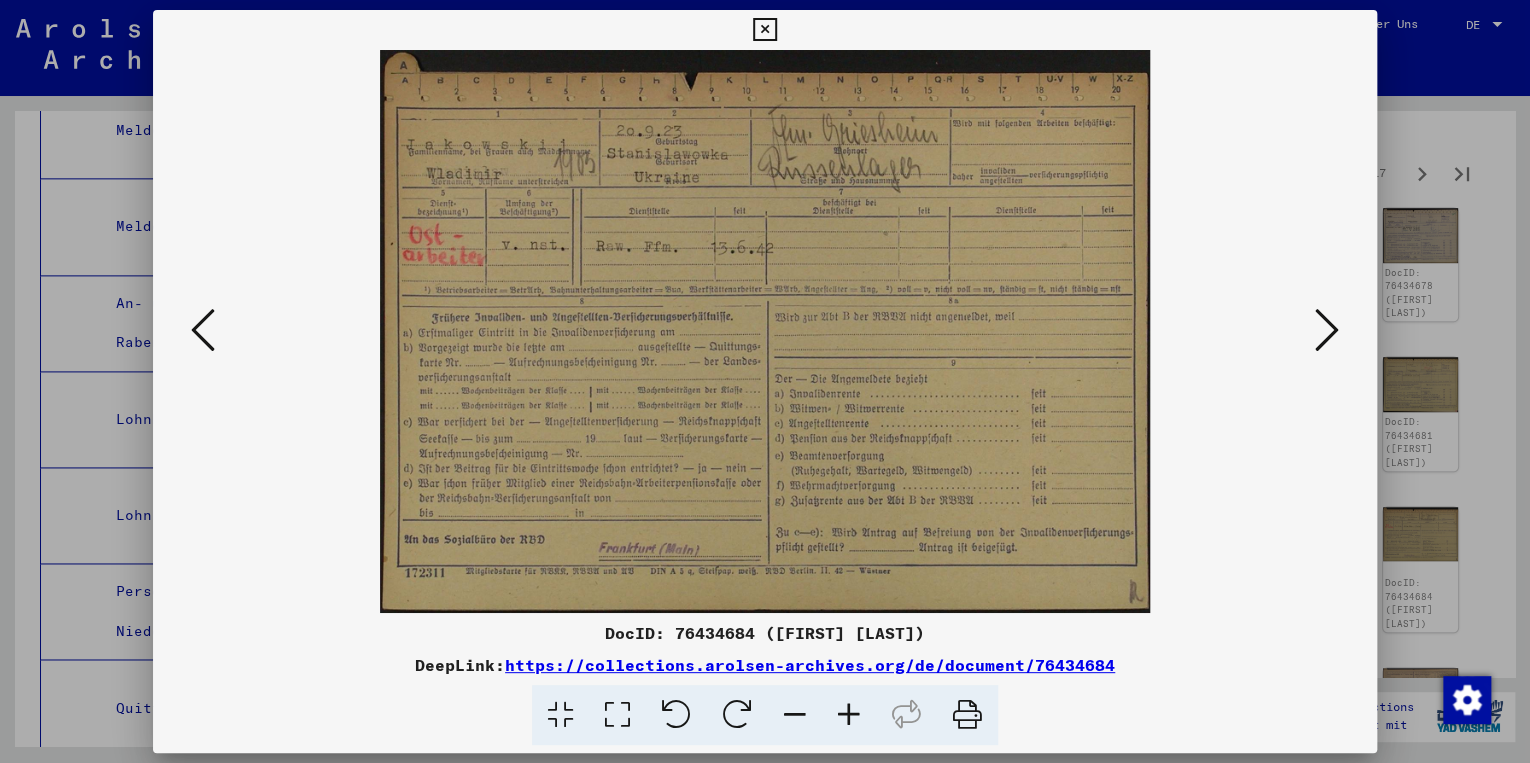 click at bounding box center [1327, 330] 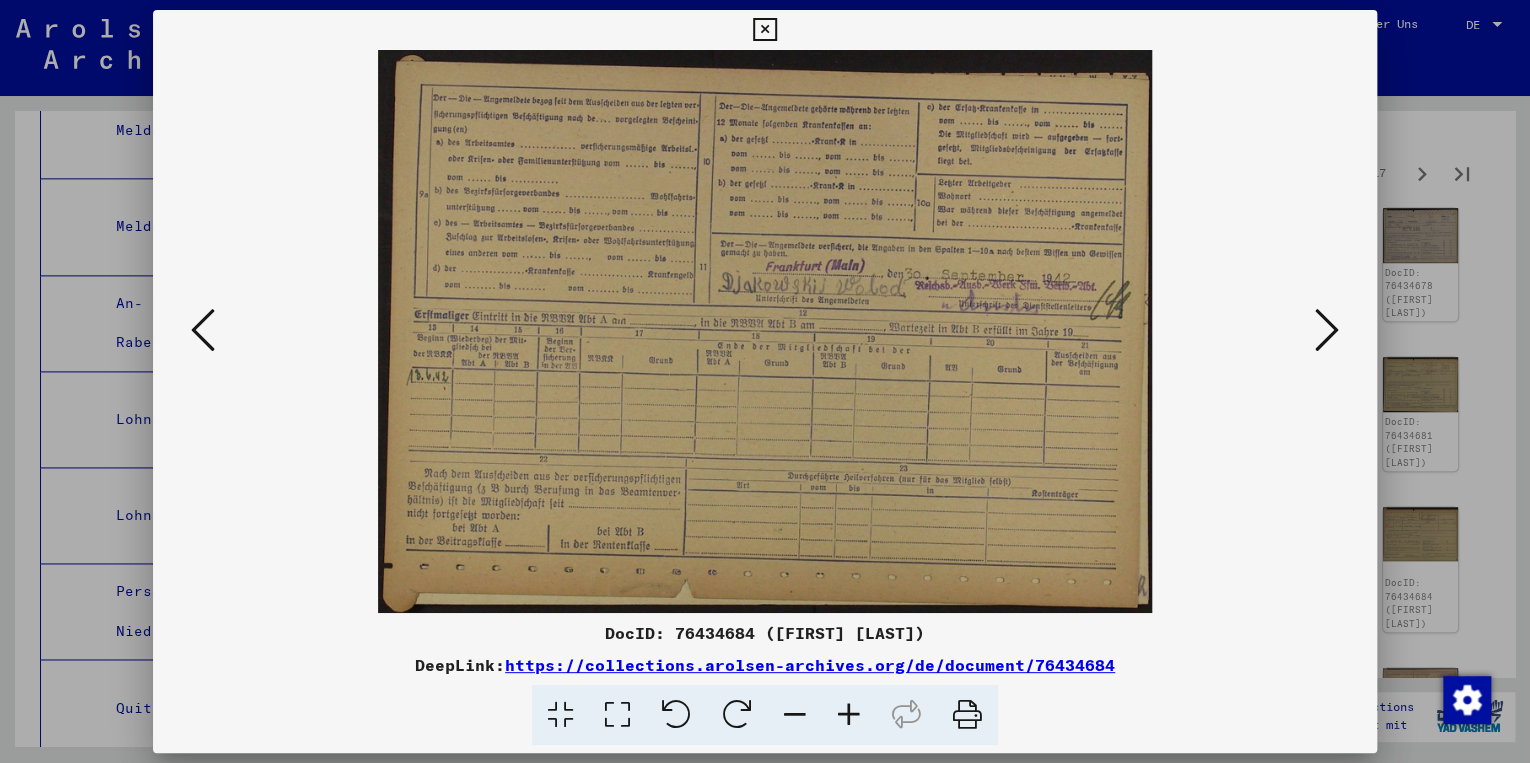 click at bounding box center (1327, 330) 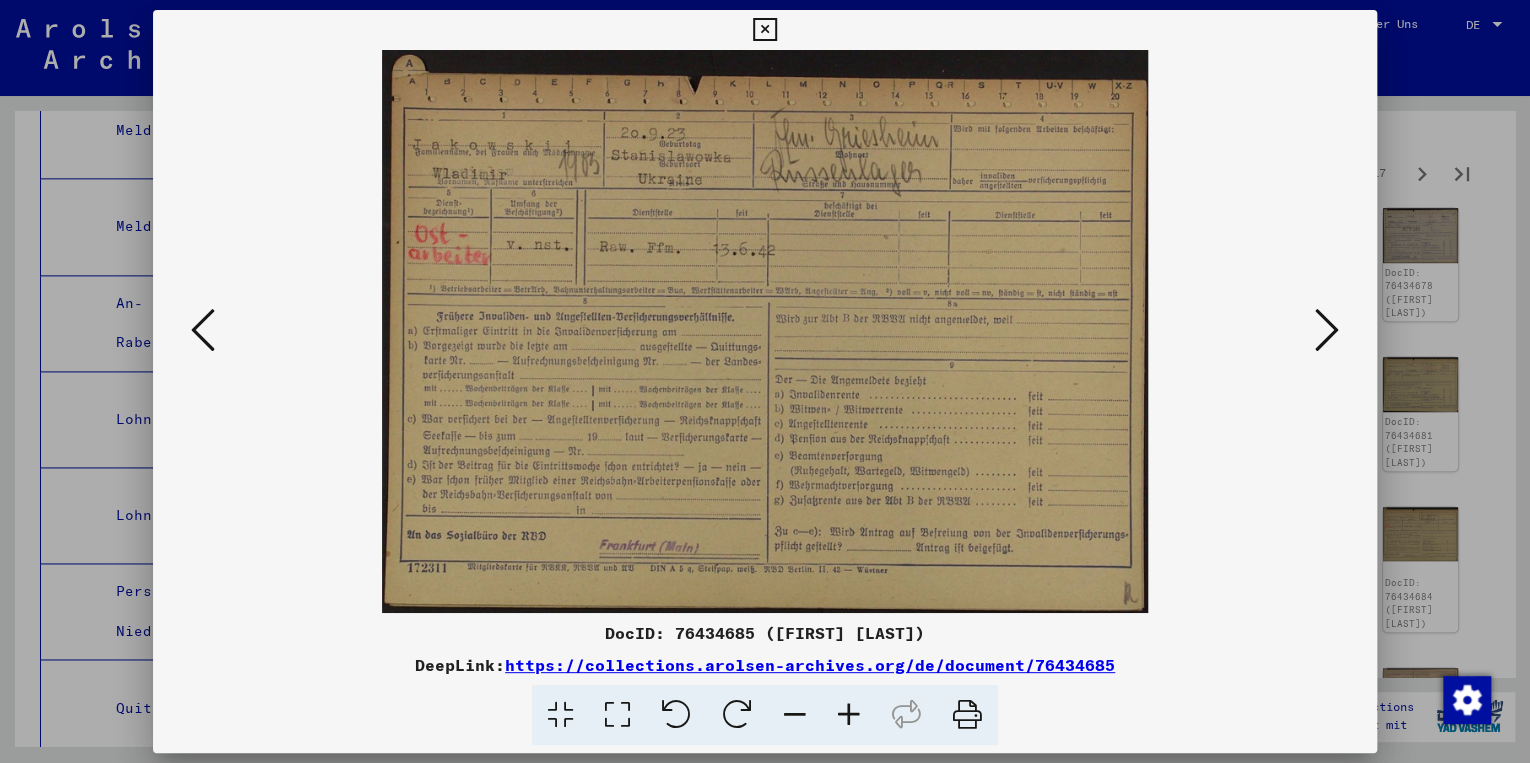 click at bounding box center [1327, 330] 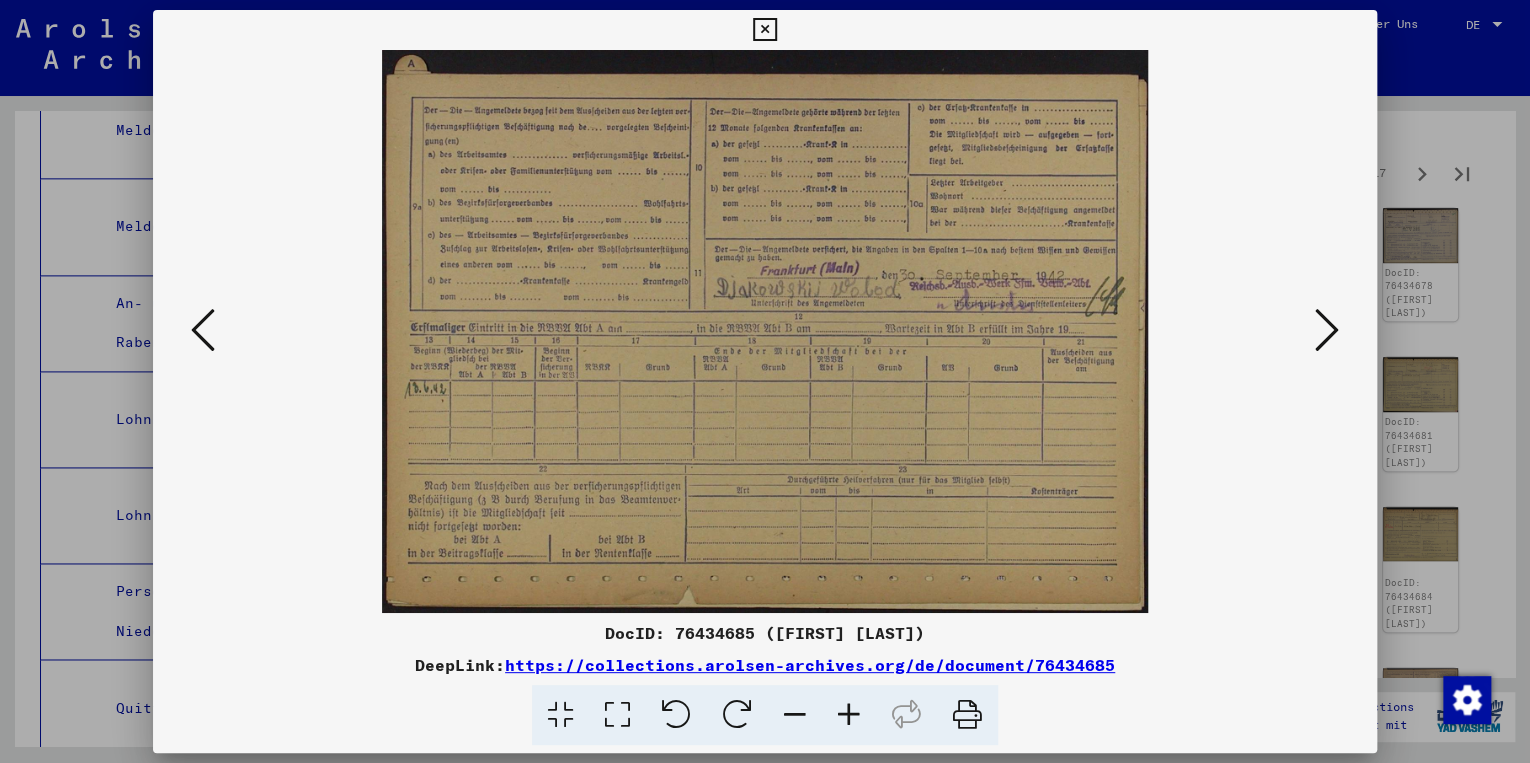 click at bounding box center [1327, 330] 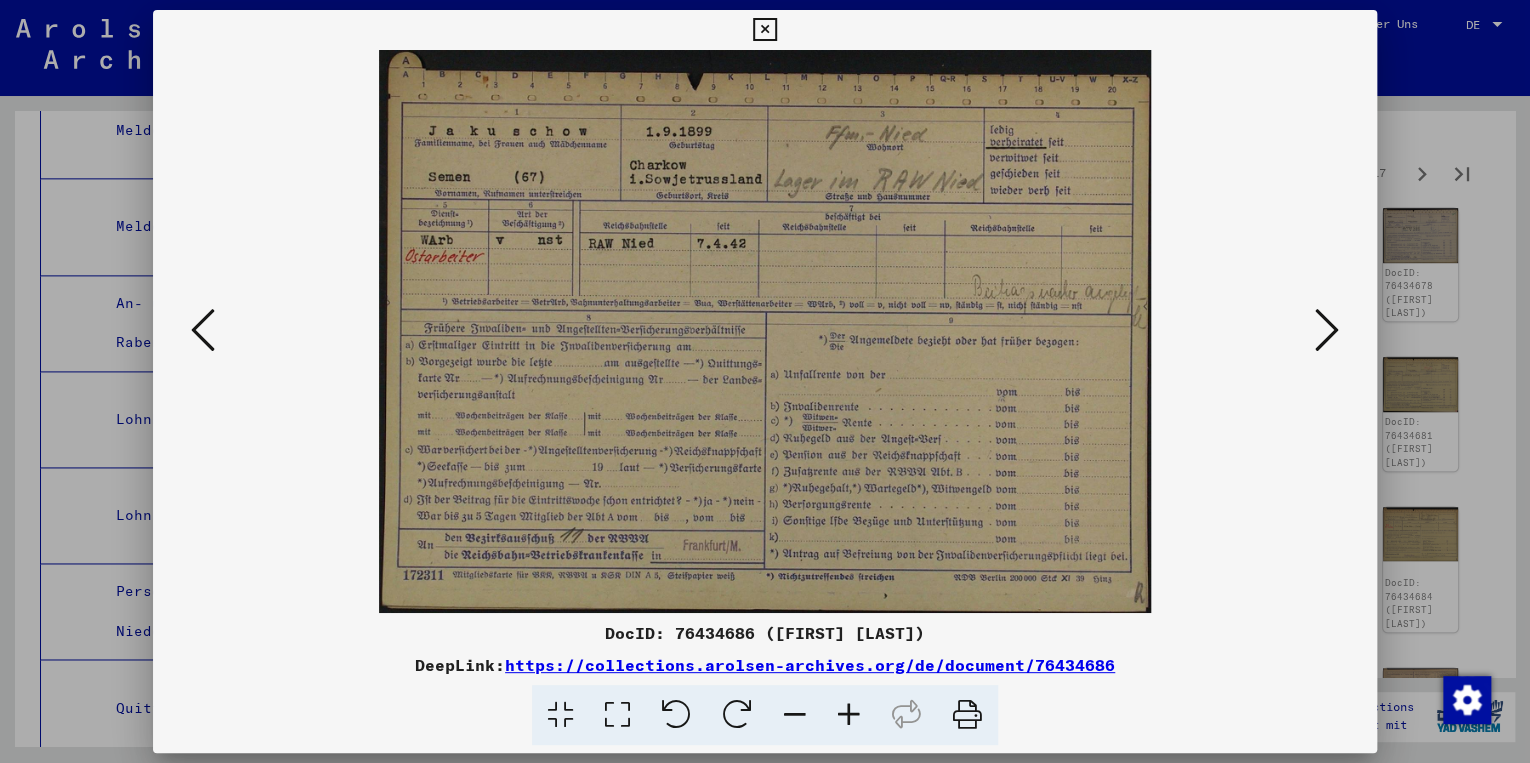 click at bounding box center [1327, 330] 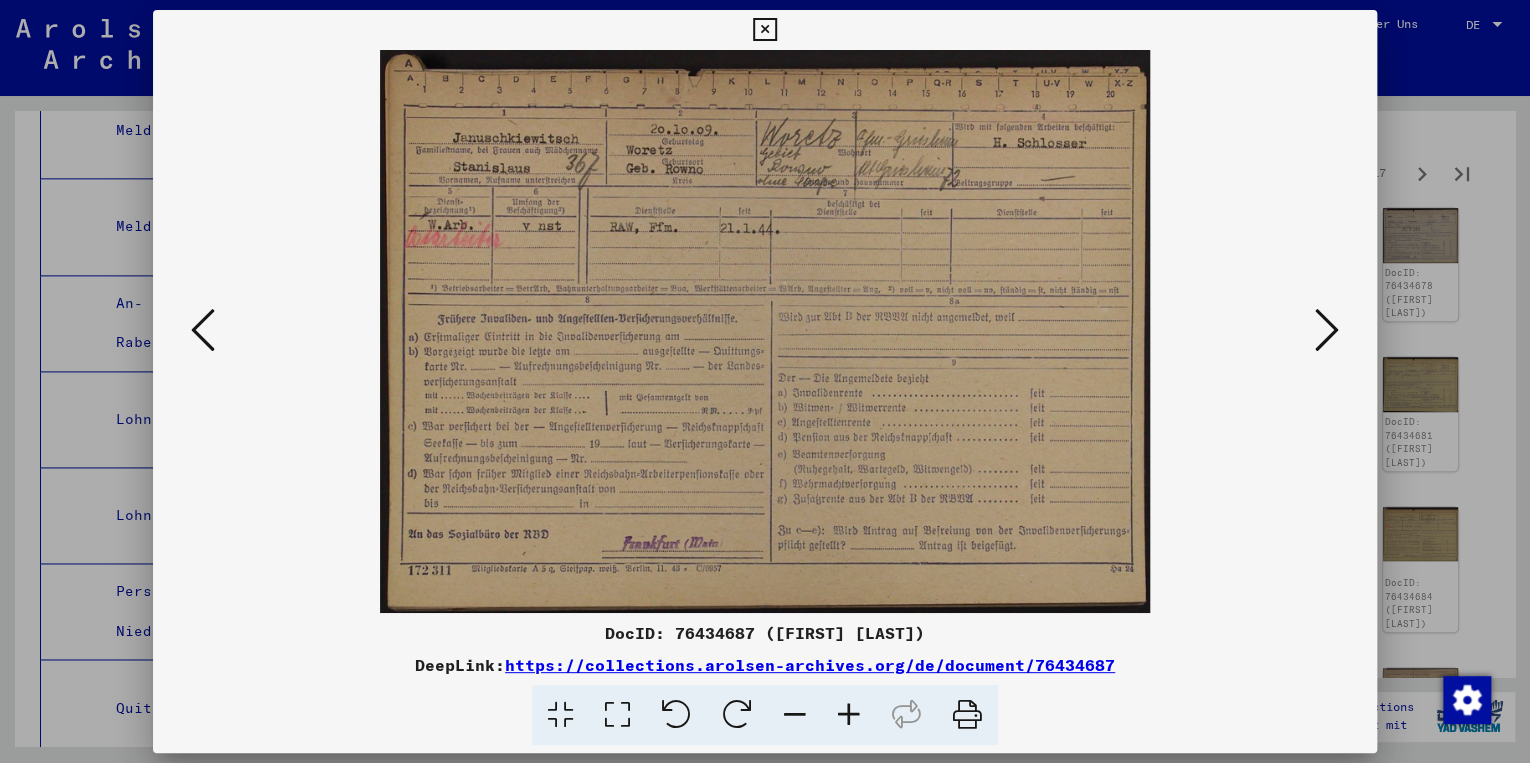 click at bounding box center (1327, 330) 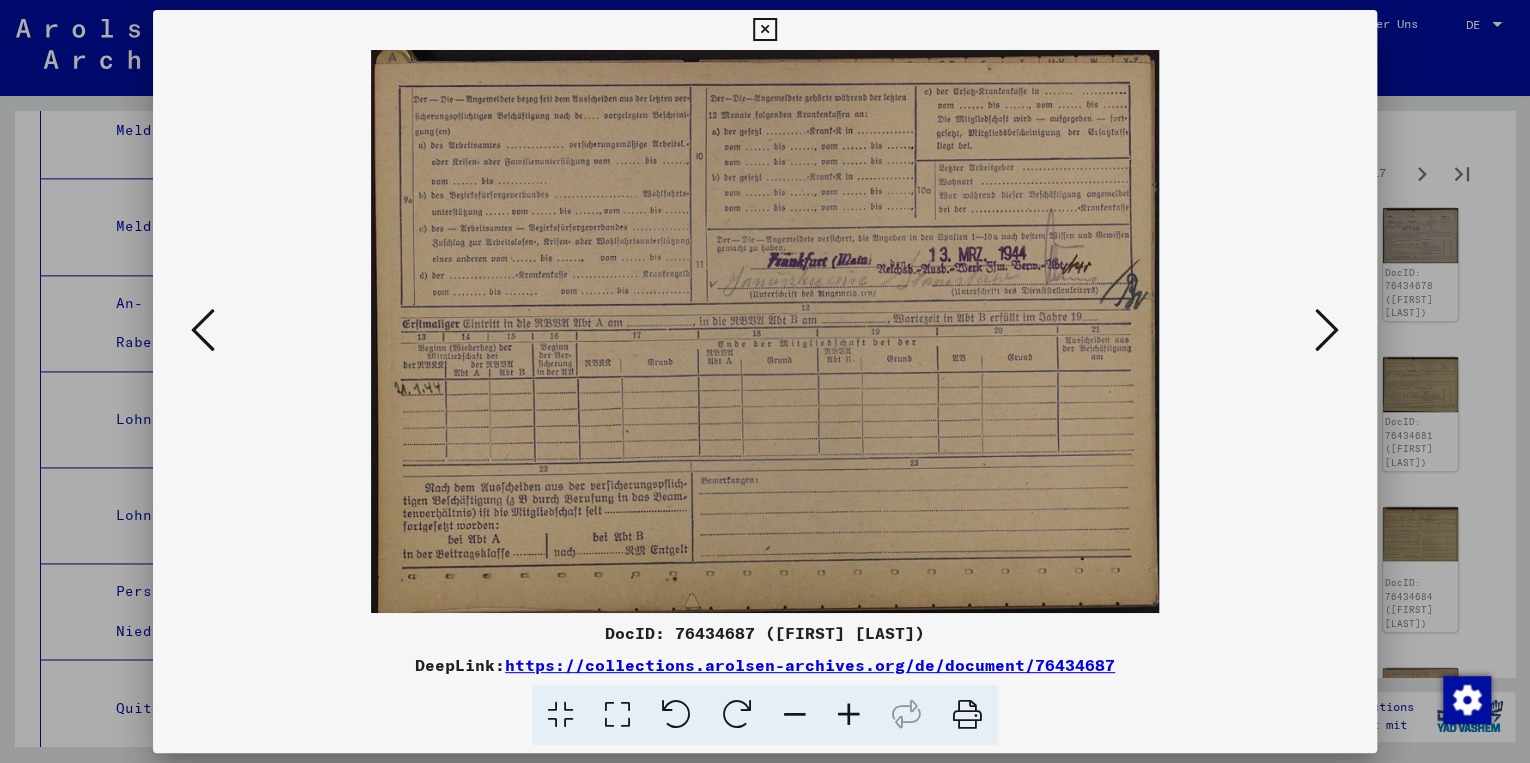 click at bounding box center (203, 330) 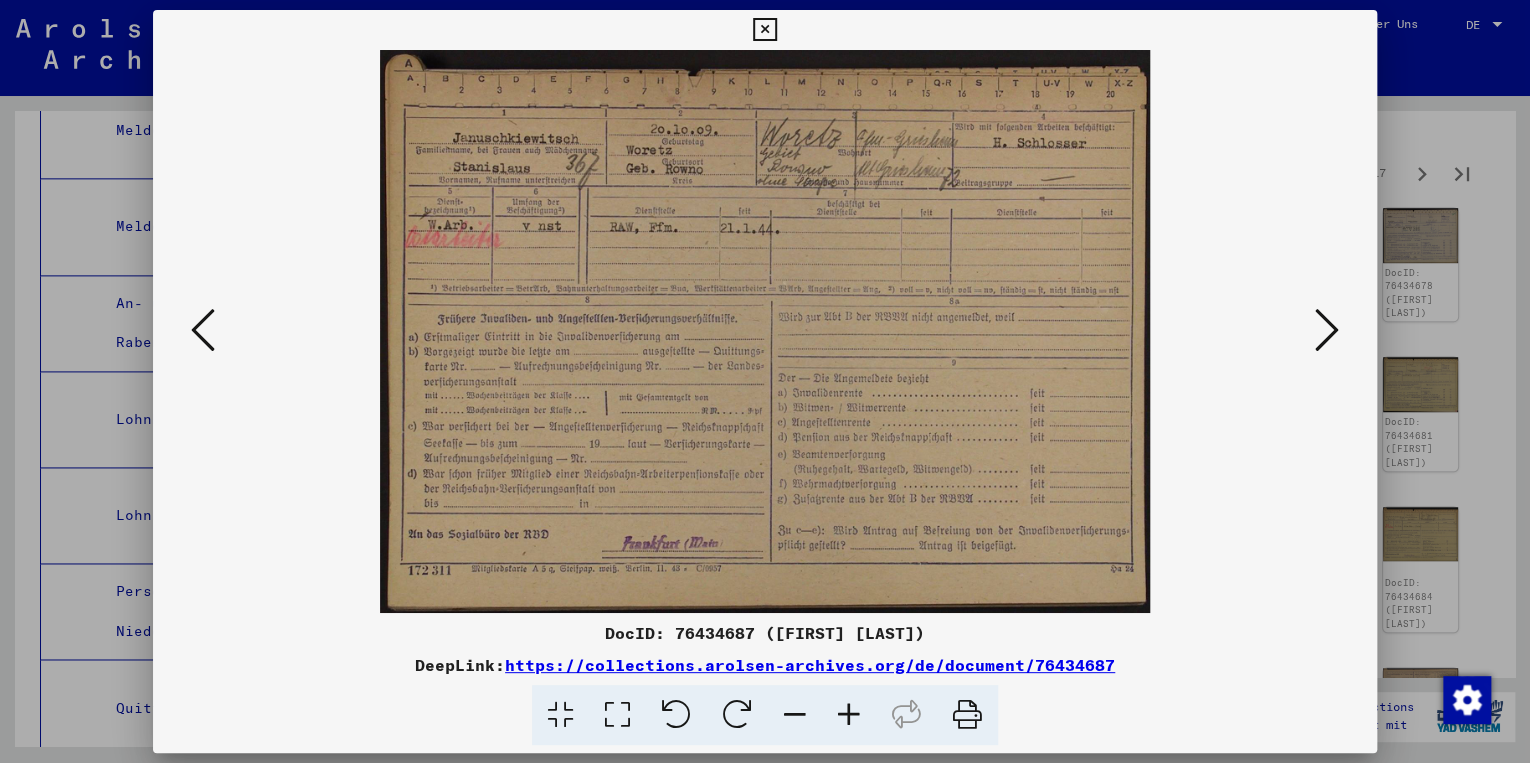 click on "https://collections.arolsen-archives.org/de/document/76434687" at bounding box center [810, 665] 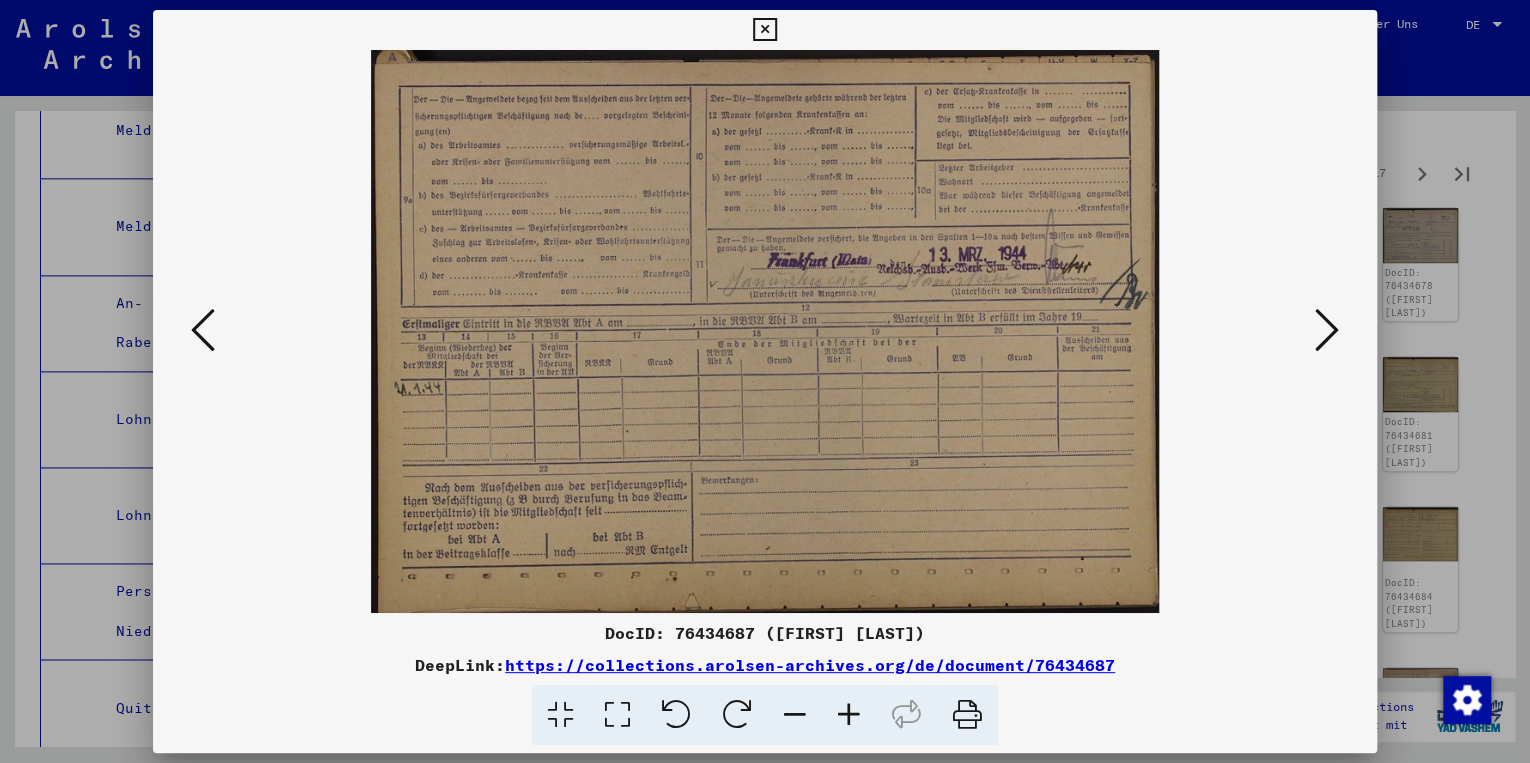 click at bounding box center [1327, 330] 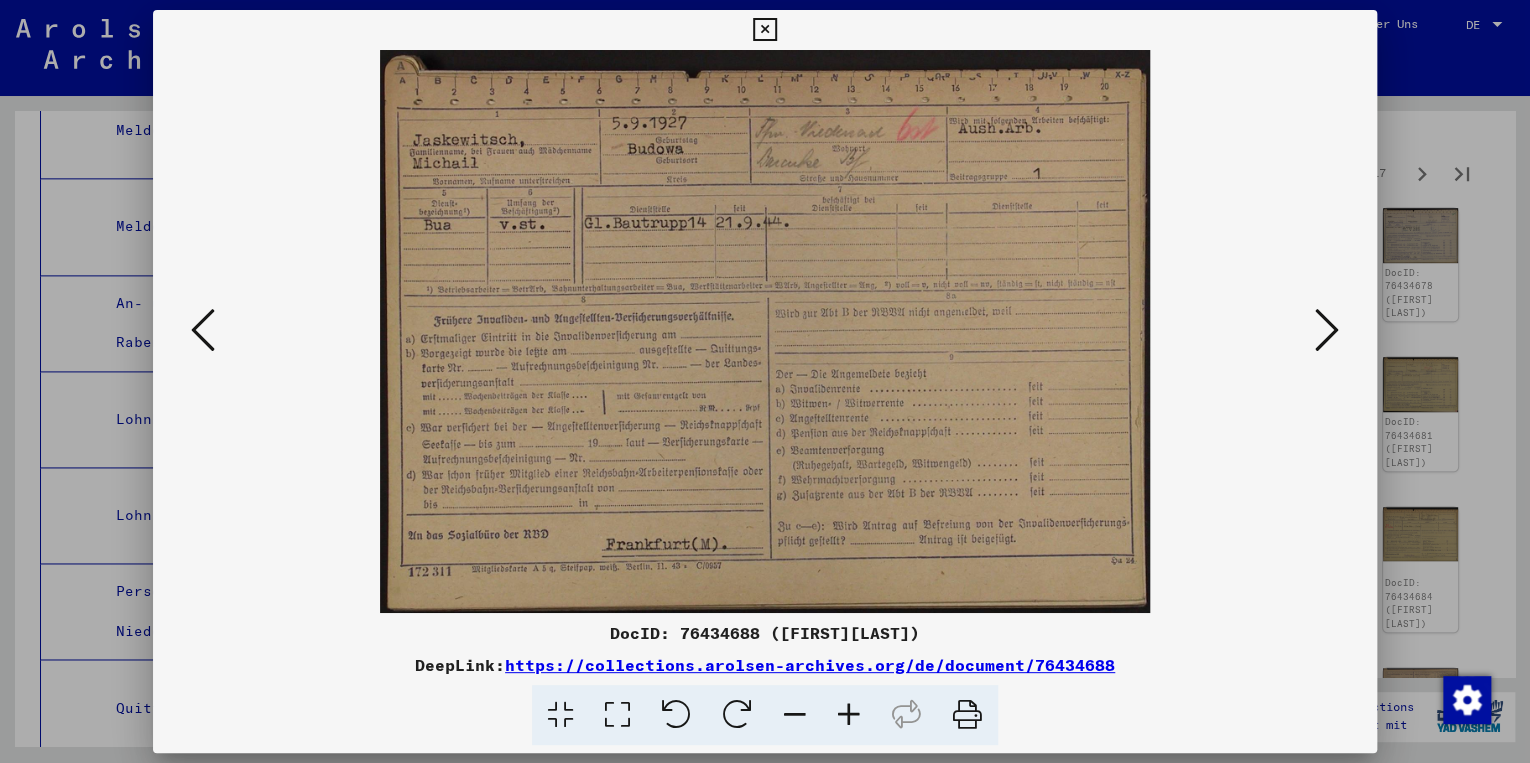 click at bounding box center [1327, 330] 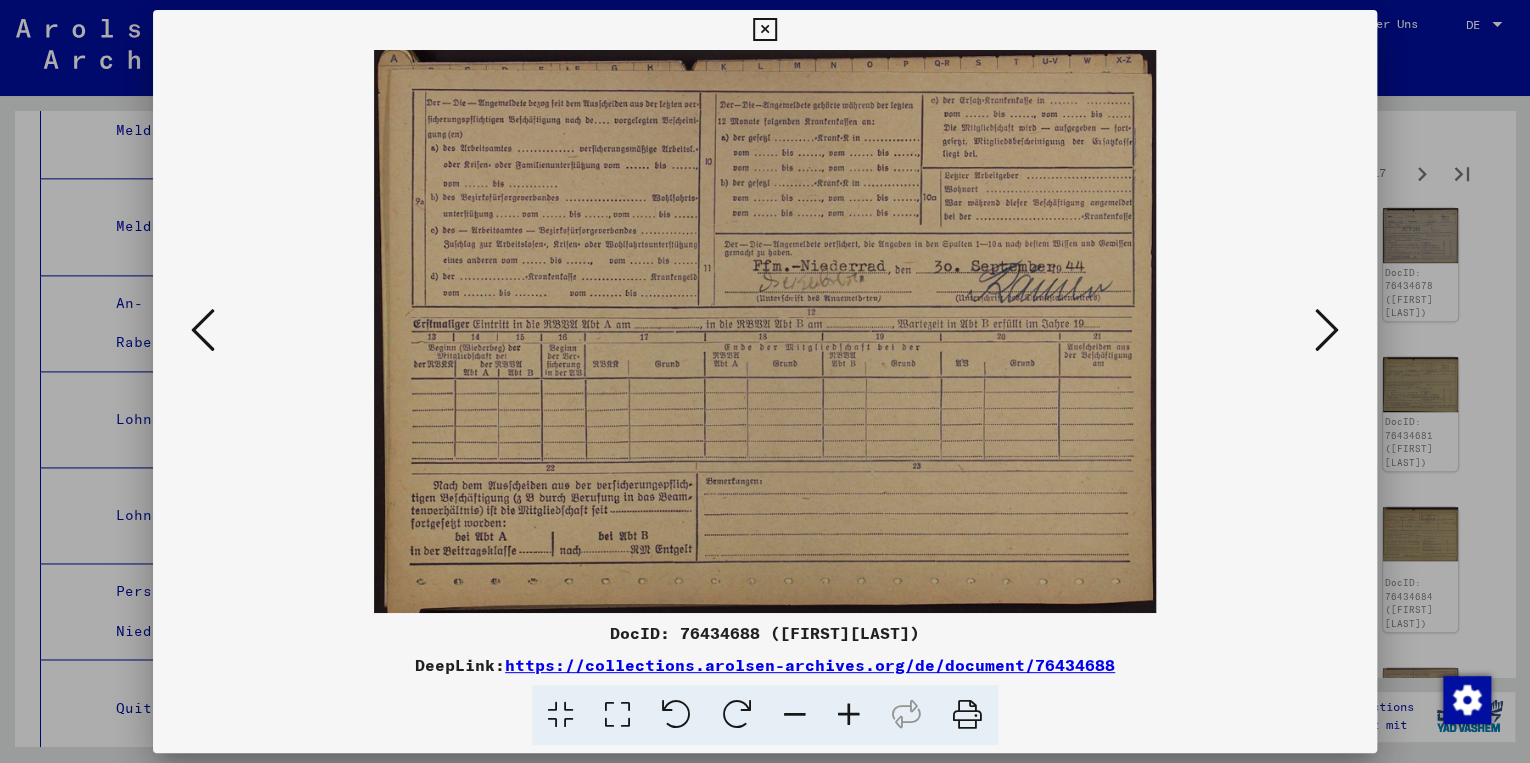 click at bounding box center [1327, 330] 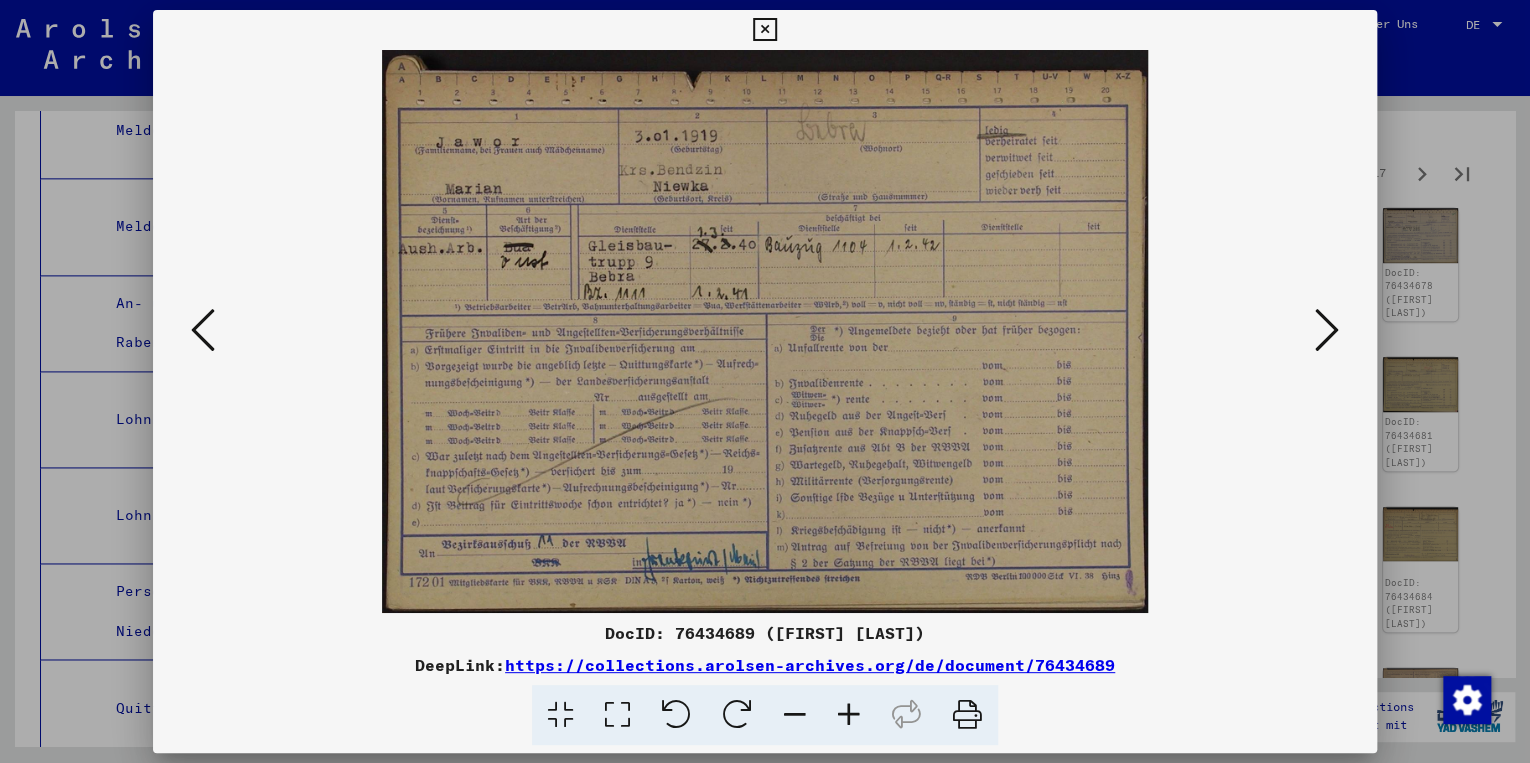 click at bounding box center (1327, 330) 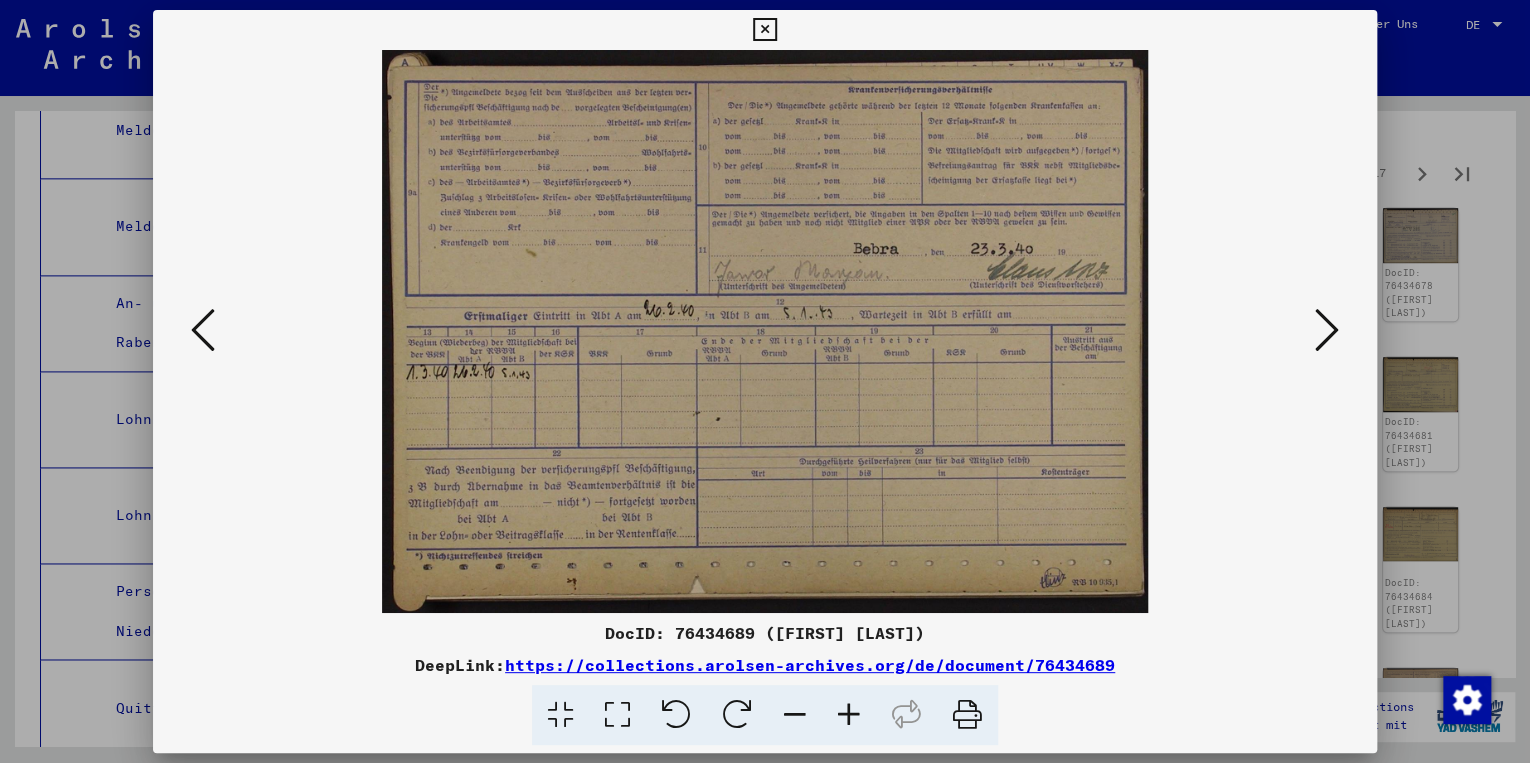 click at bounding box center (1327, 330) 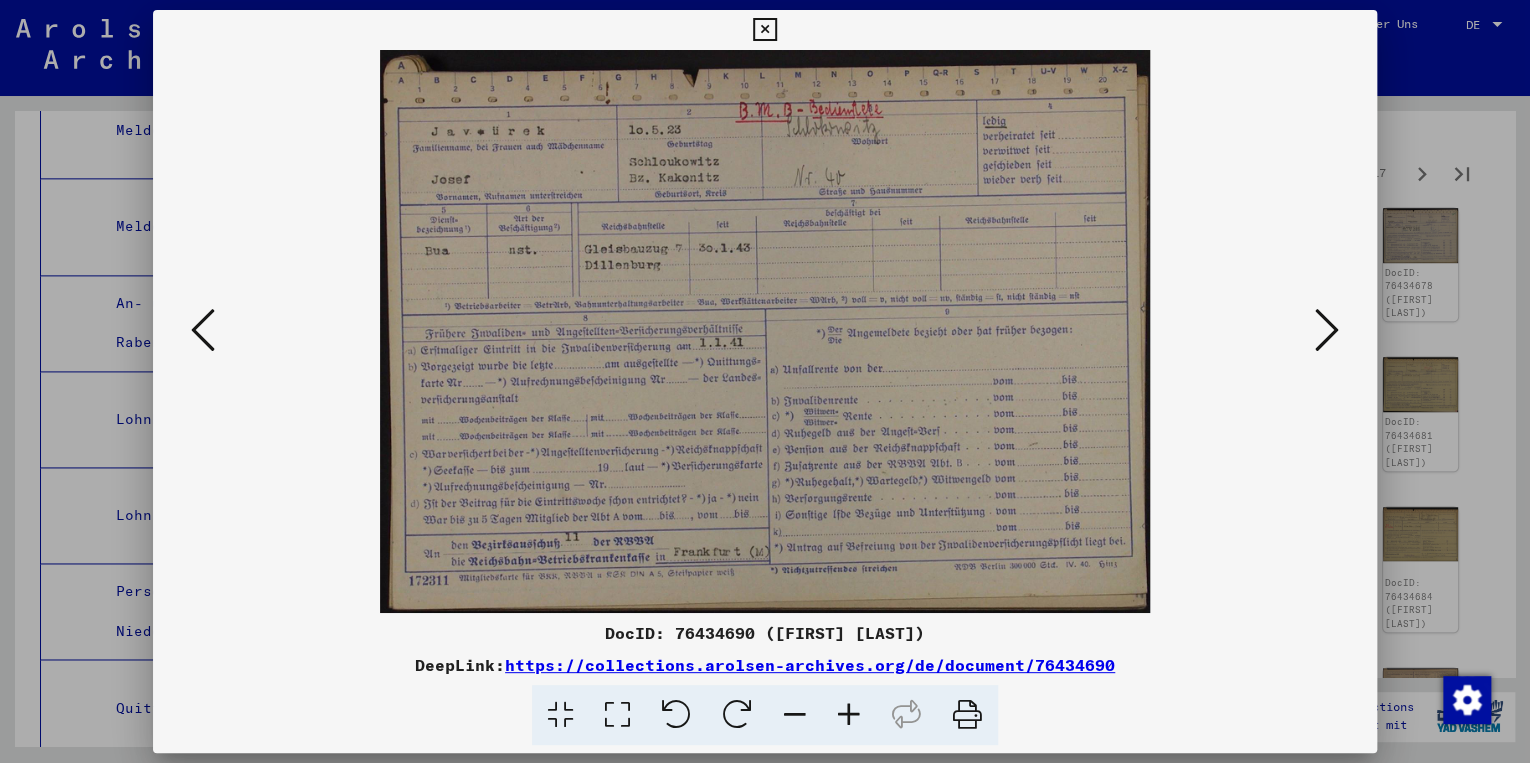 click at bounding box center (1327, 330) 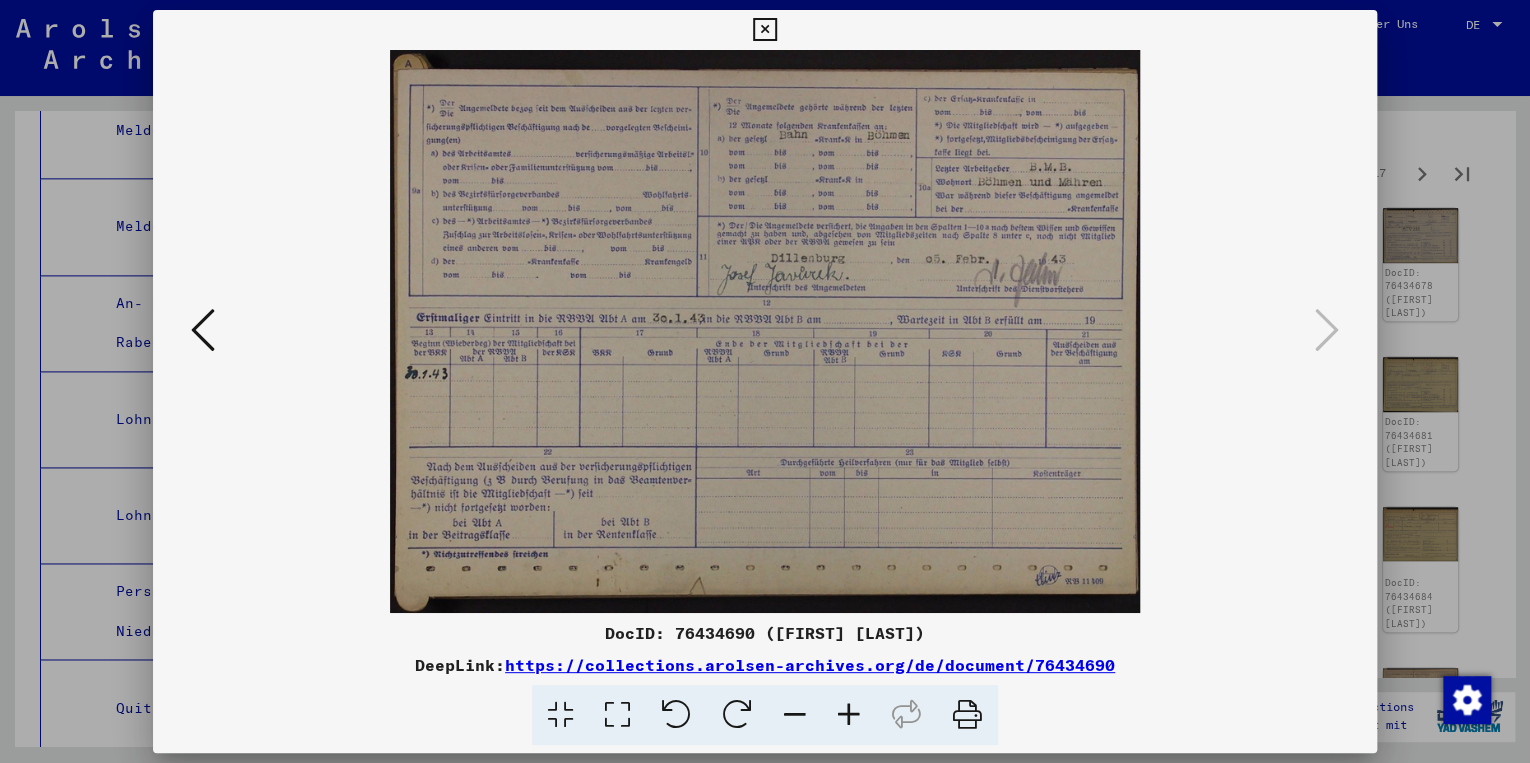 click at bounding box center [764, 30] 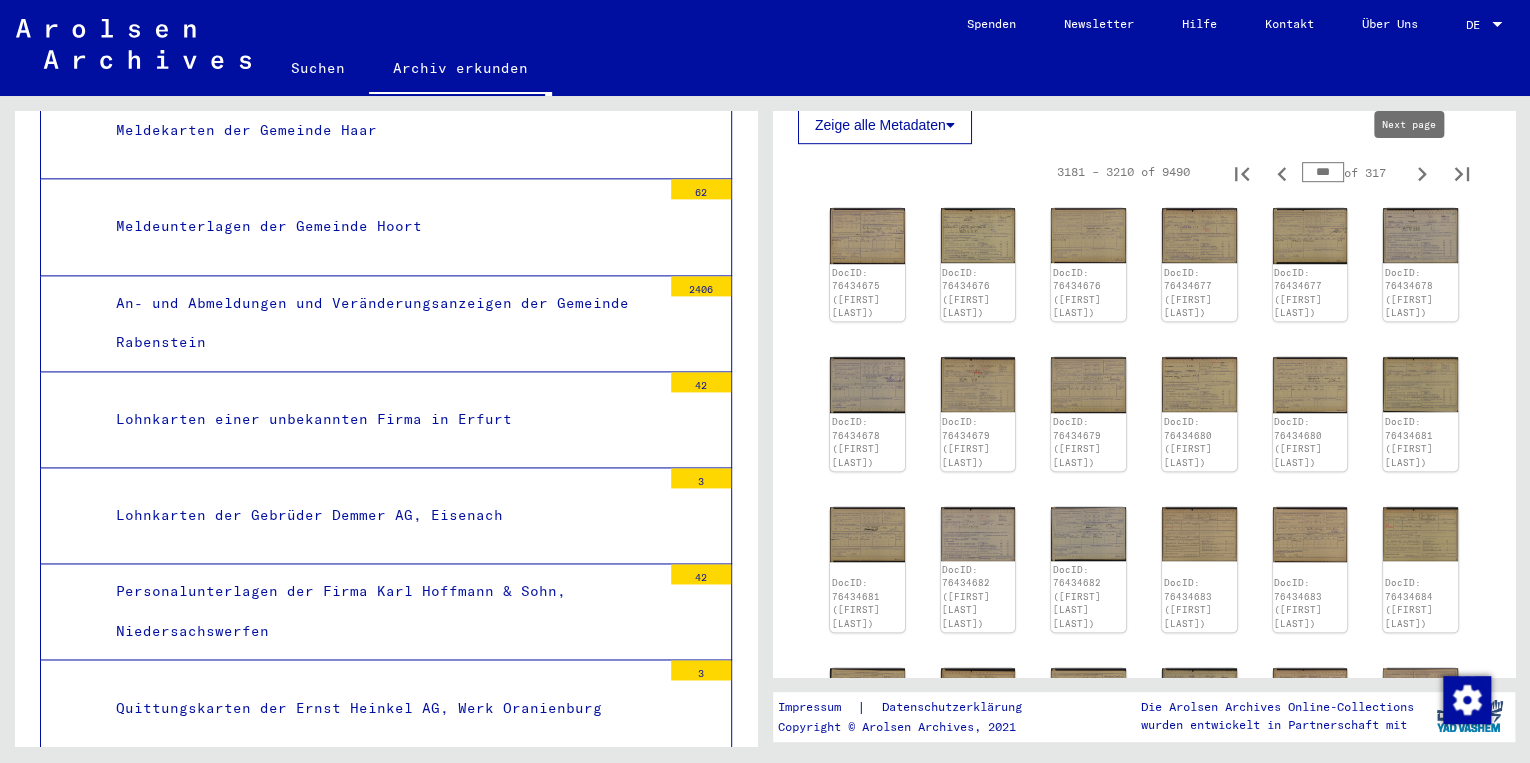 click 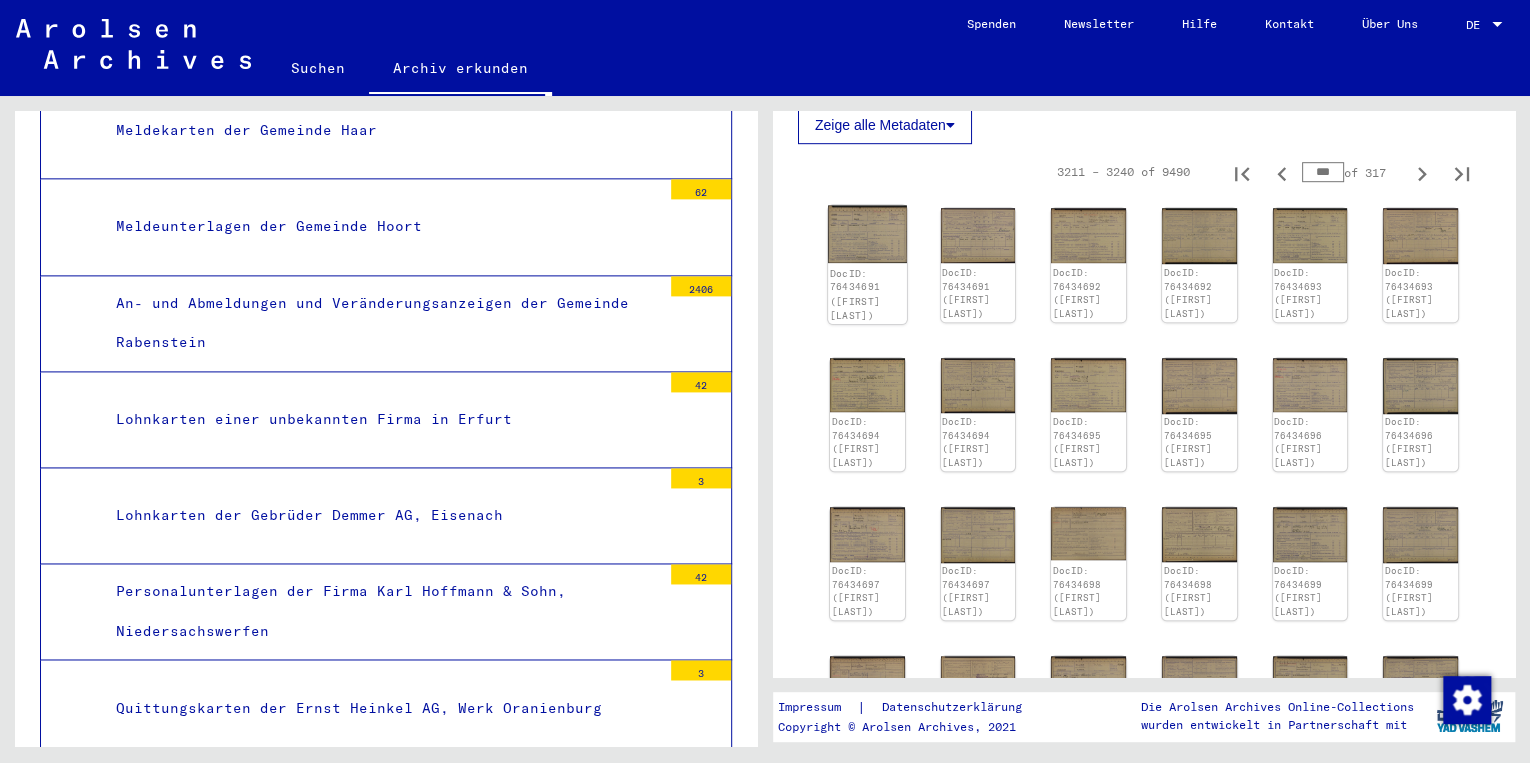 click 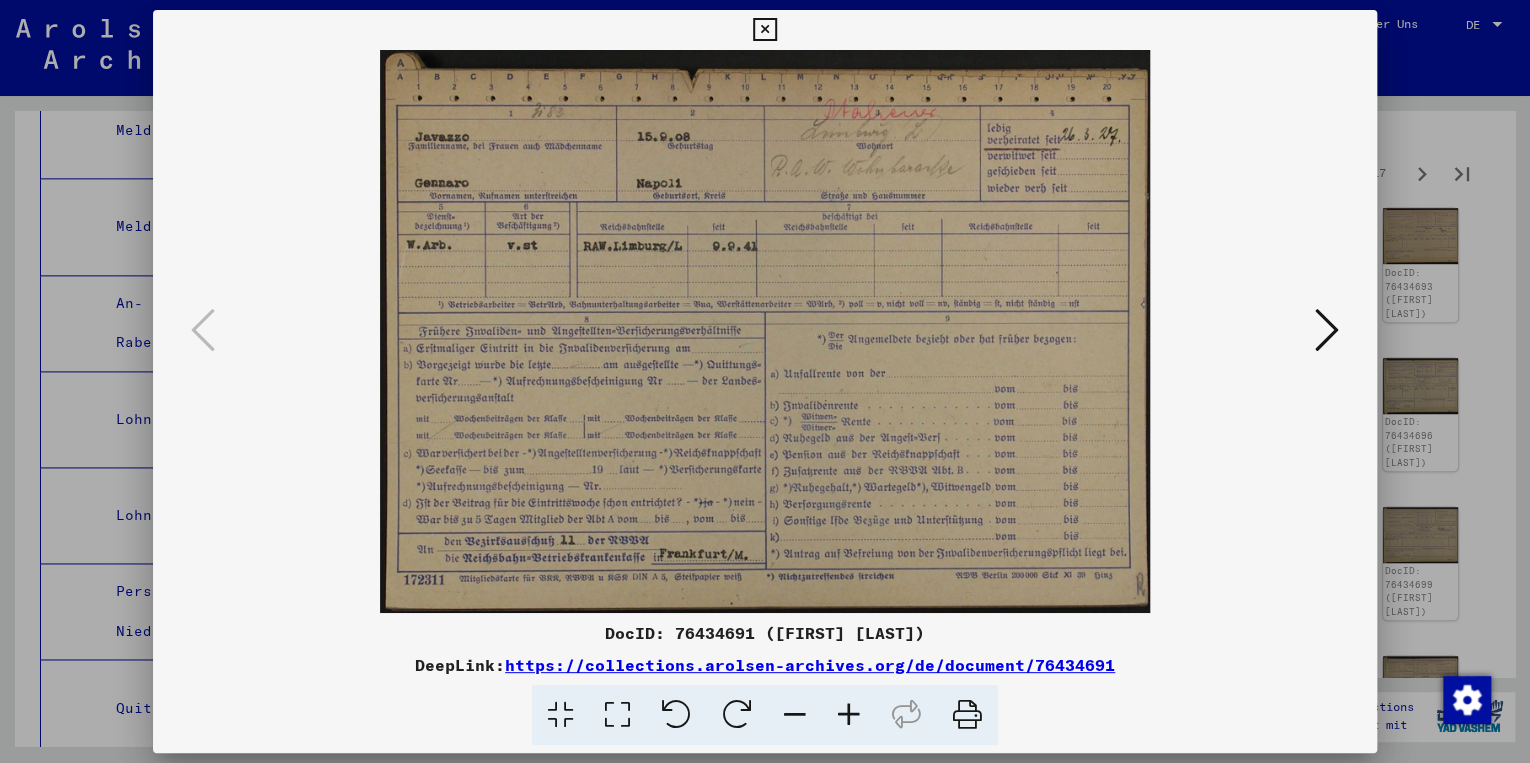 click at bounding box center [1327, 330] 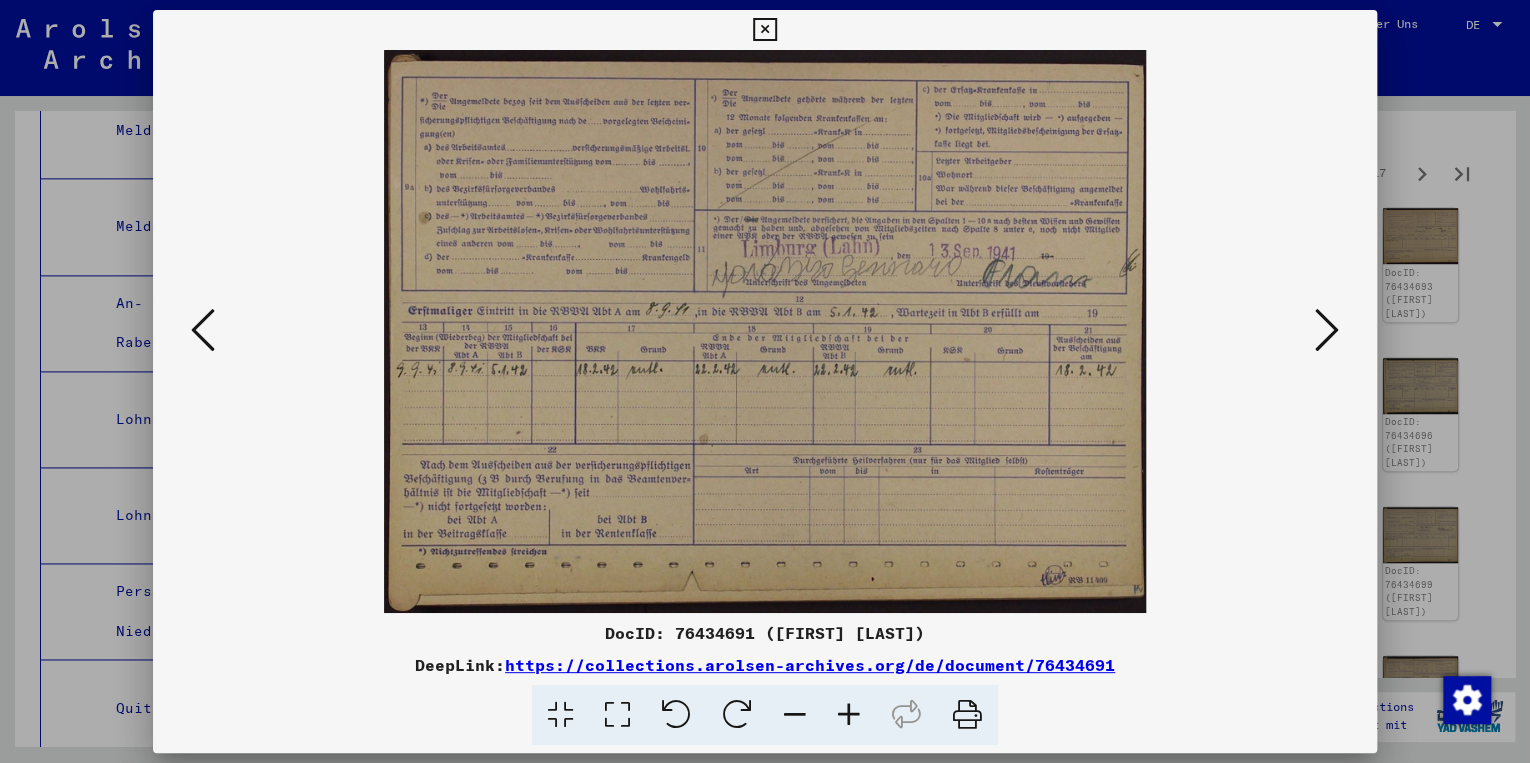 click at bounding box center (1327, 330) 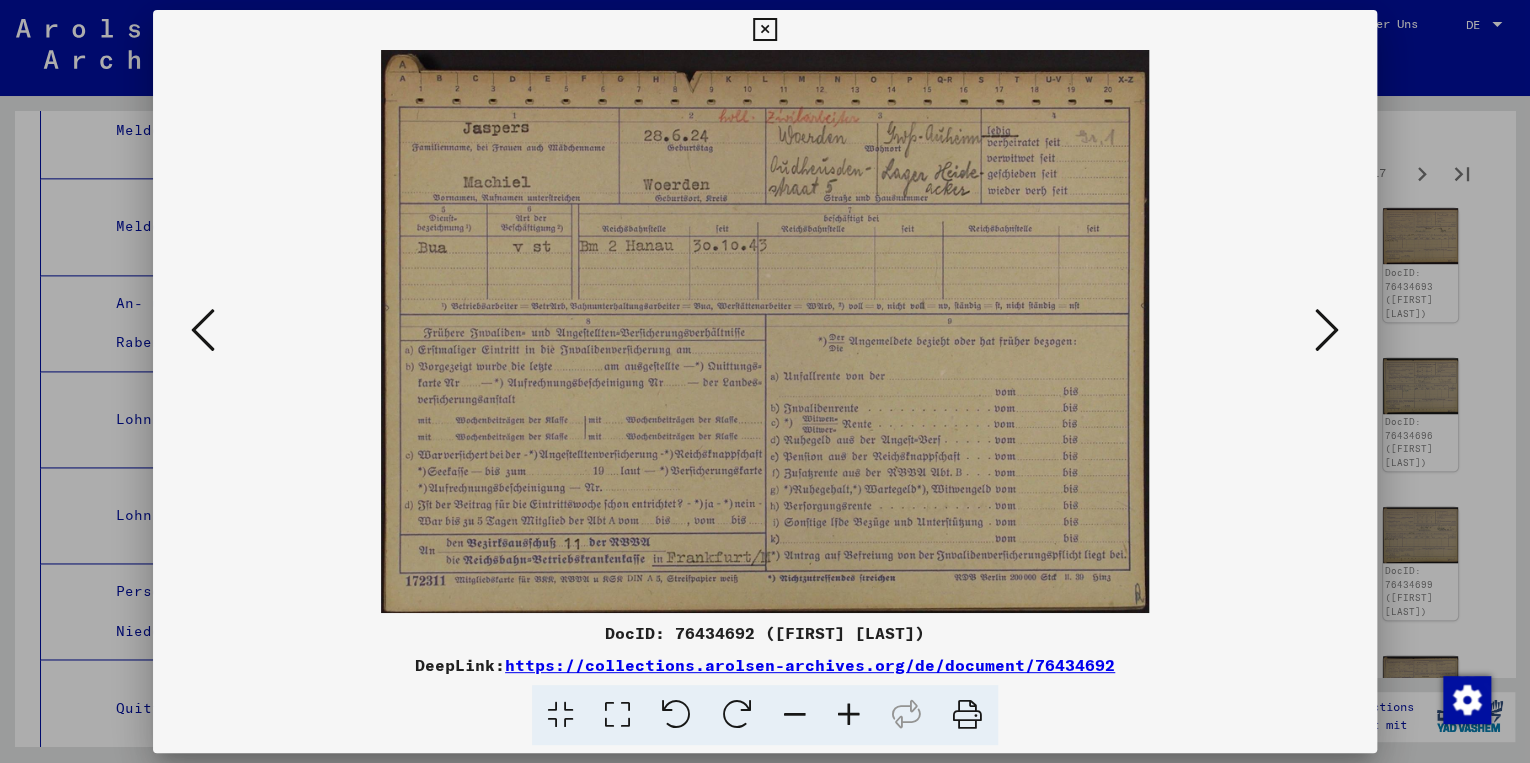 click at bounding box center [1327, 330] 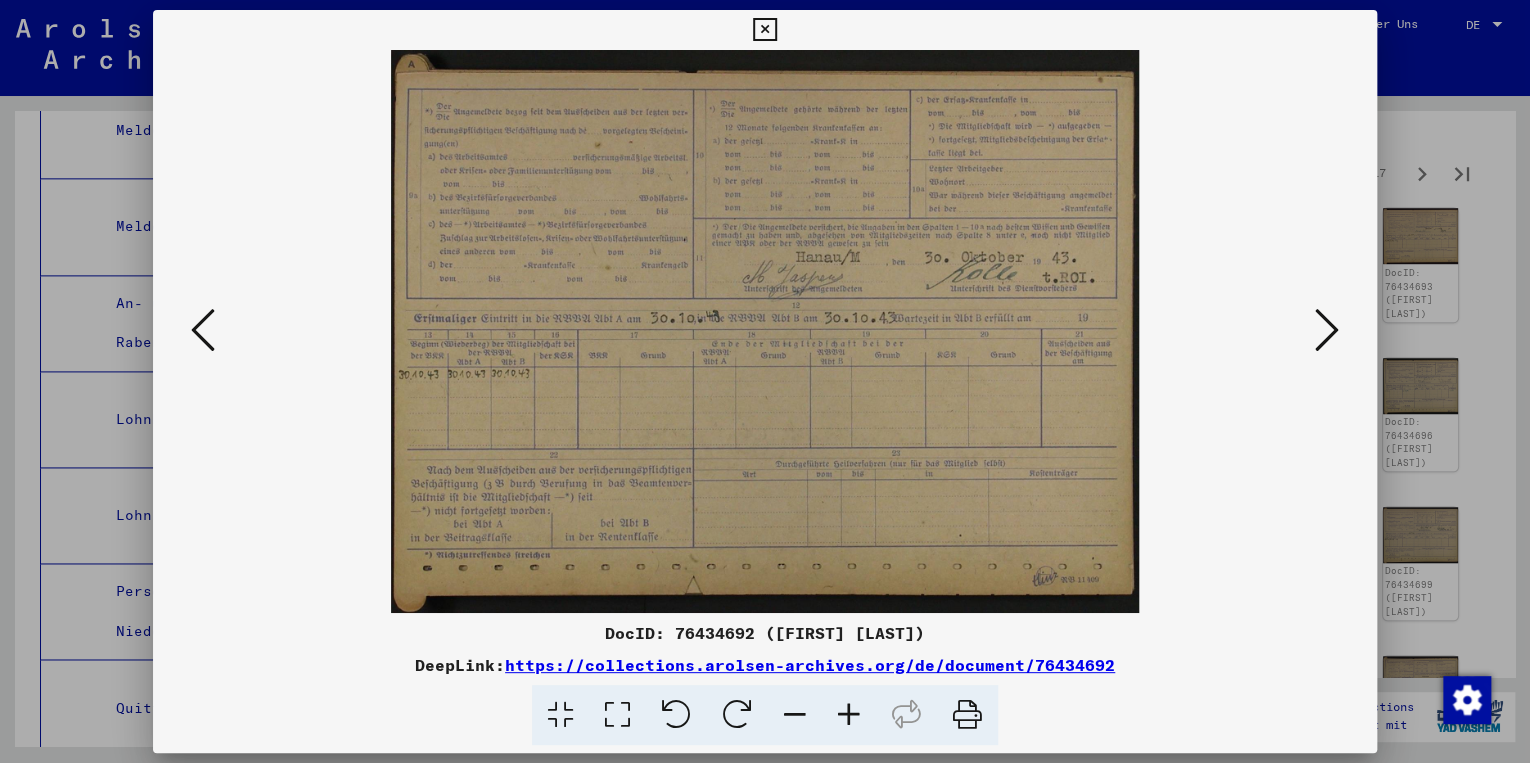click at bounding box center (1327, 330) 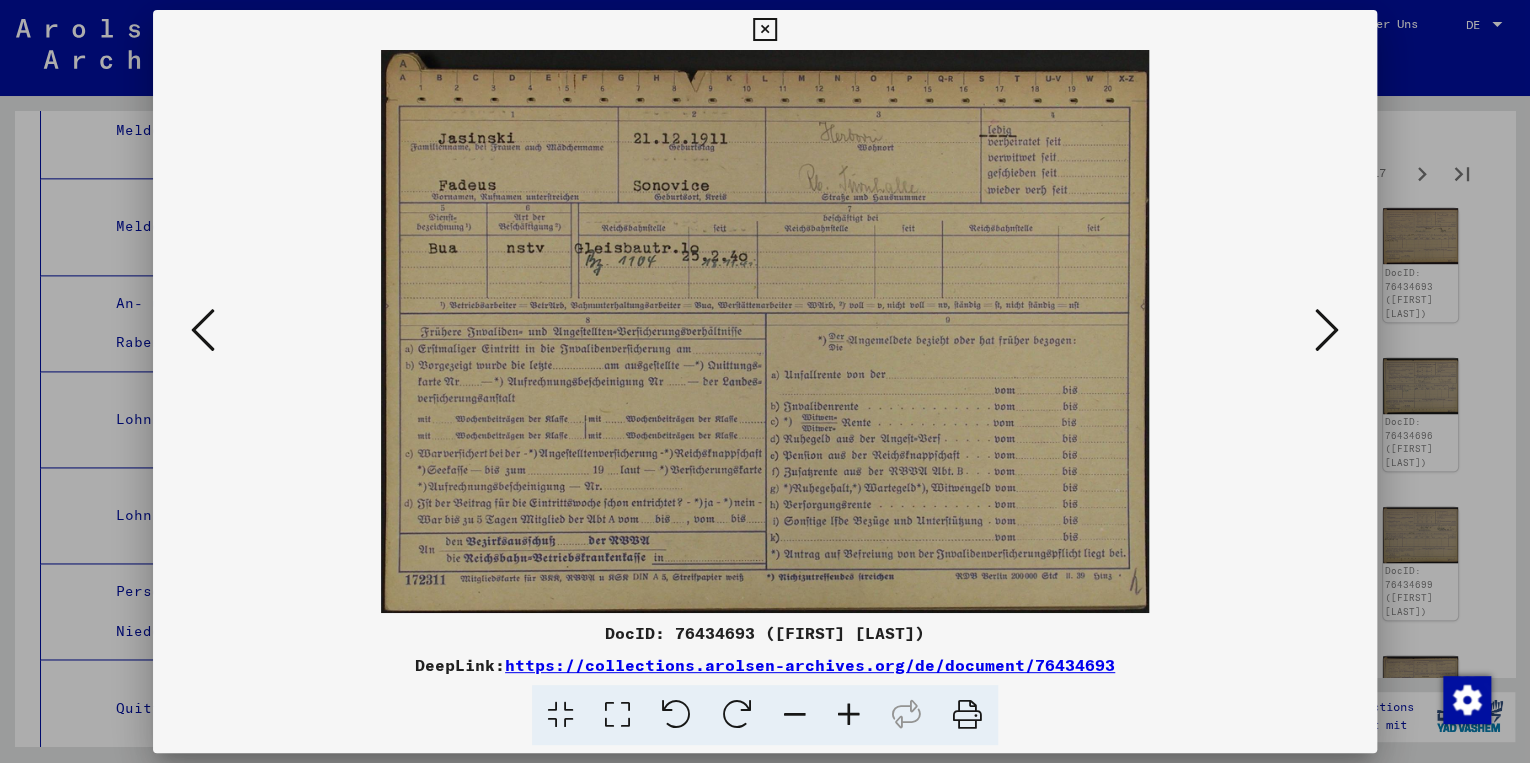 click at bounding box center [1327, 330] 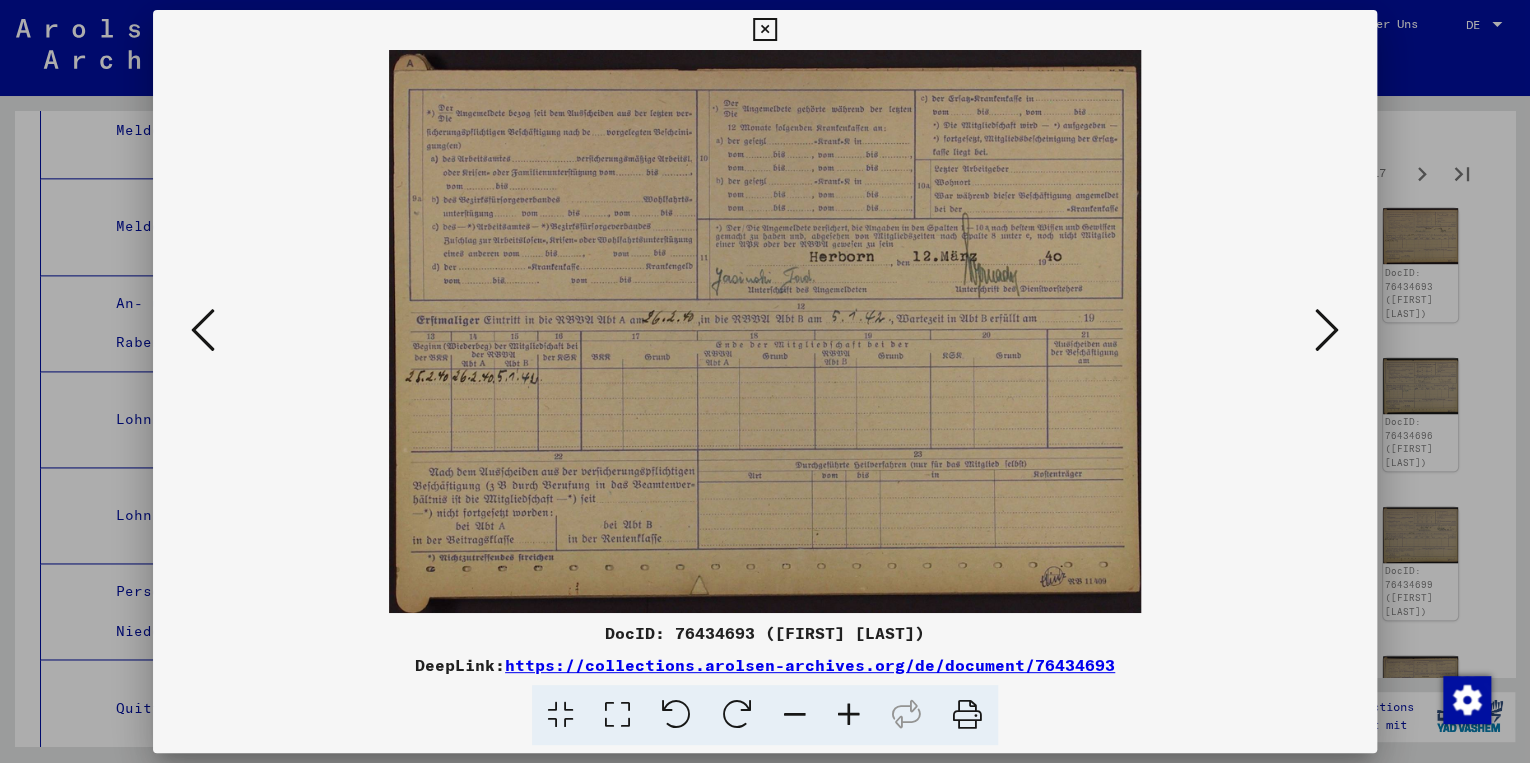 click at bounding box center (1327, 330) 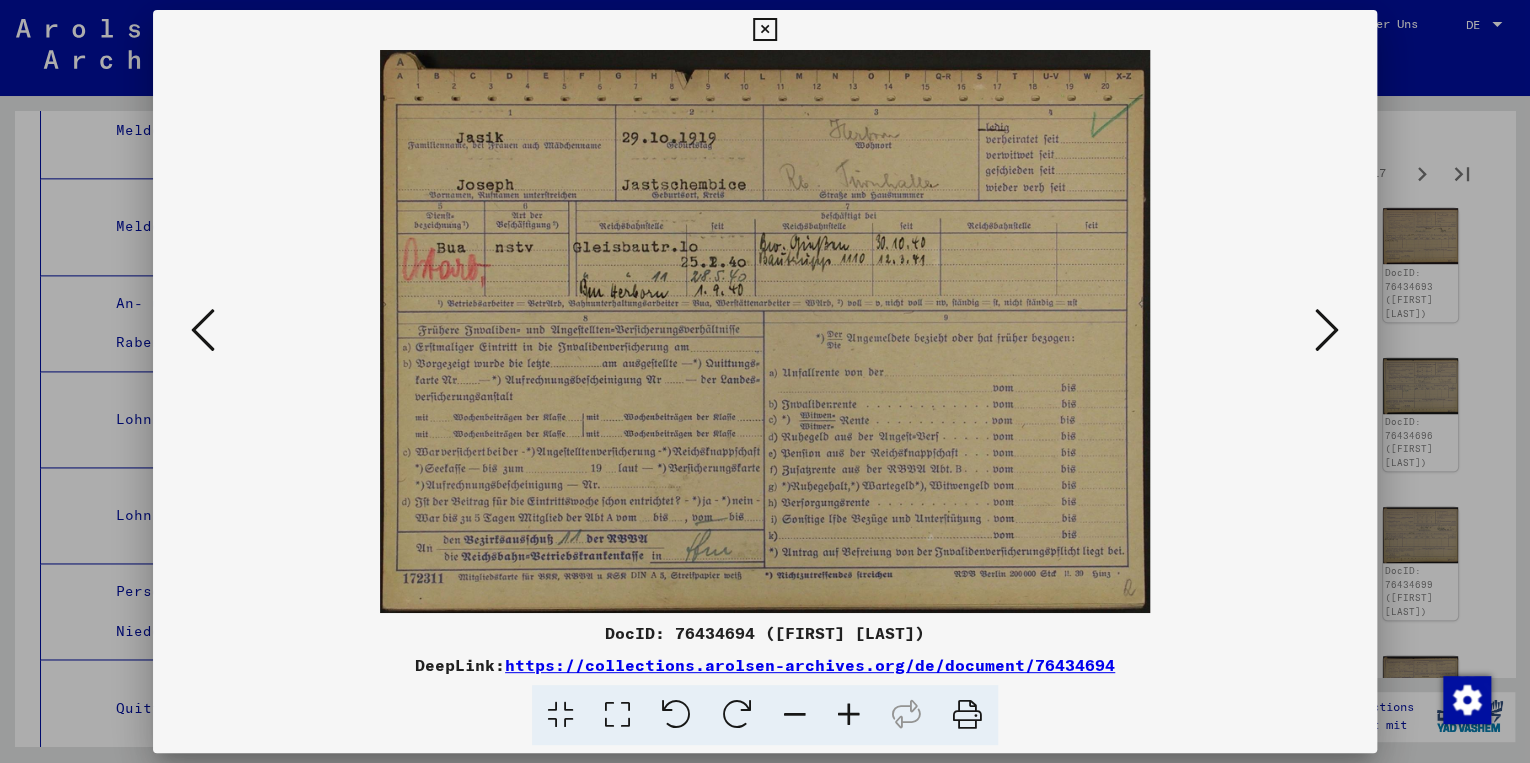 click at bounding box center [1327, 330] 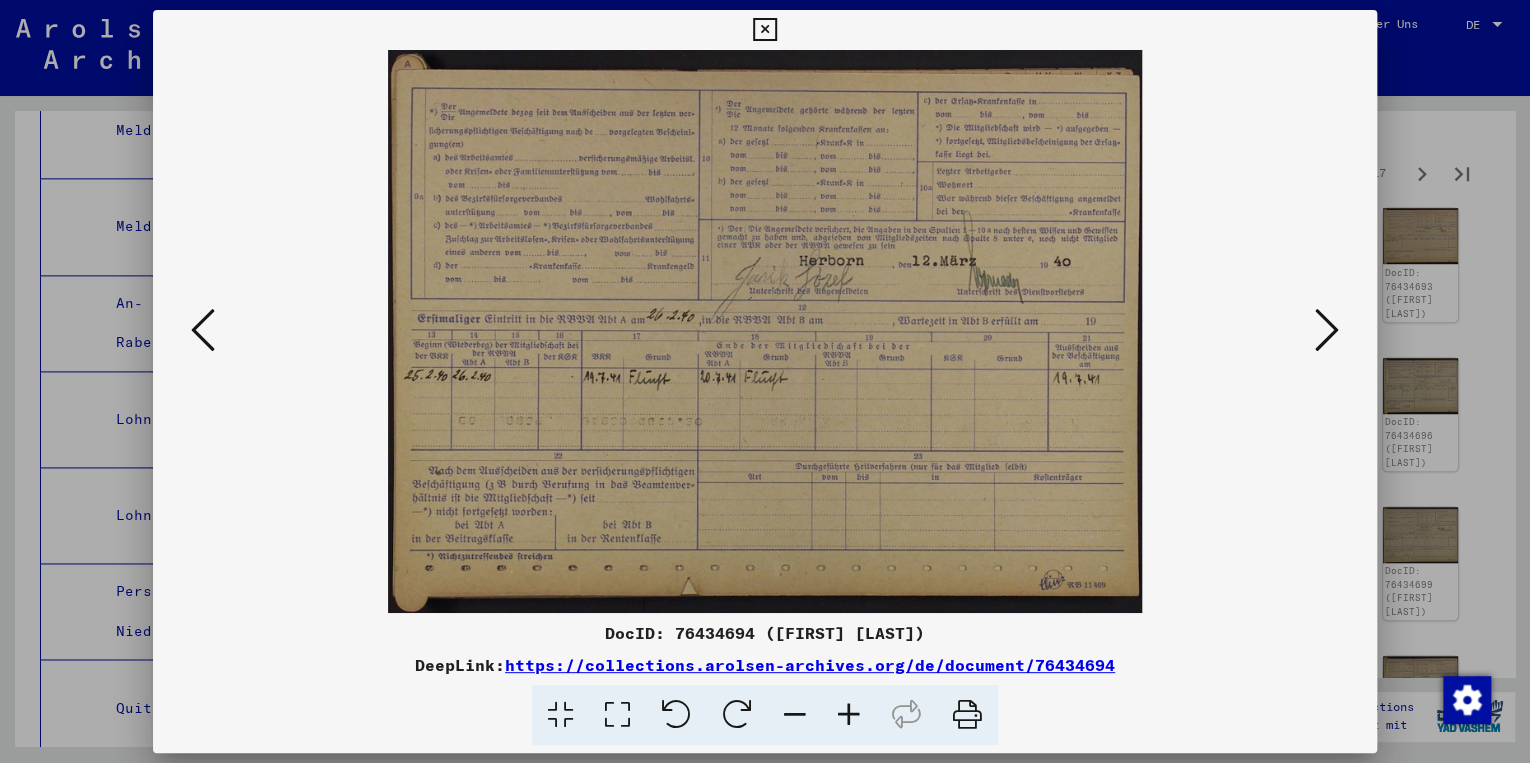 click at bounding box center [1327, 330] 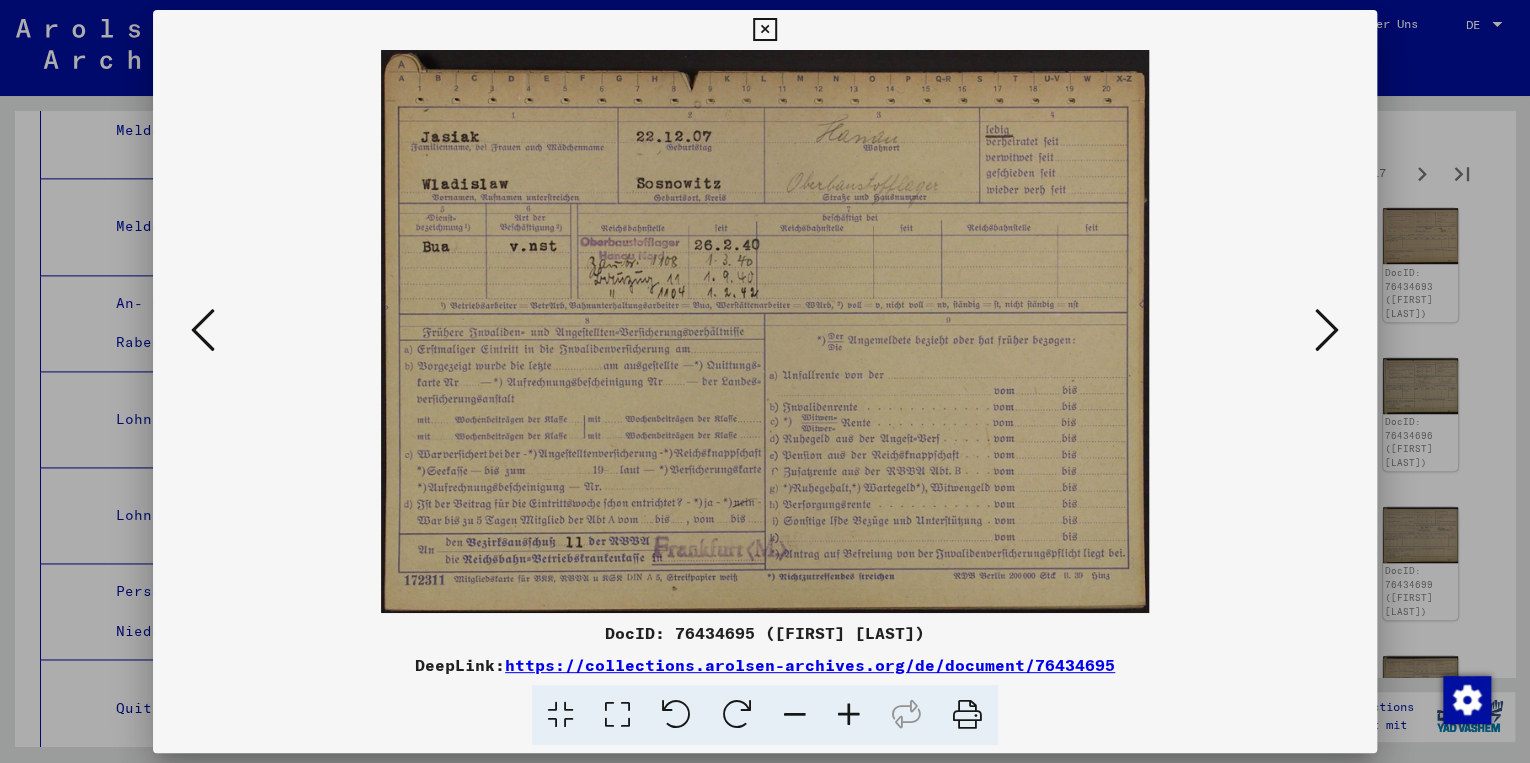 click at bounding box center (1327, 330) 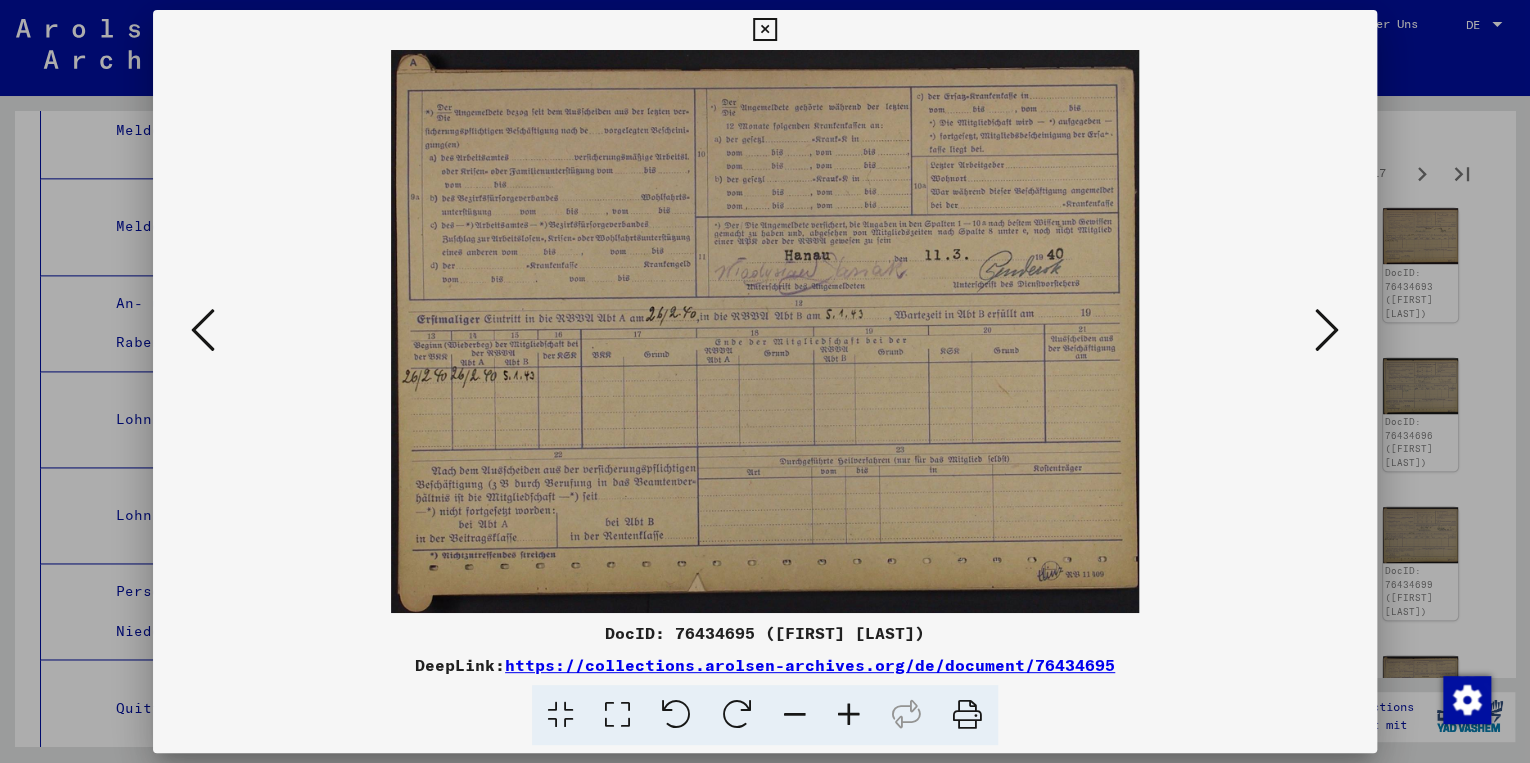 click at bounding box center (1327, 330) 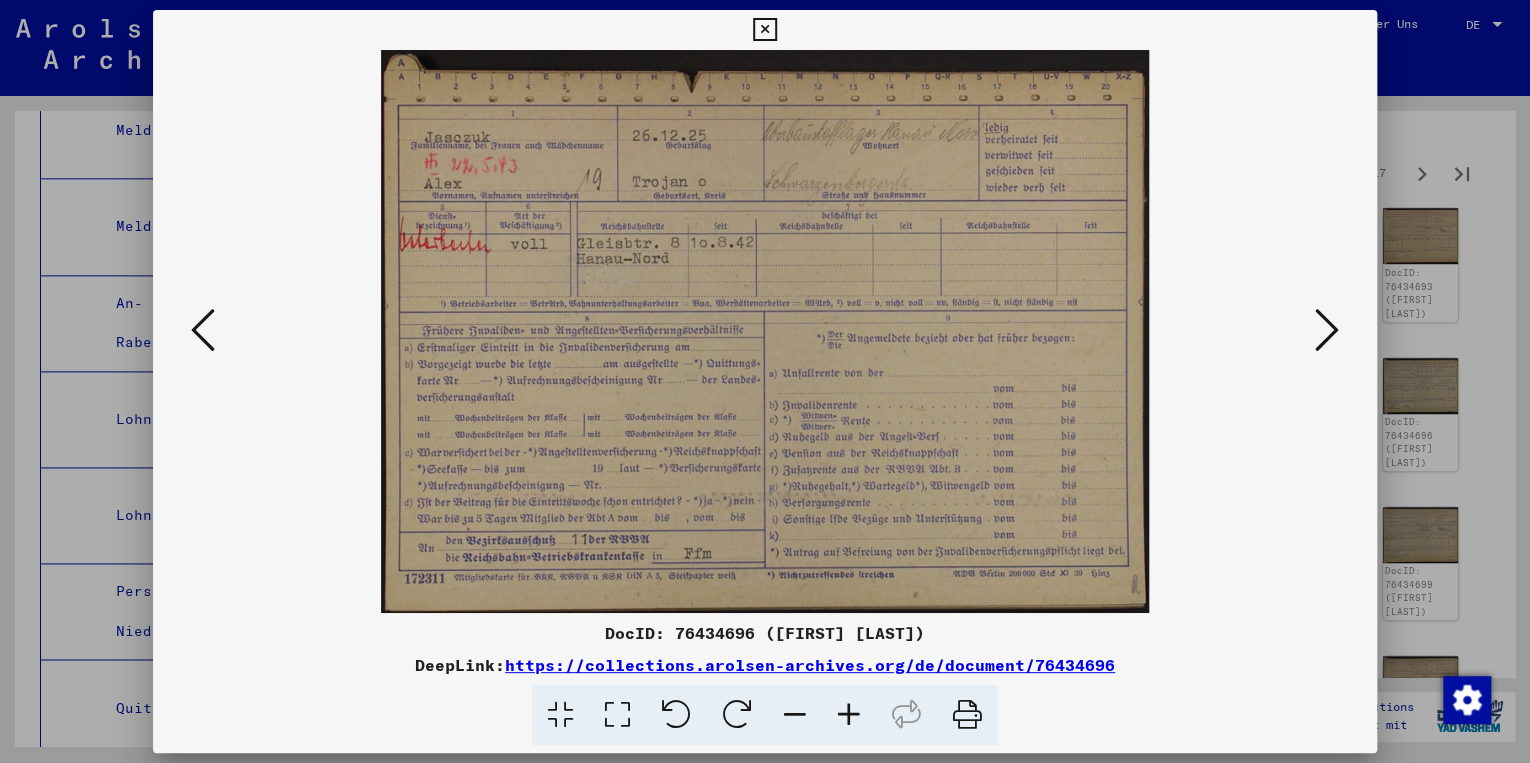 click at bounding box center [1327, 330] 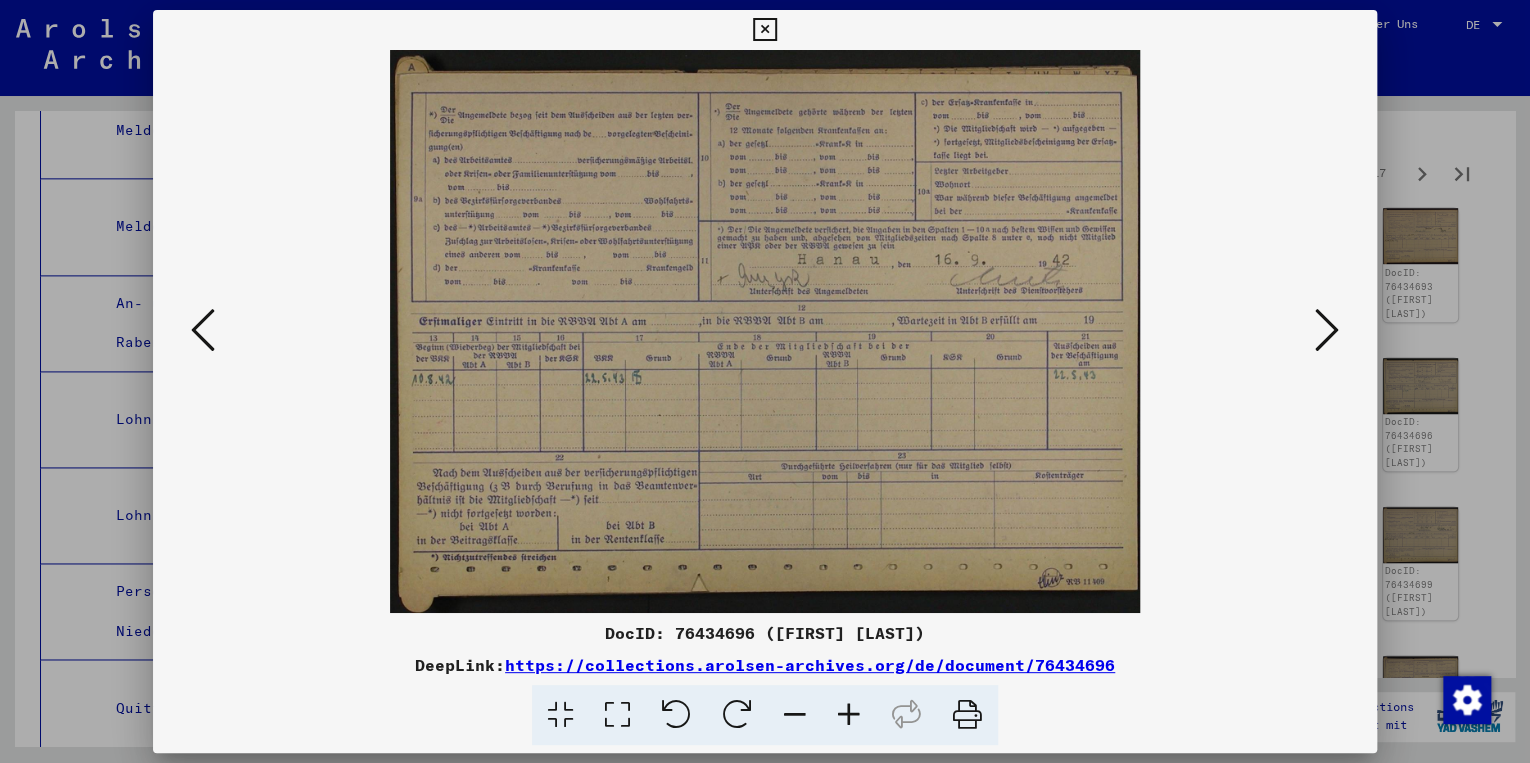 click at bounding box center (1327, 330) 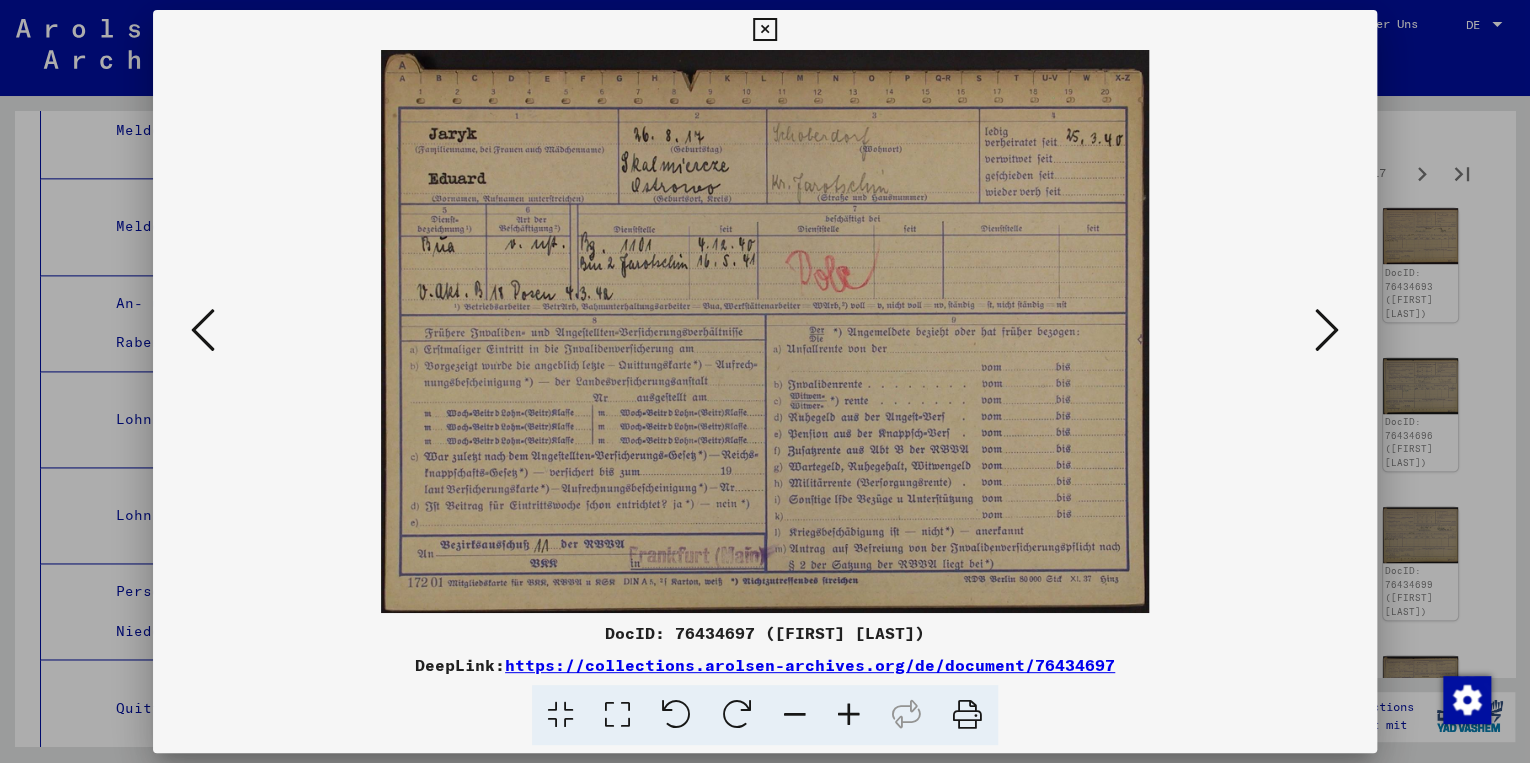 click at bounding box center (1327, 330) 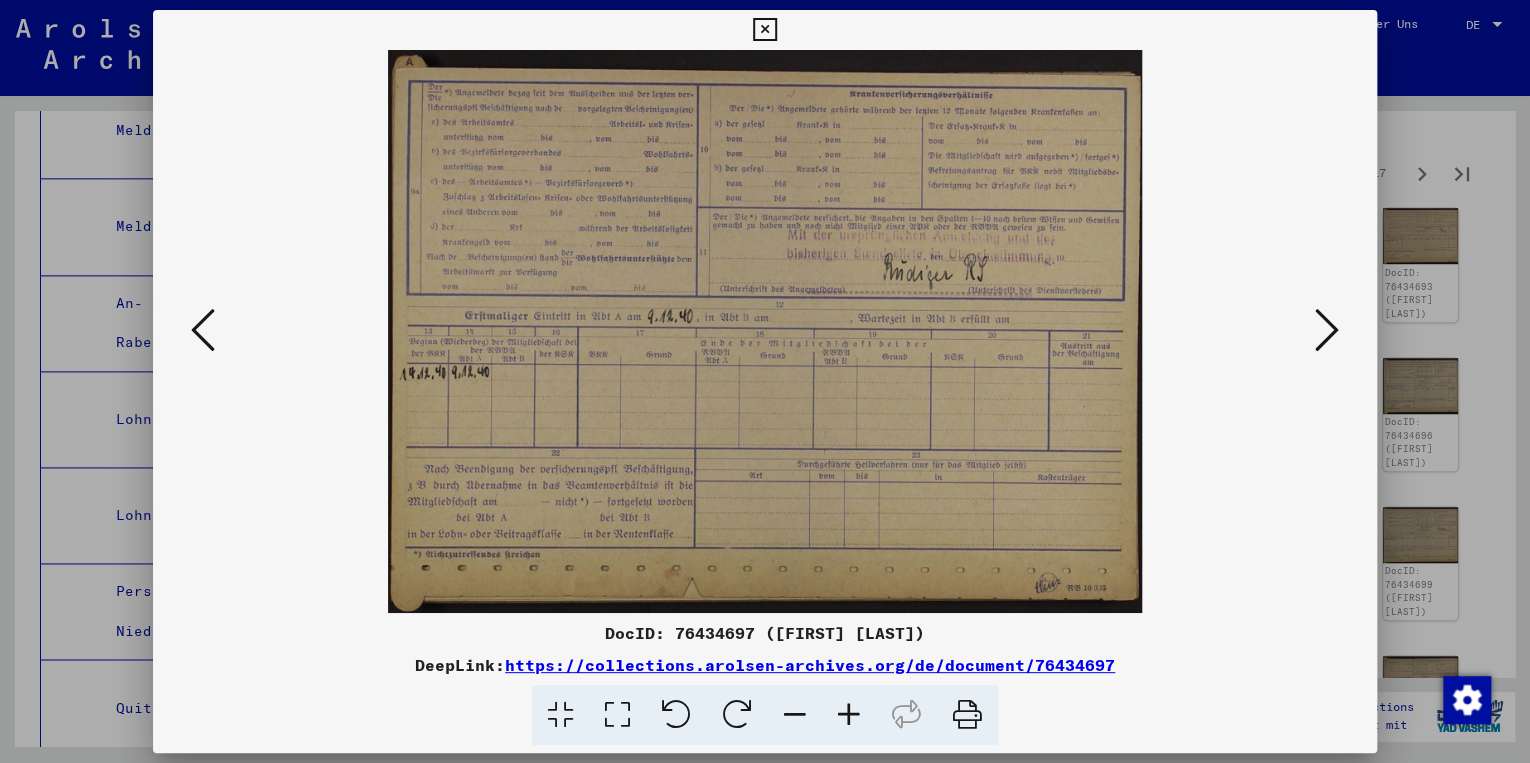 click at bounding box center [1327, 330] 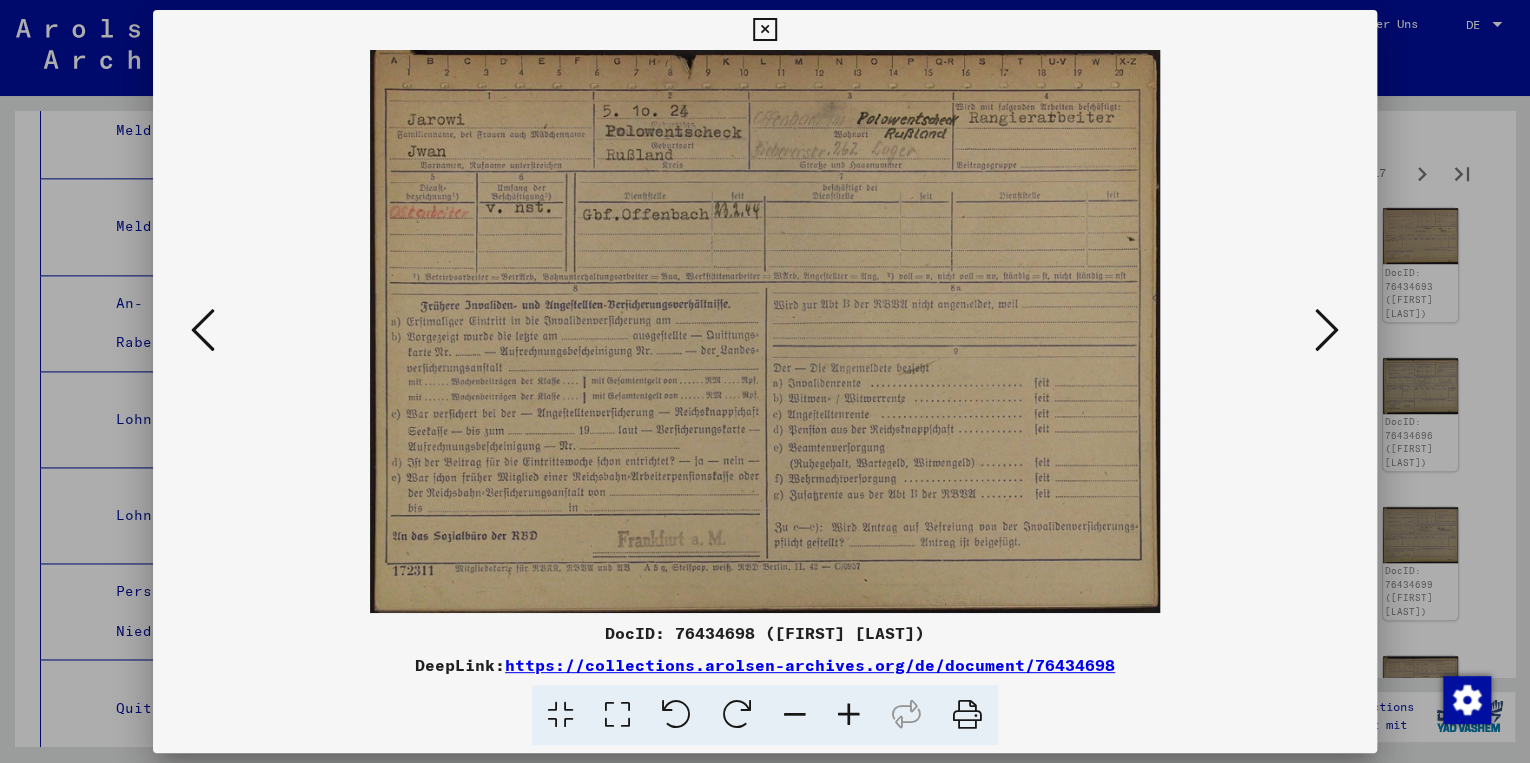 click at bounding box center [1327, 330] 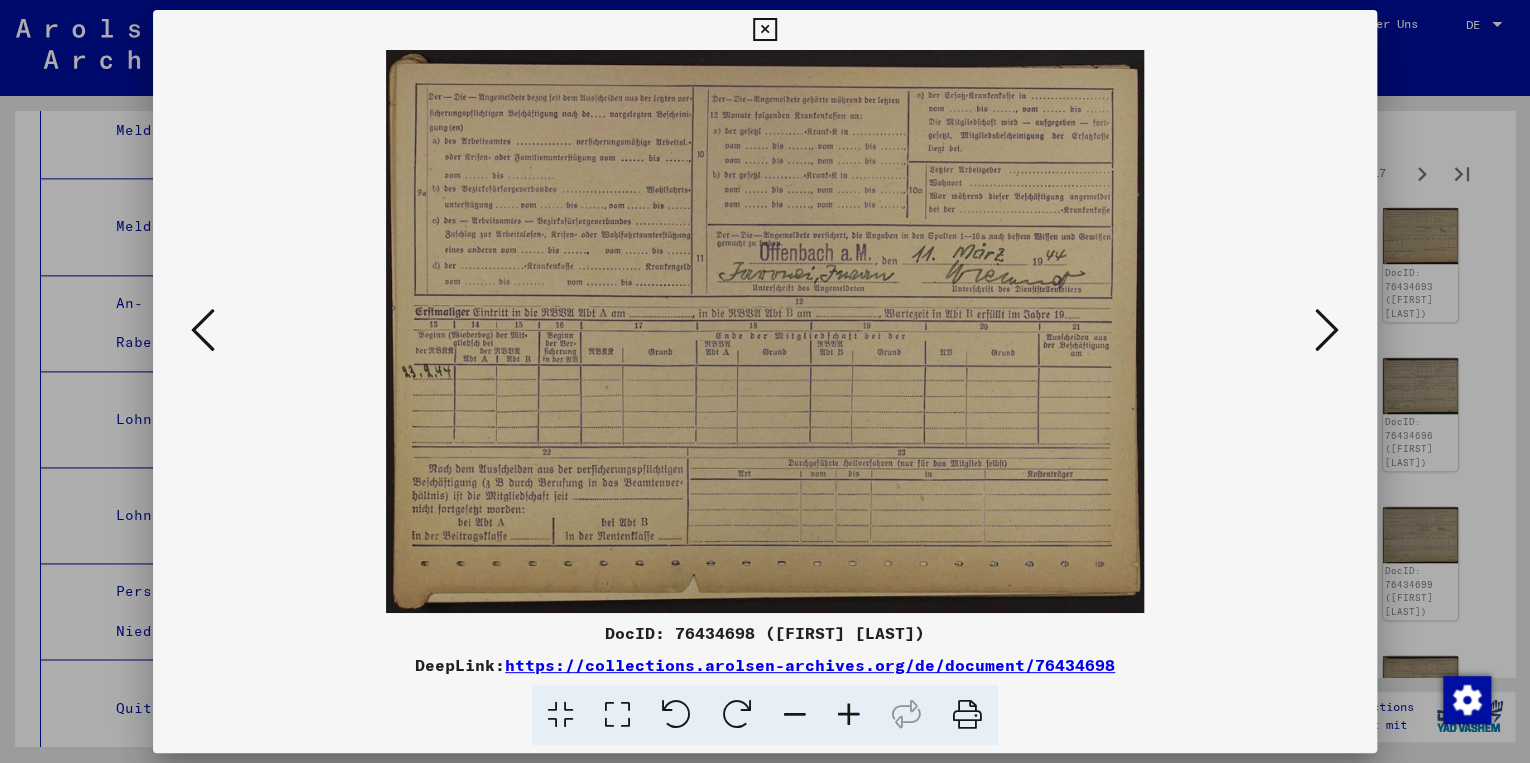 click at bounding box center [1327, 330] 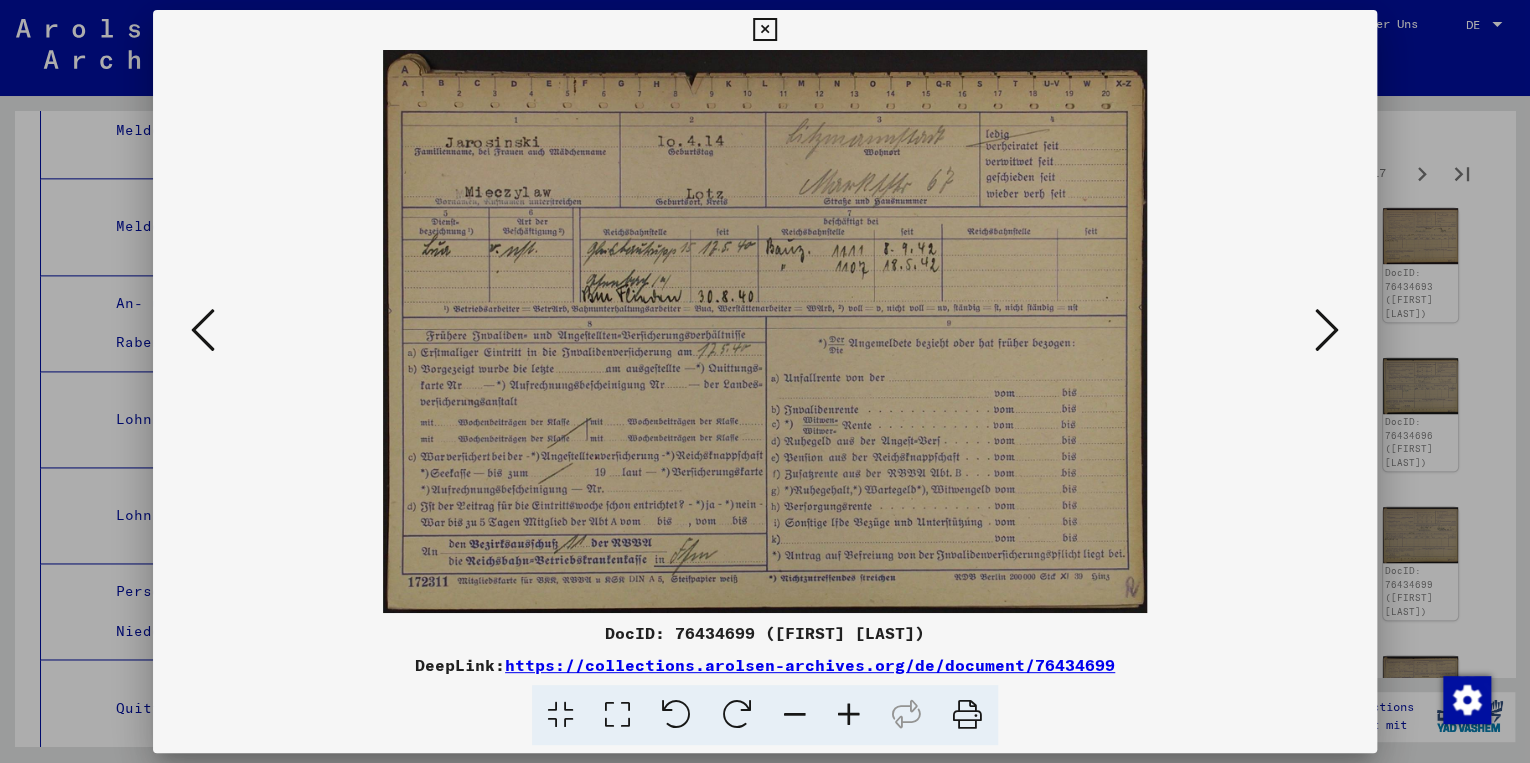 click at bounding box center (1327, 330) 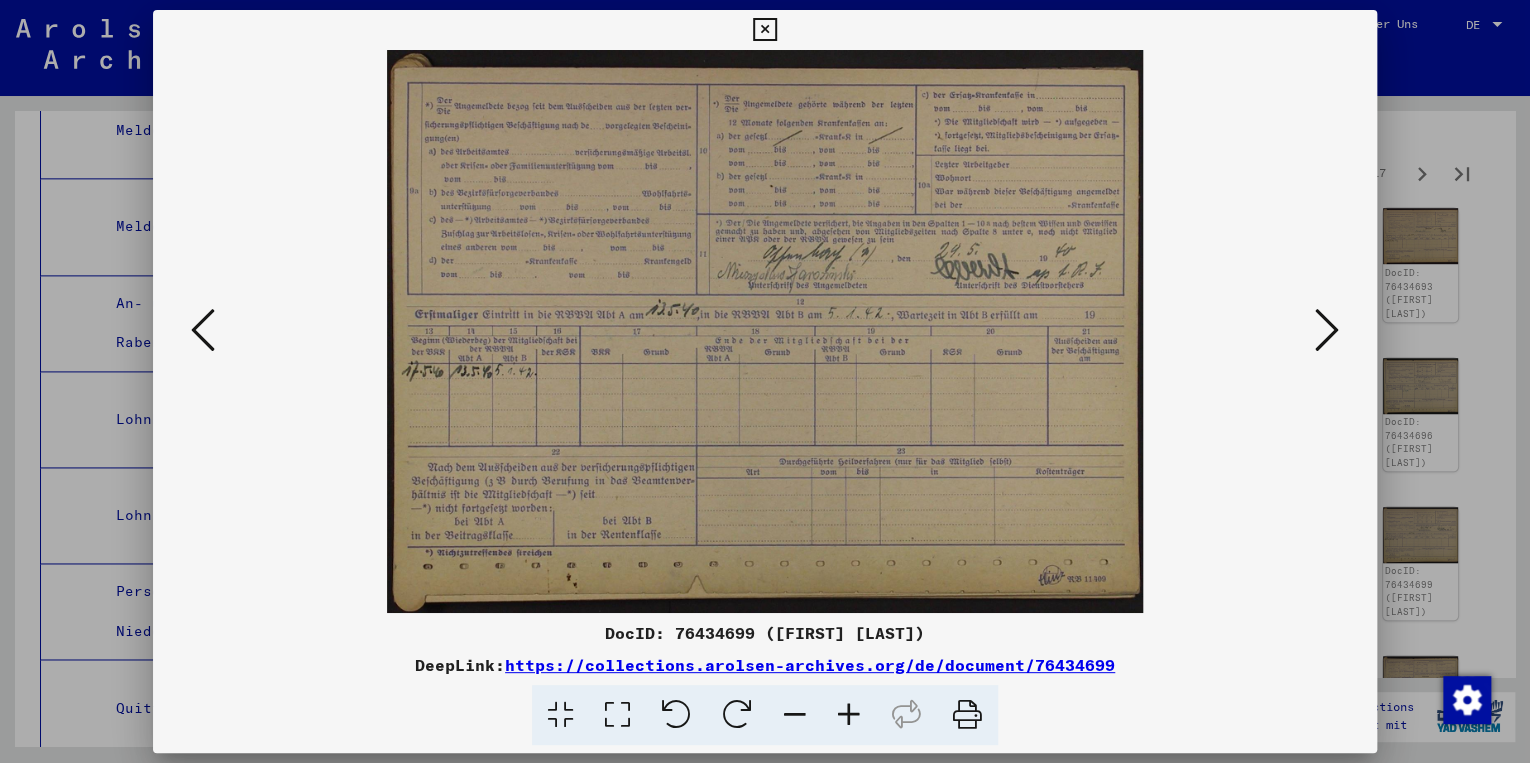 click at bounding box center (1327, 330) 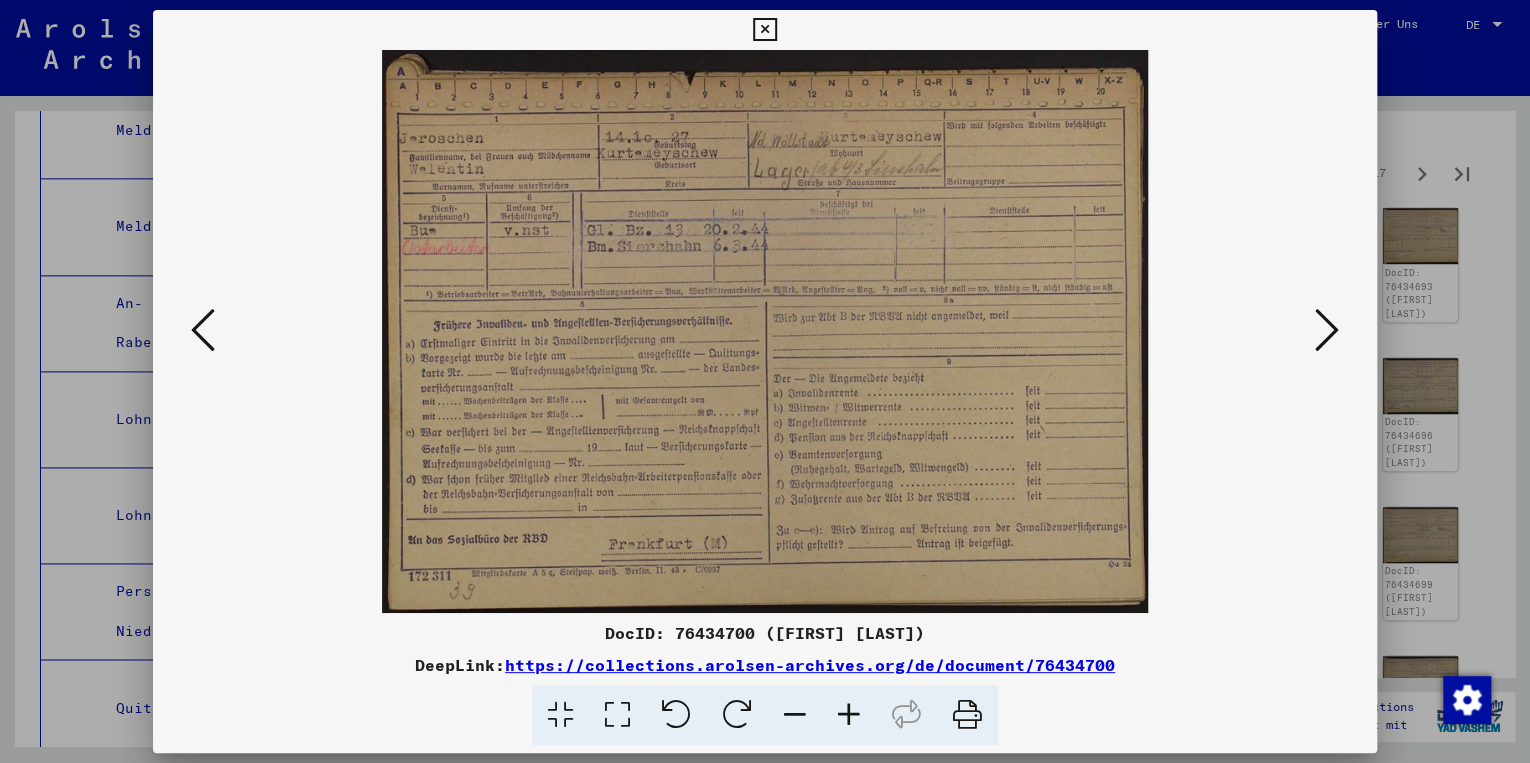 click at bounding box center [1327, 330] 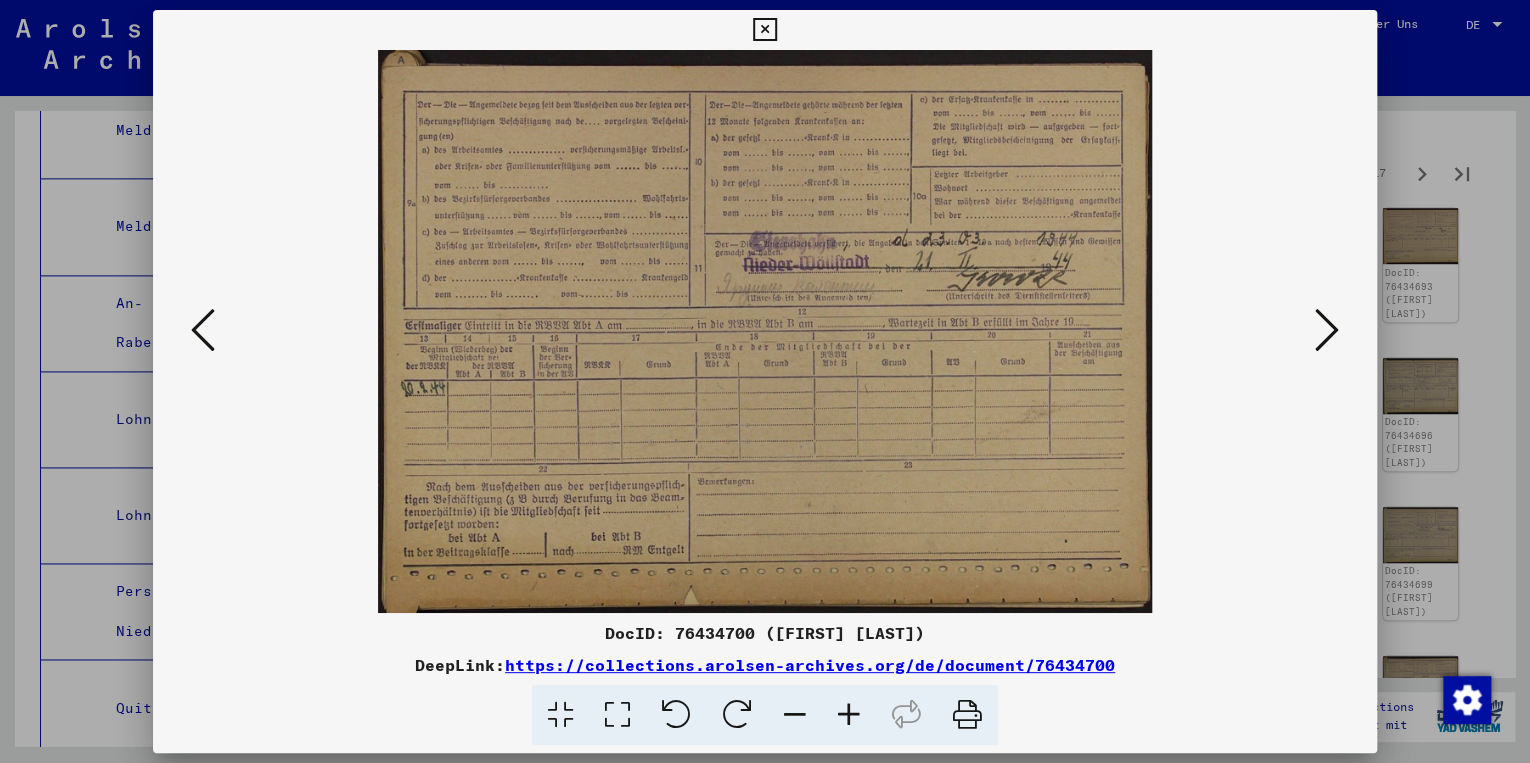 click at bounding box center (1327, 330) 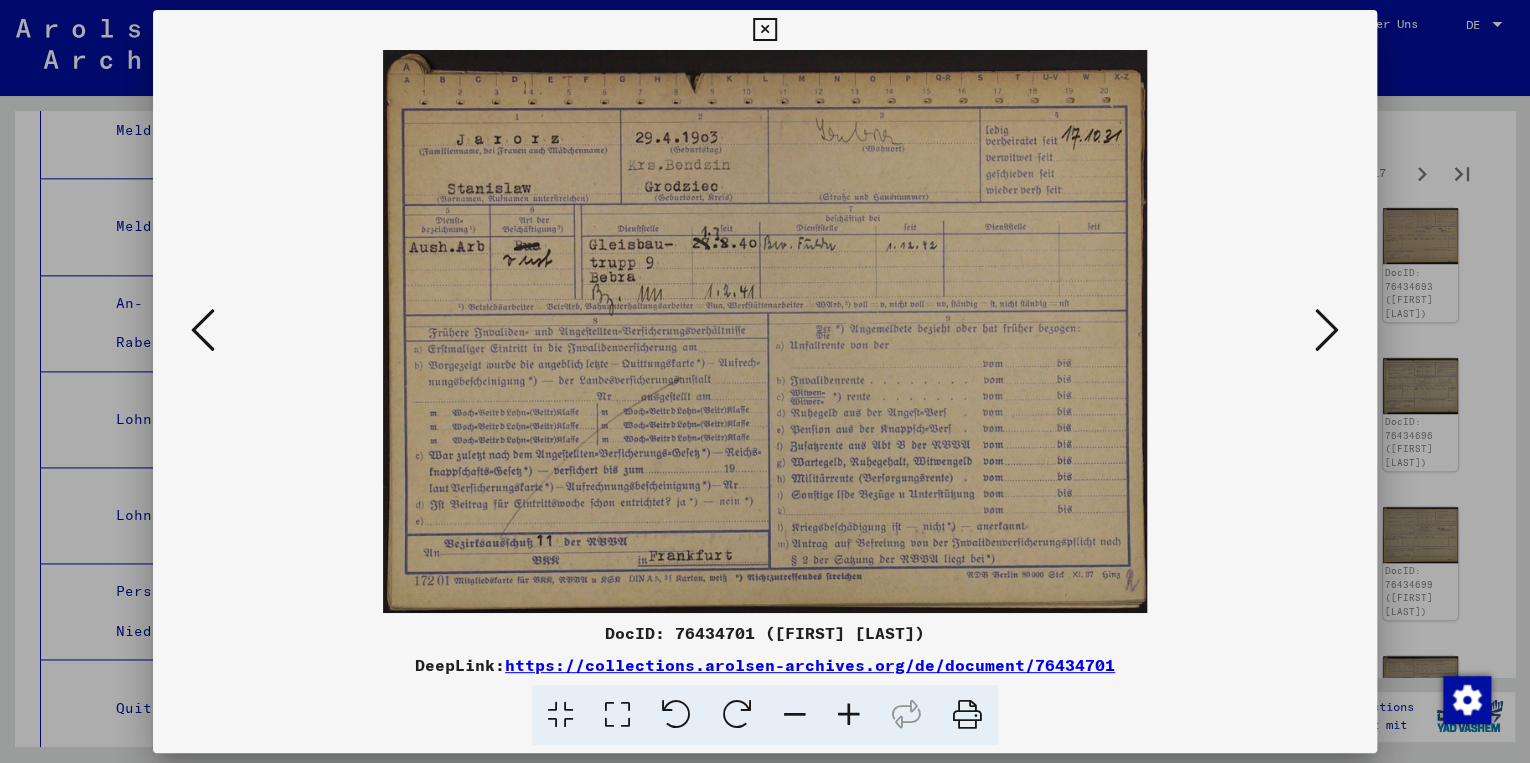 click at bounding box center [1327, 330] 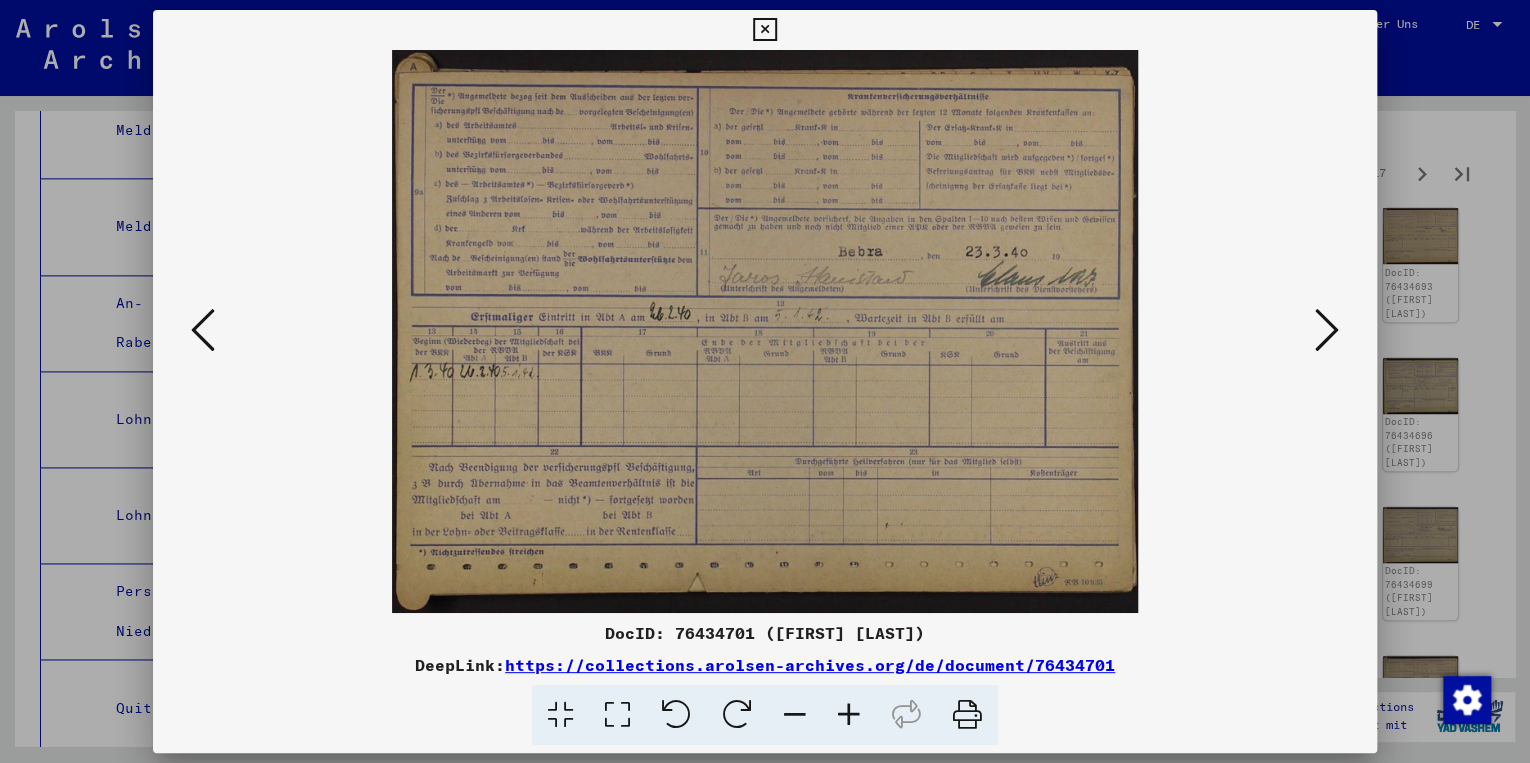 click at bounding box center (1327, 330) 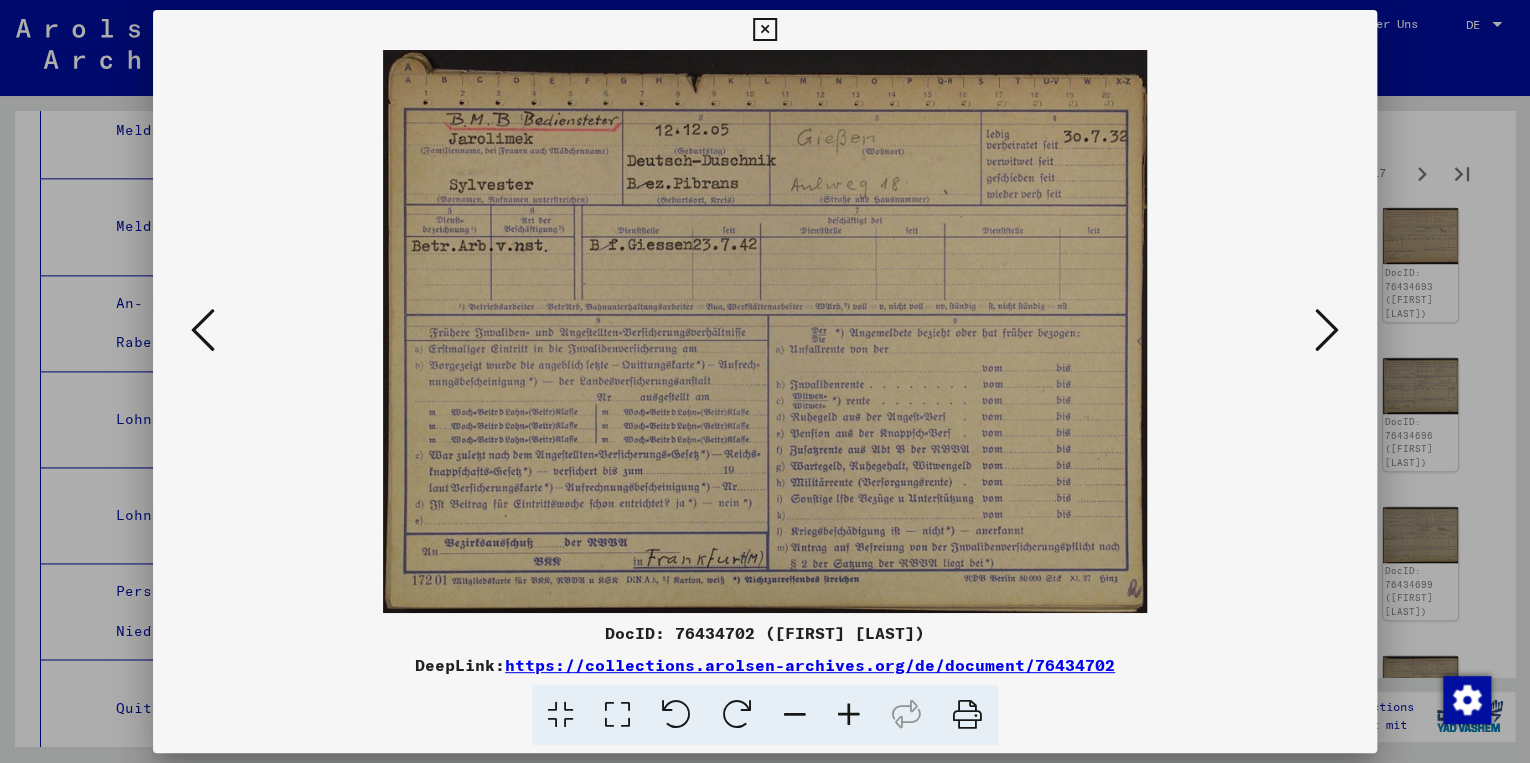click at bounding box center (1327, 330) 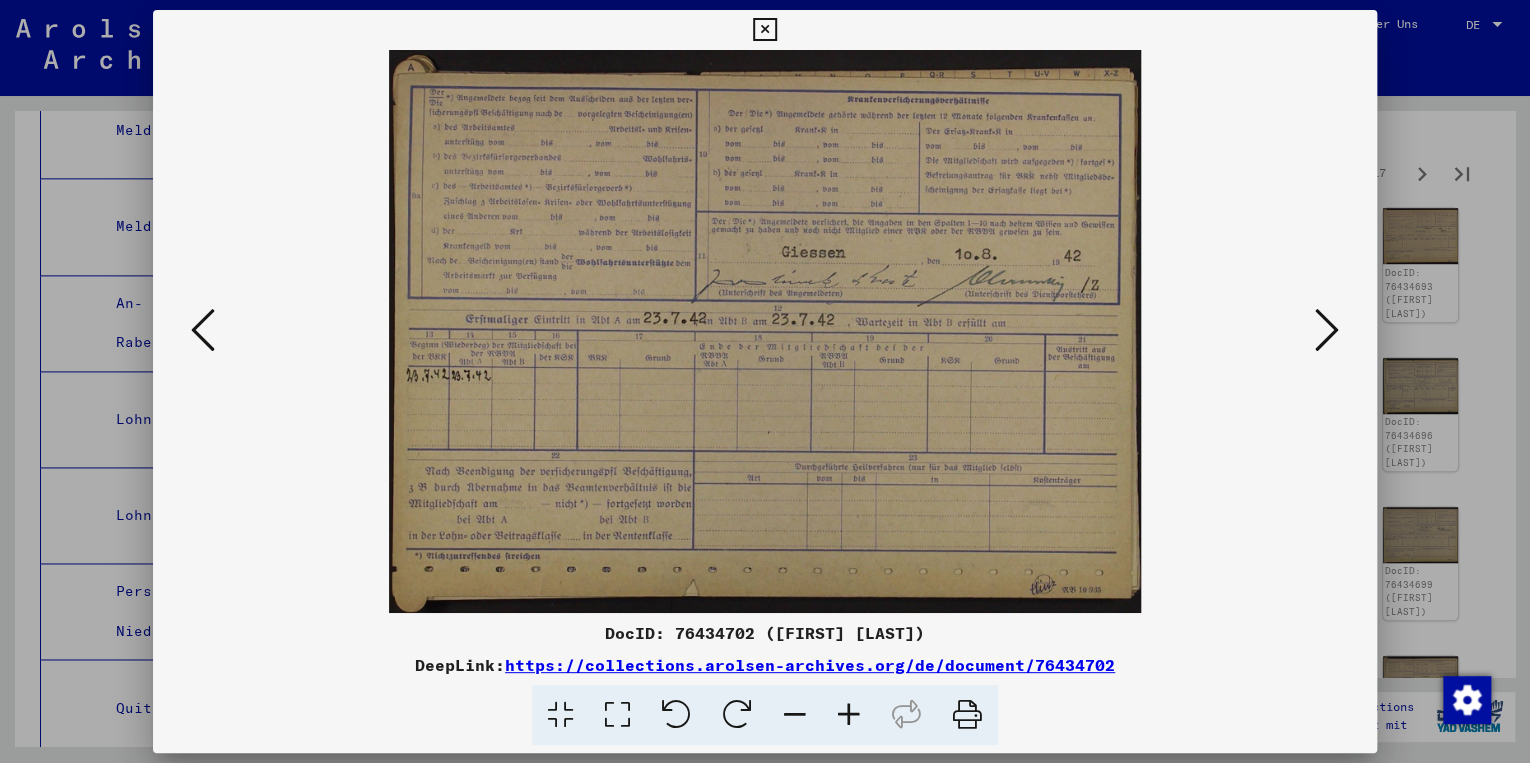 click at bounding box center (1327, 330) 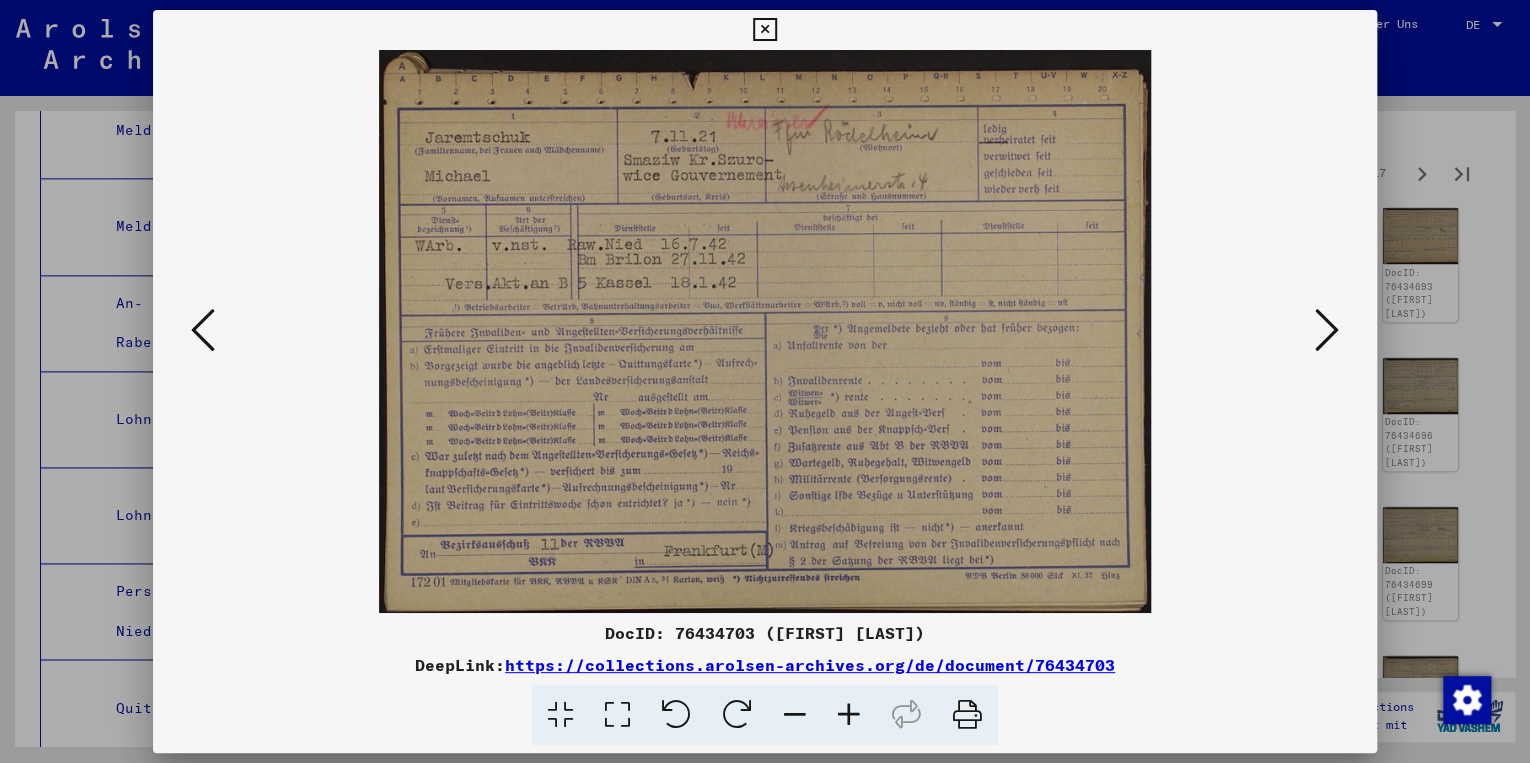 click at bounding box center (1327, 330) 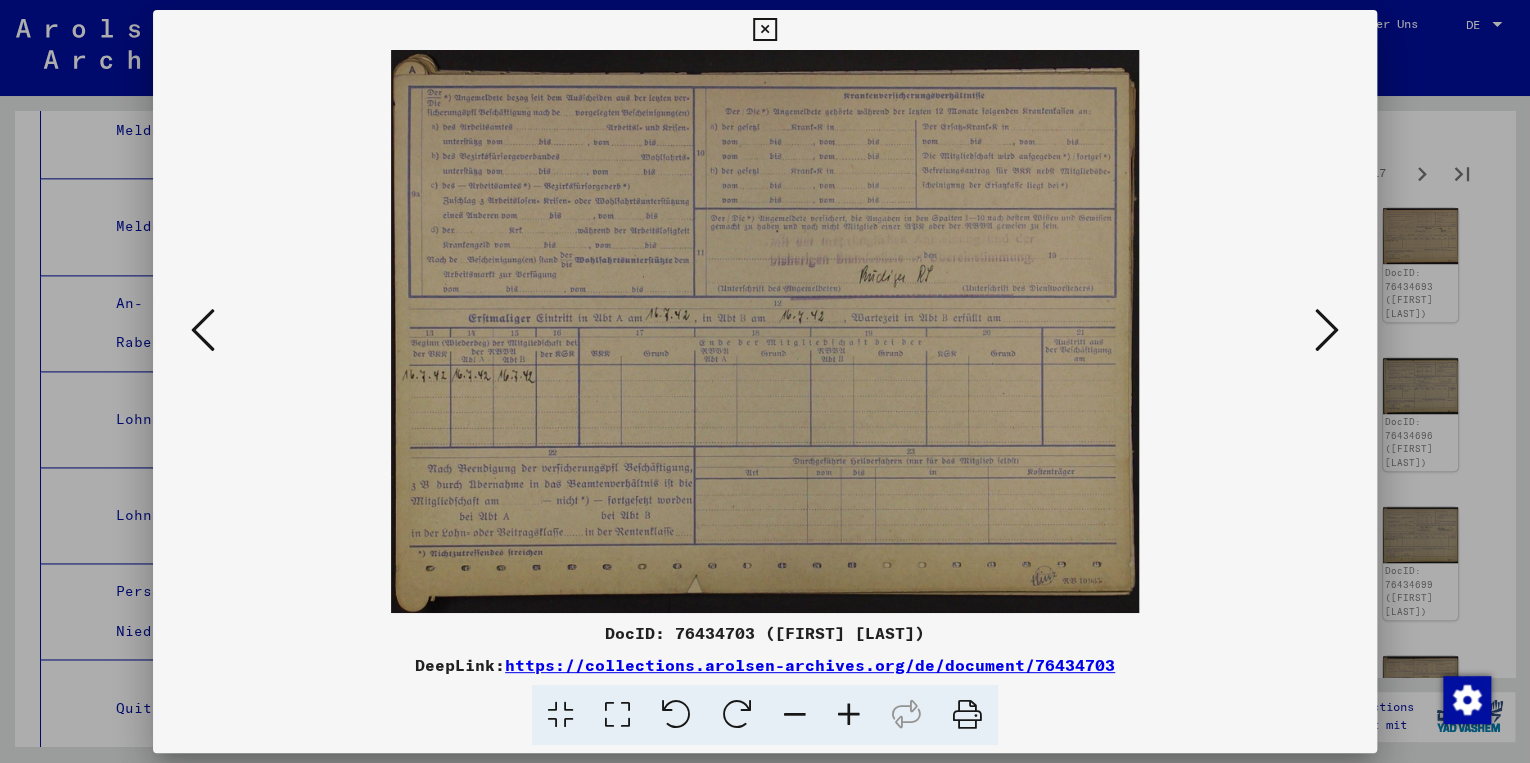 click at bounding box center (1327, 330) 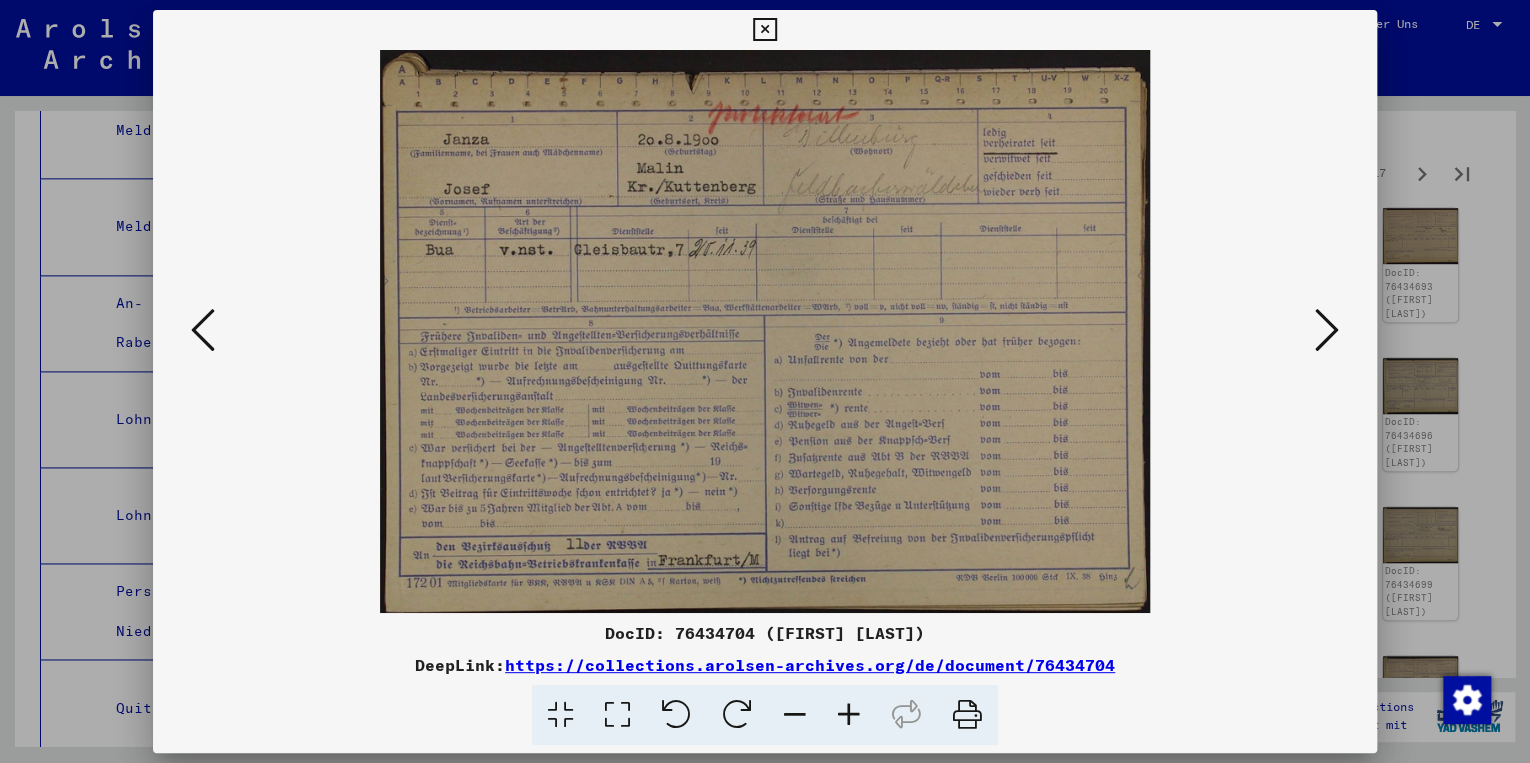 click at bounding box center [1327, 330] 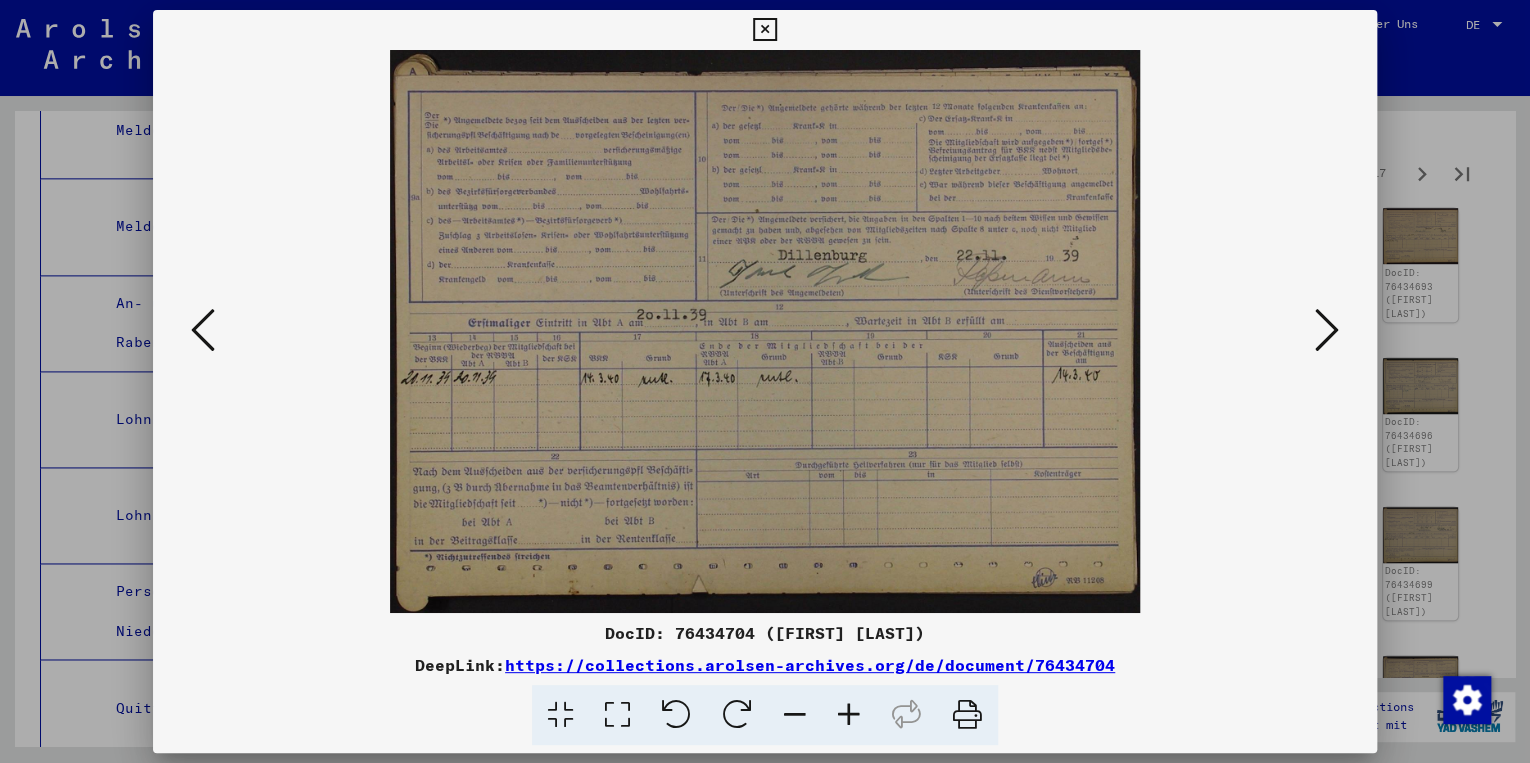 click at bounding box center (1327, 330) 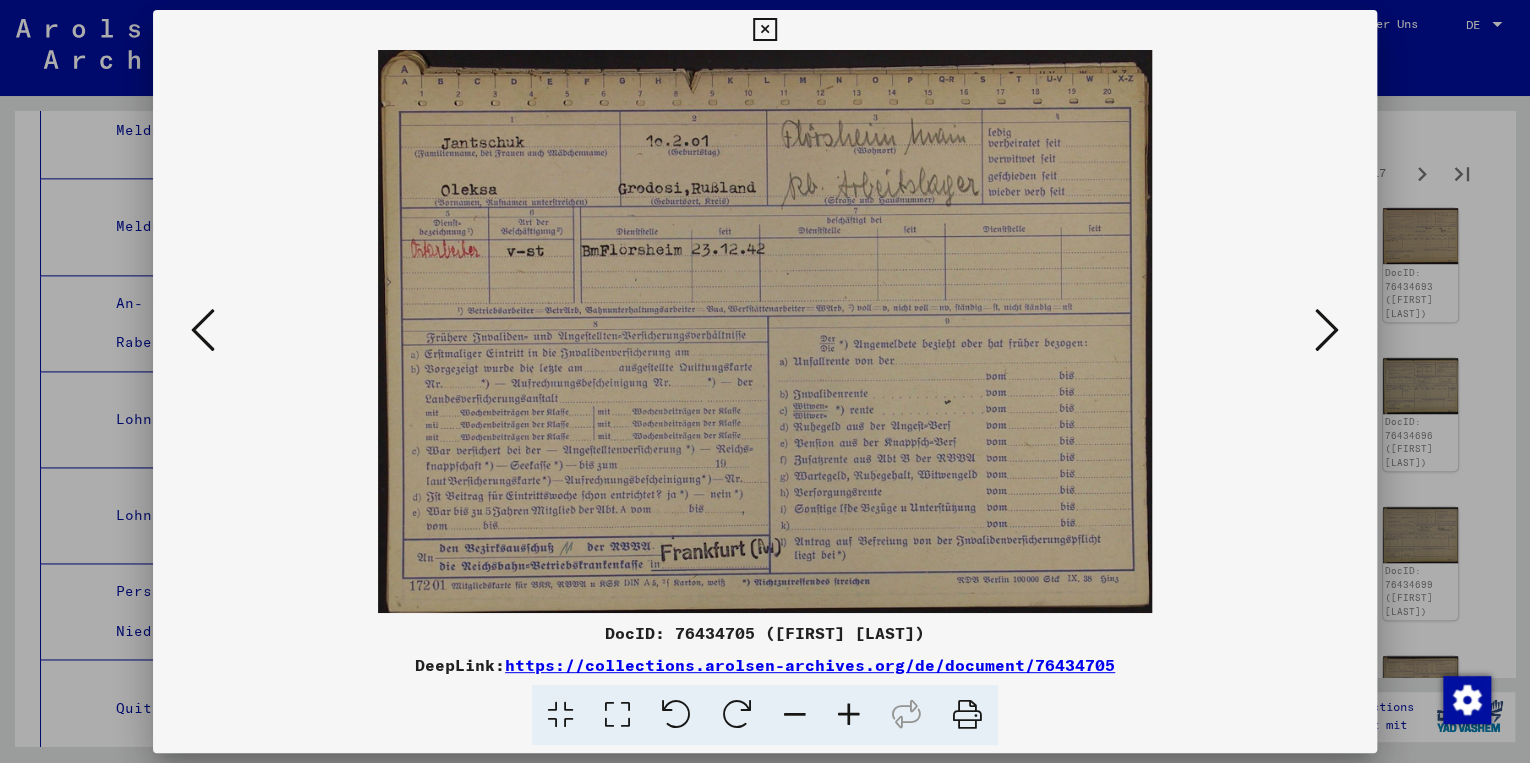 click at bounding box center (1327, 330) 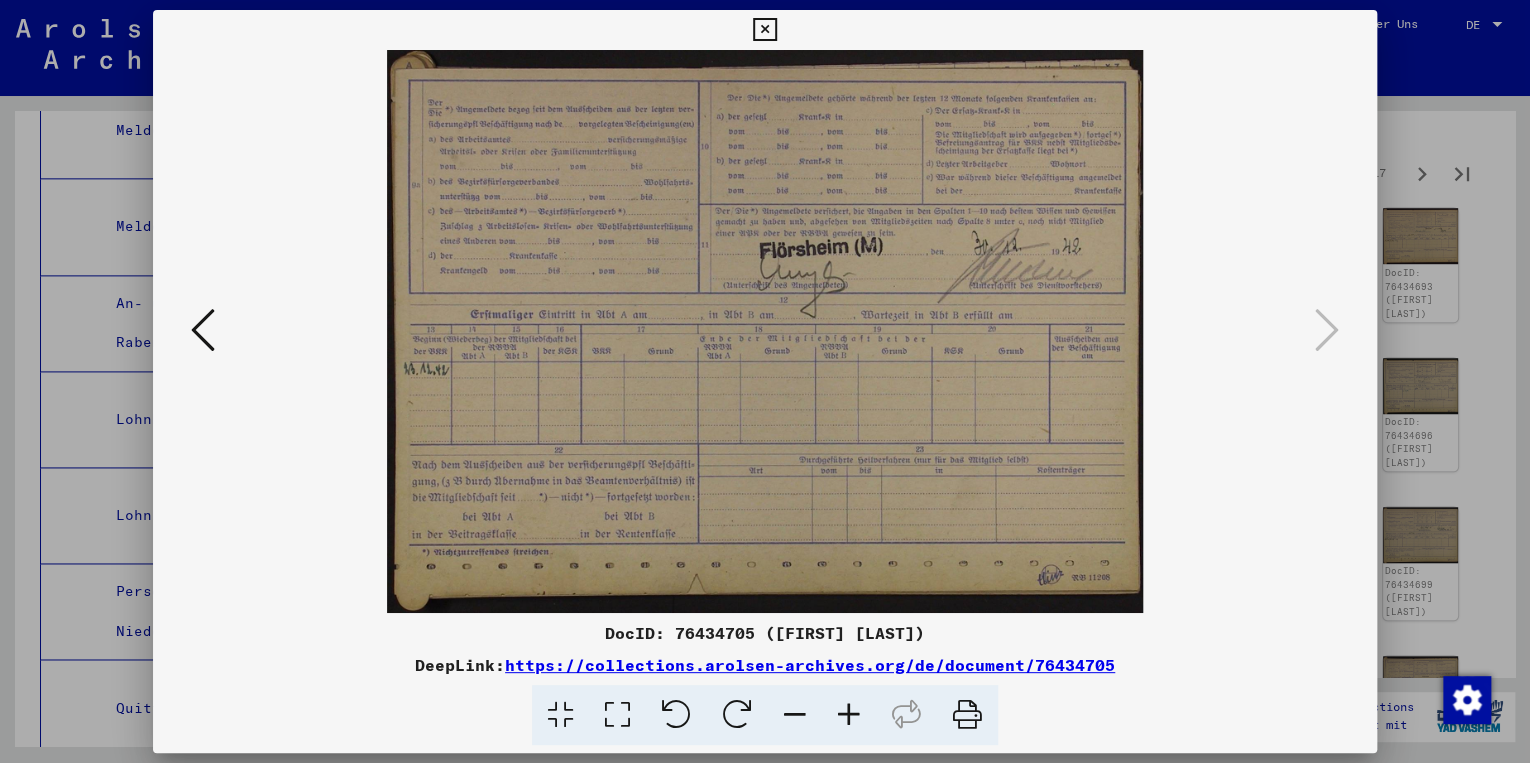 click at bounding box center [764, 30] 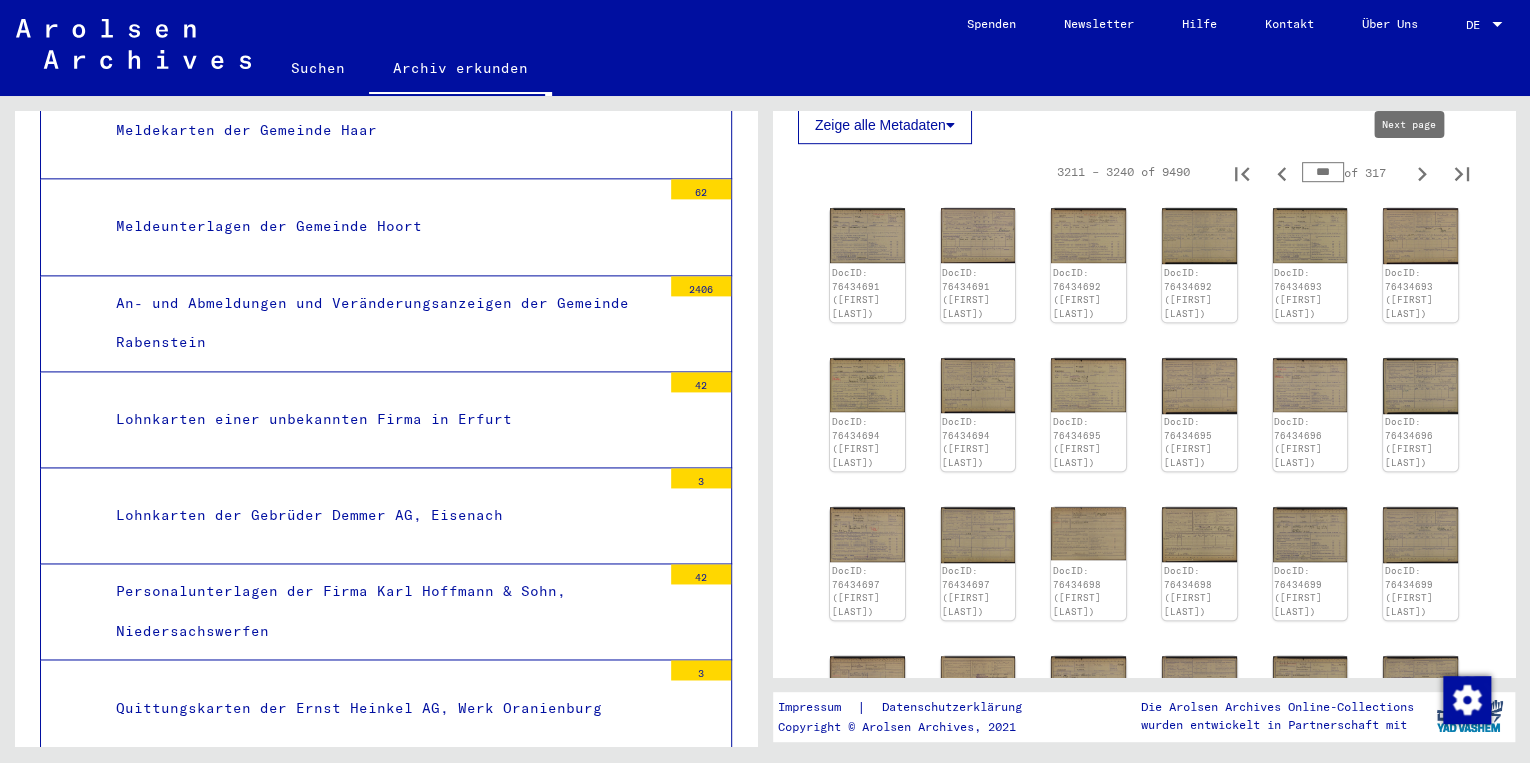 click 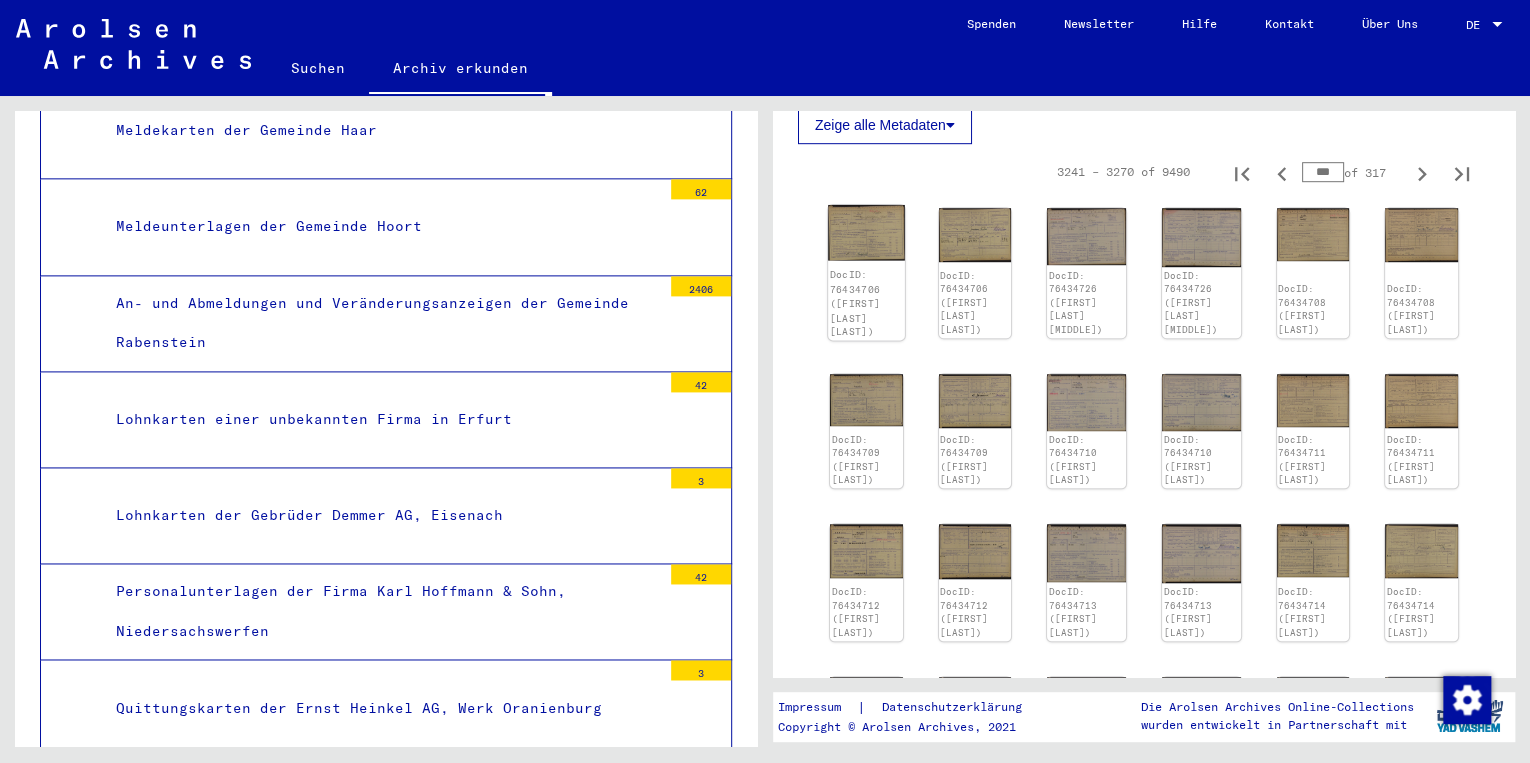 click 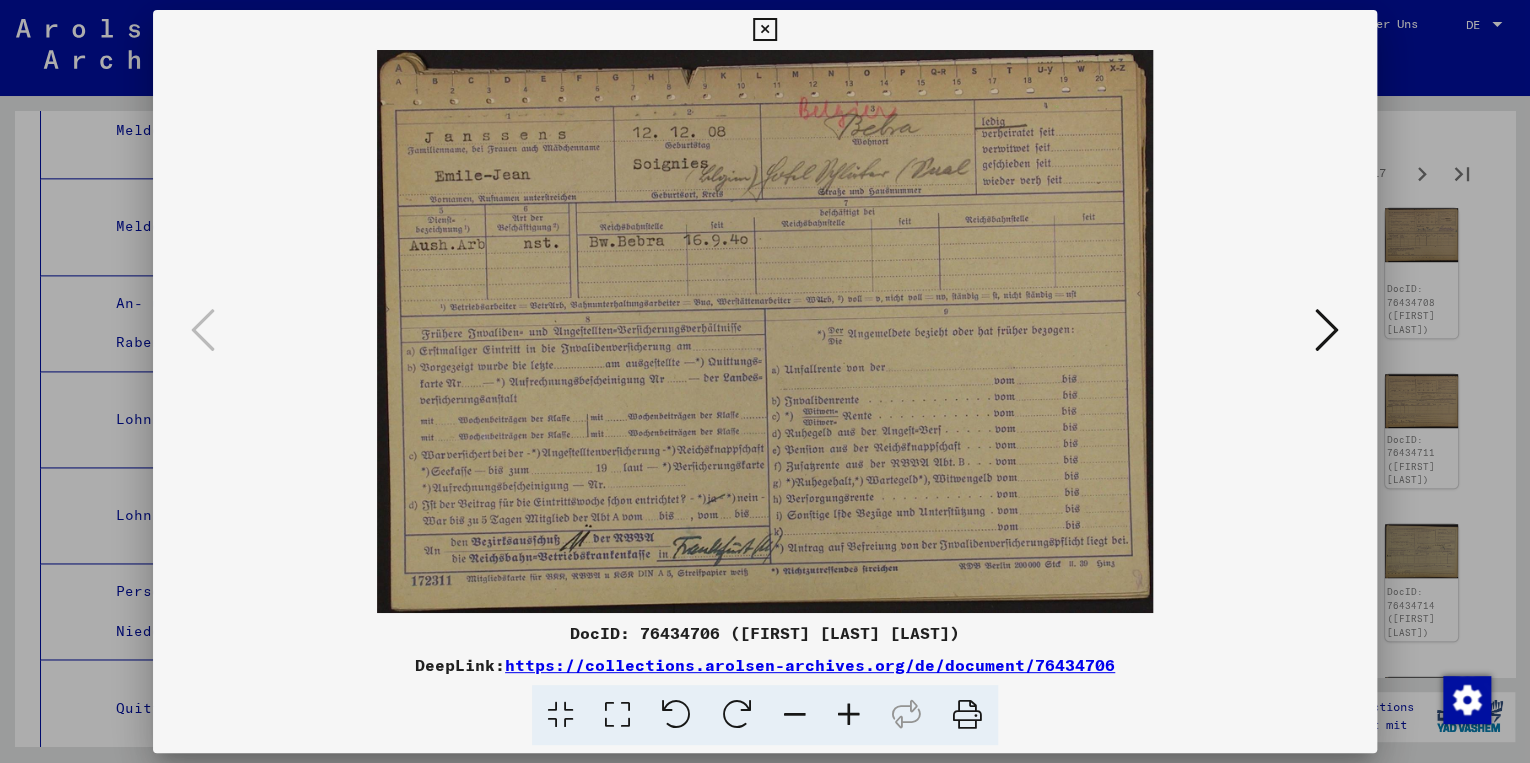click at bounding box center [1327, 330] 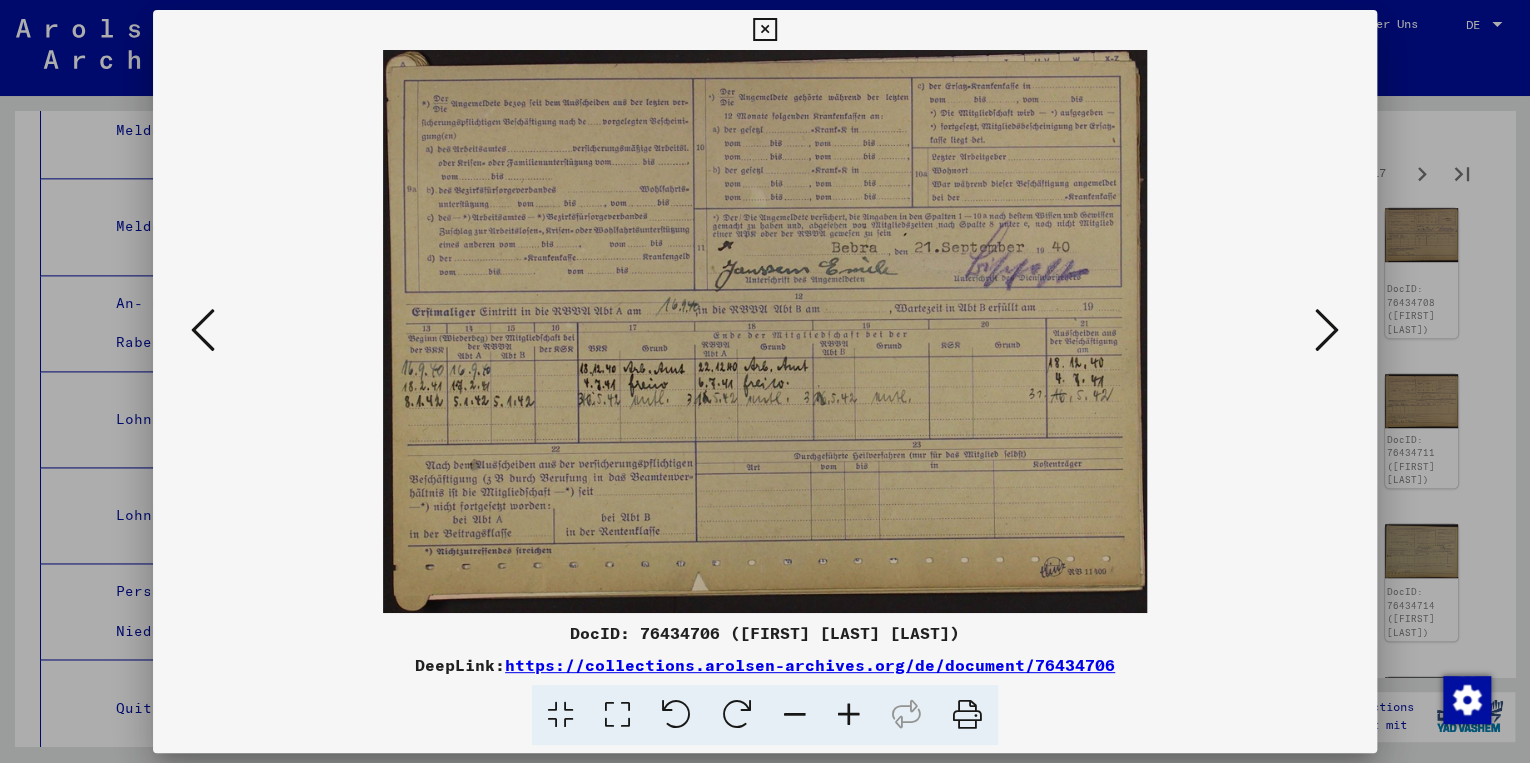 click at bounding box center (1327, 330) 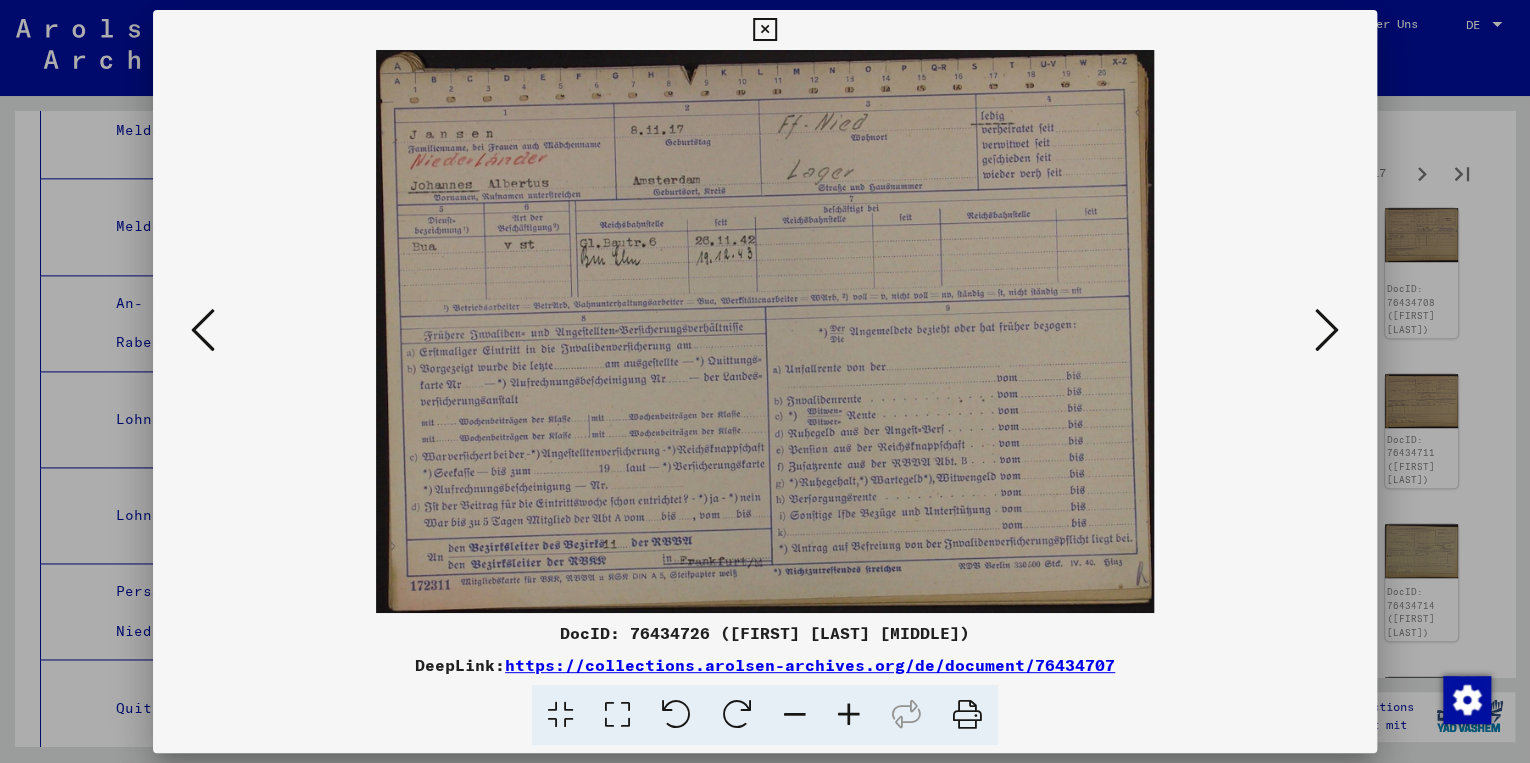 click at bounding box center [1327, 330] 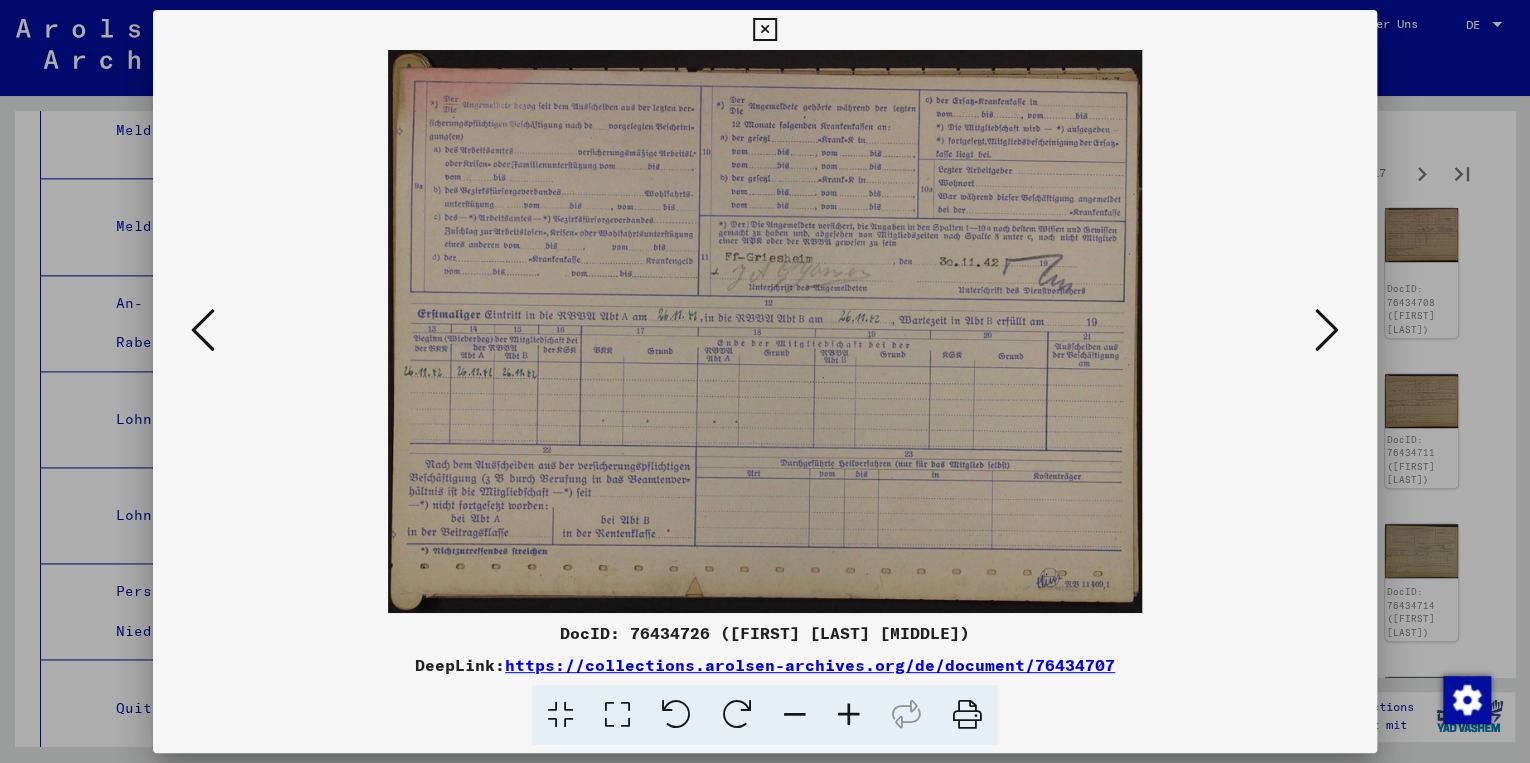 click at bounding box center [203, 330] 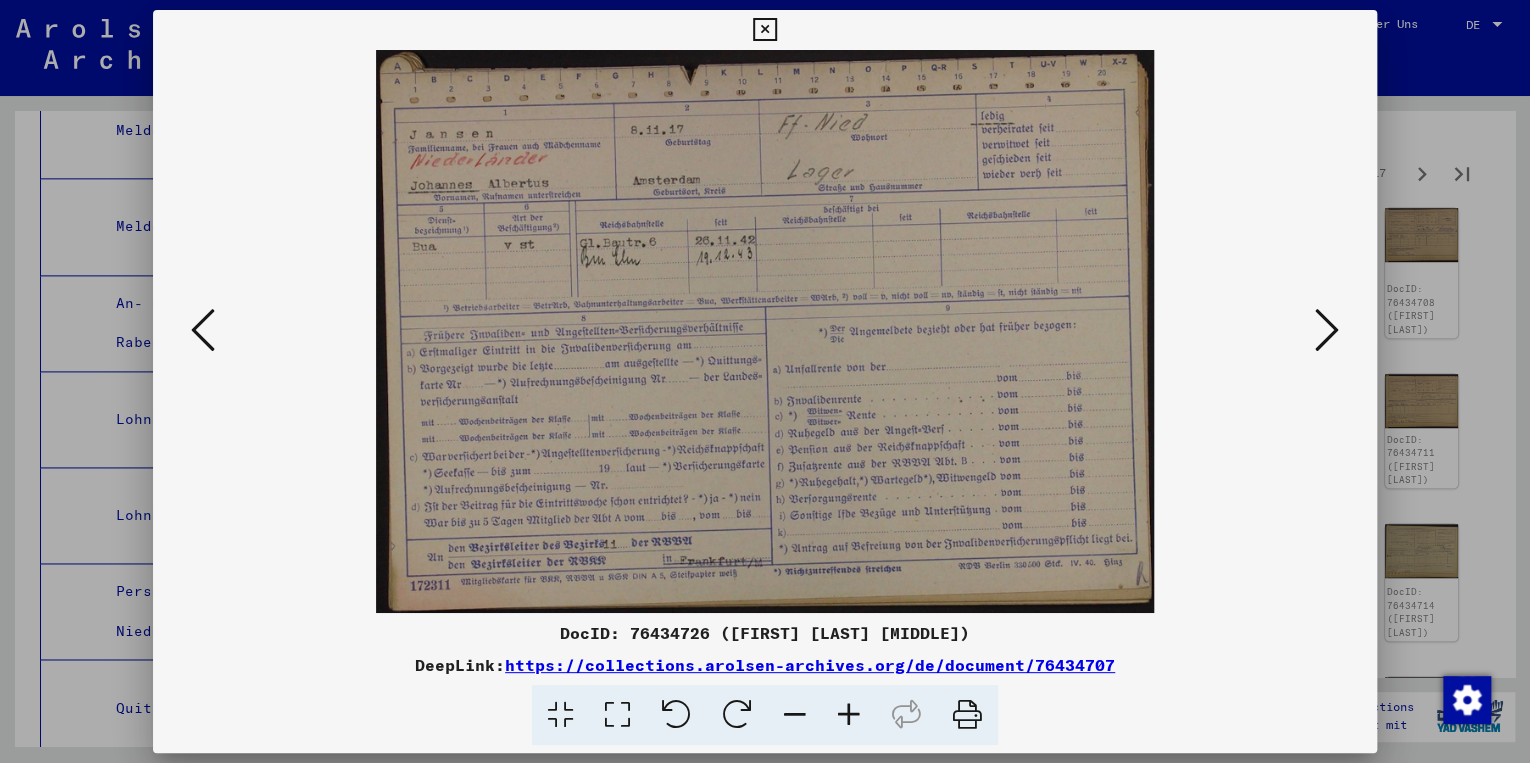 click on "https://collections.arolsen-archives.org/de/document/76434707" at bounding box center [810, 665] 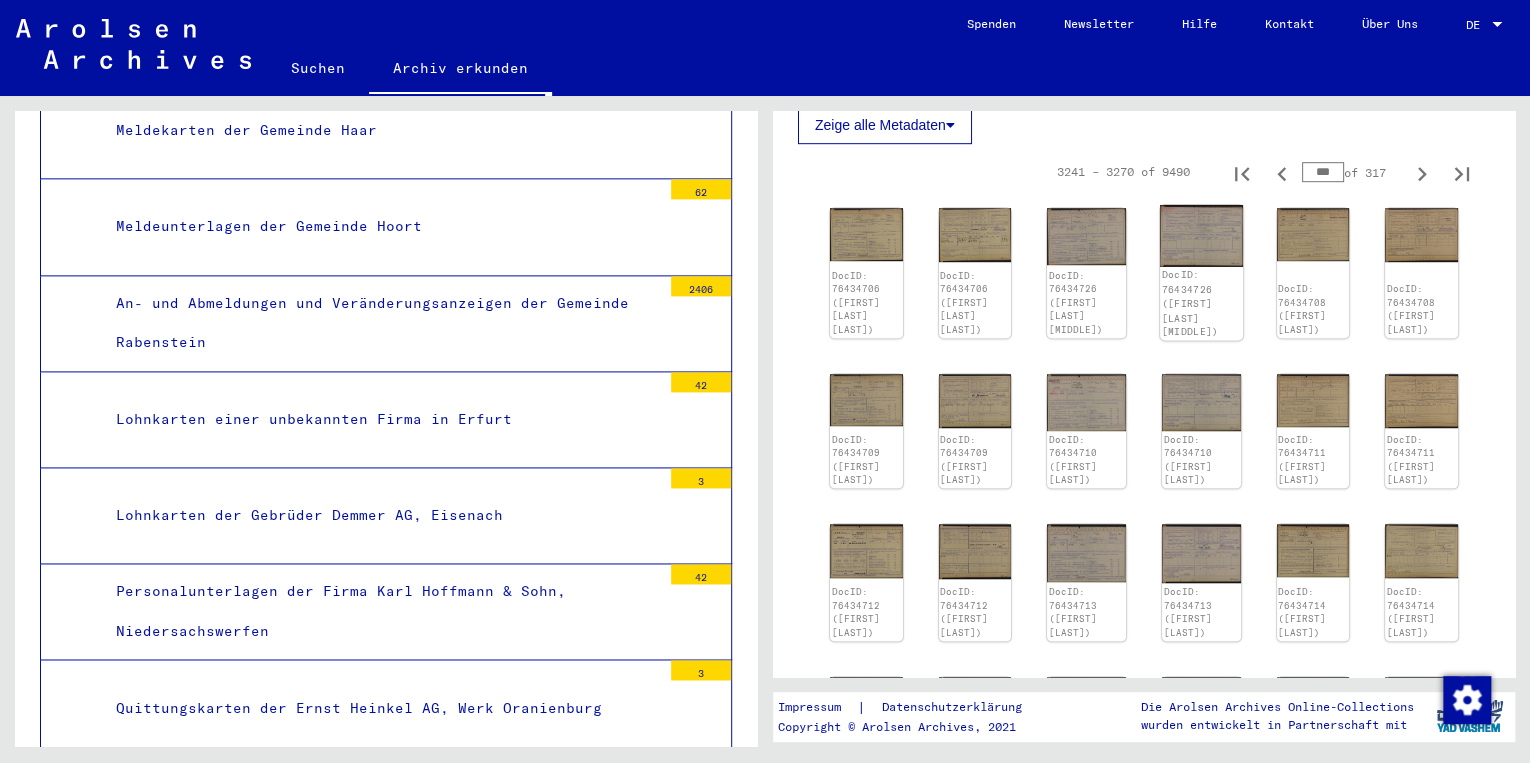 click 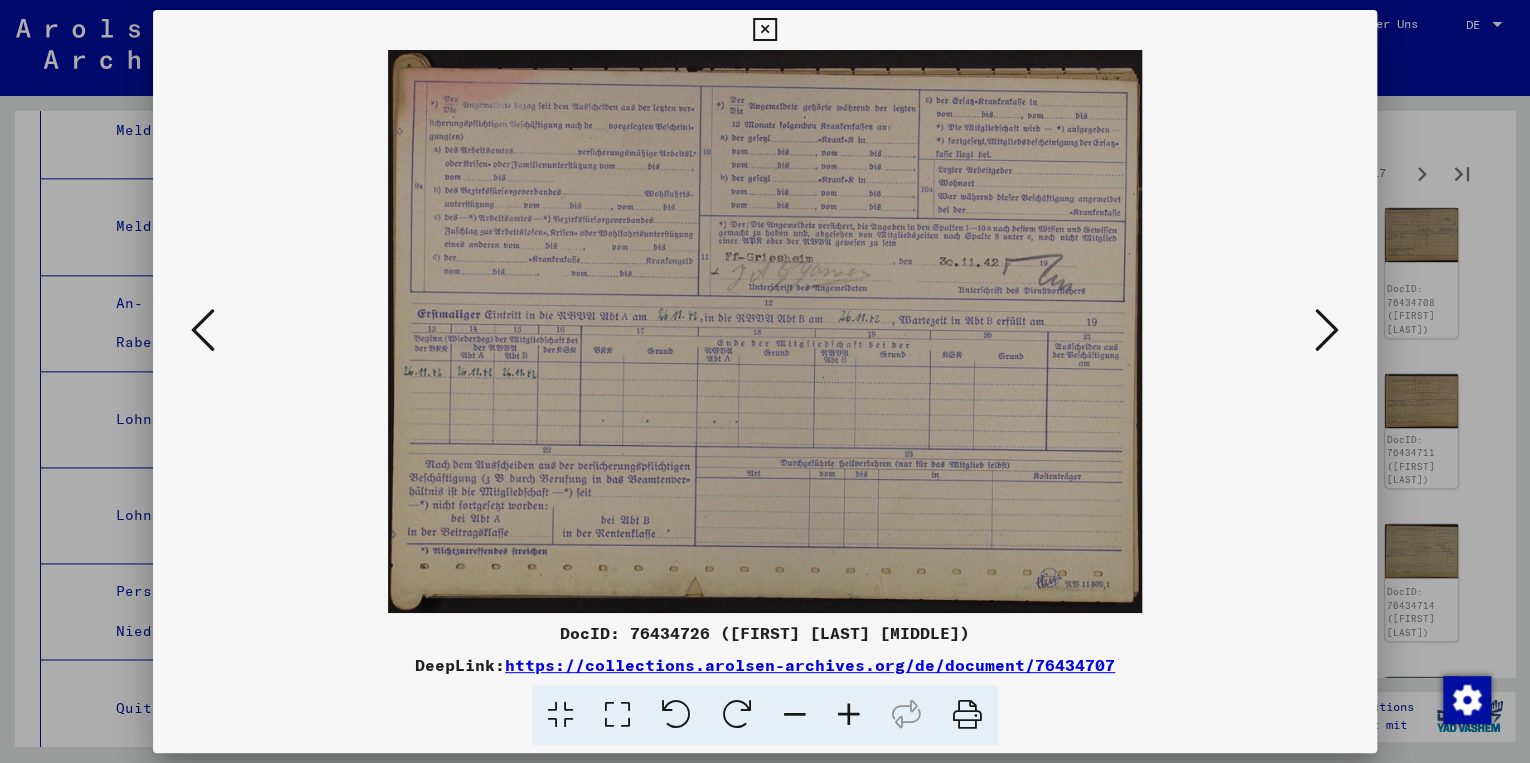 click at bounding box center [203, 330] 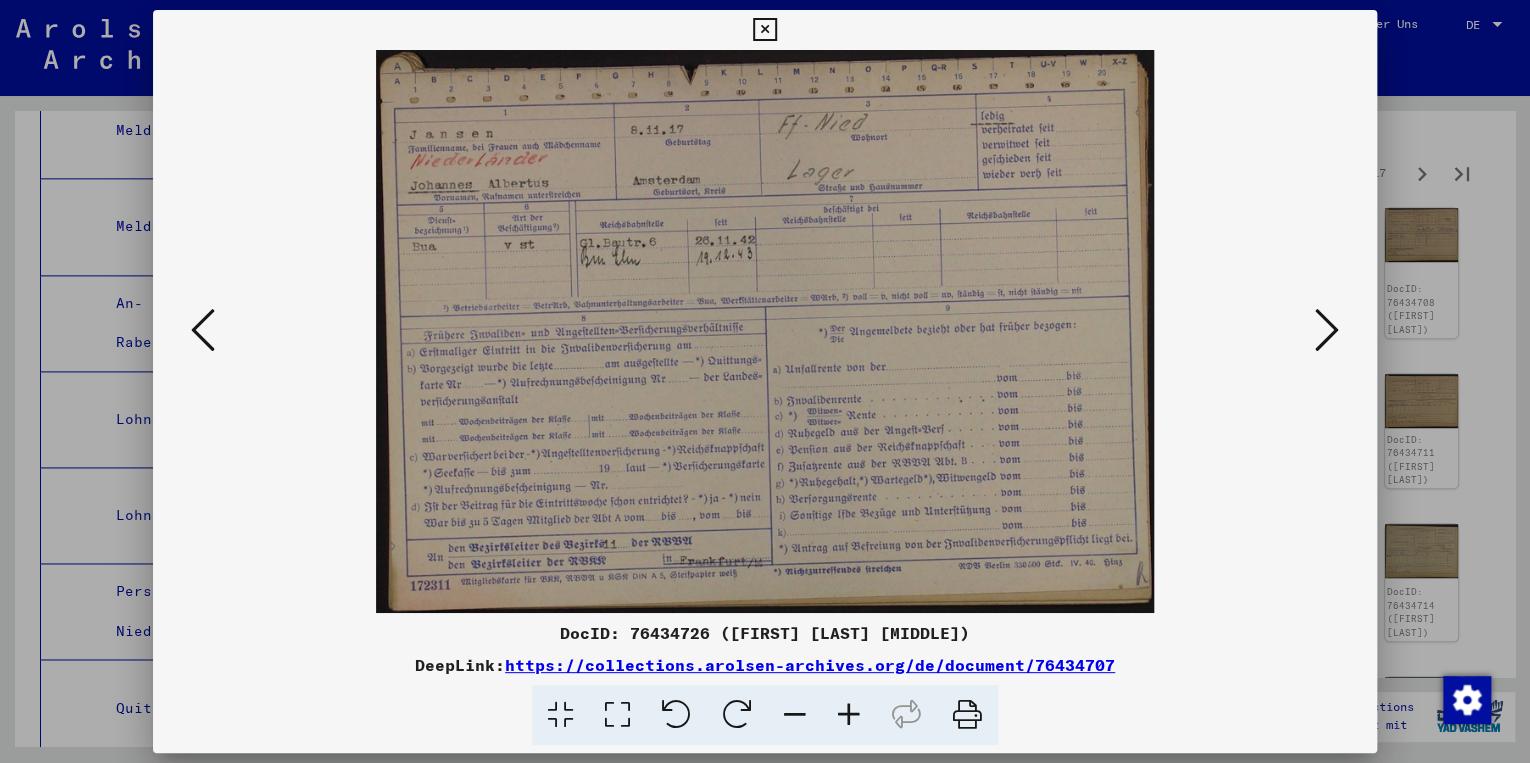 click at bounding box center [1327, 330] 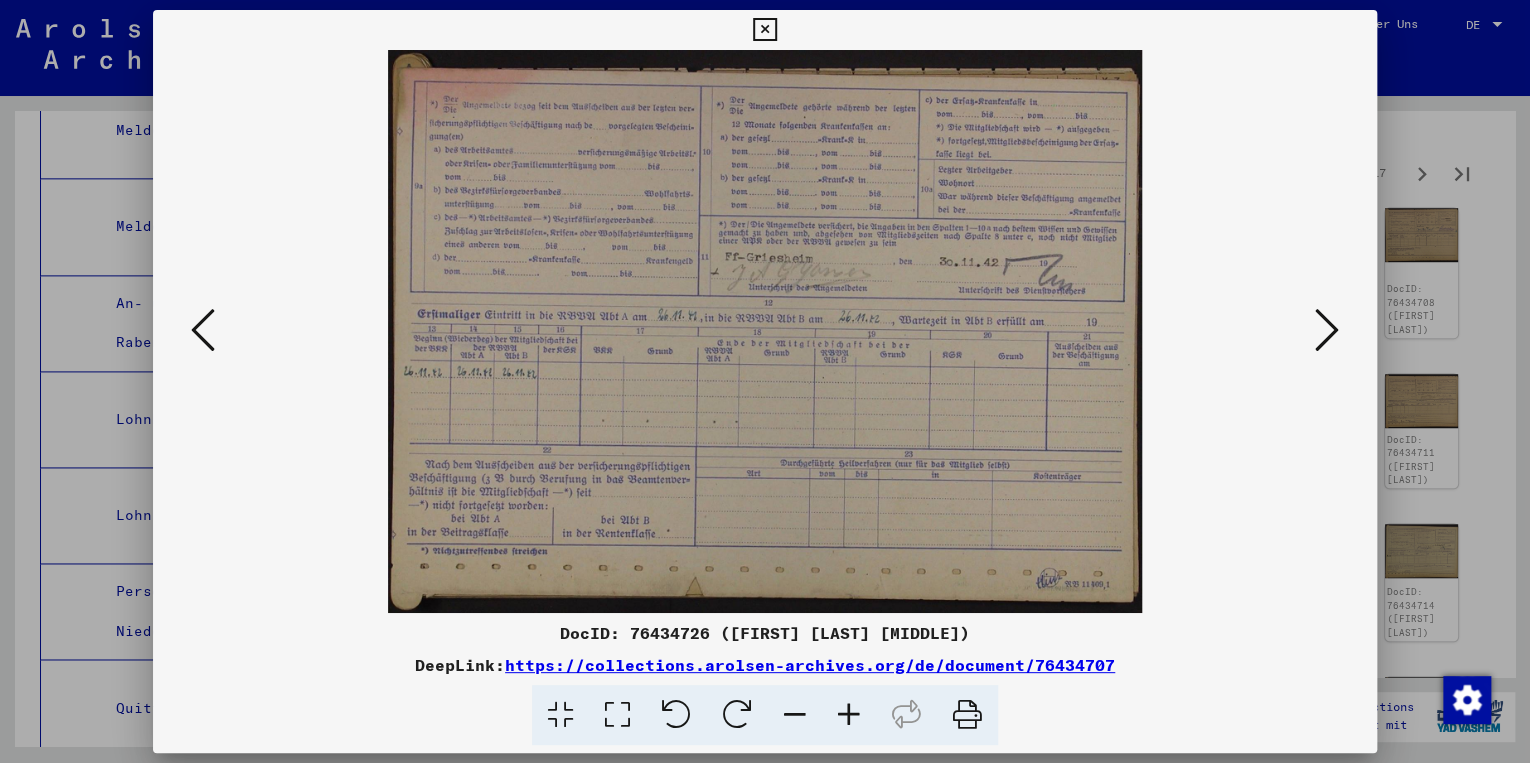 click at bounding box center [1327, 330] 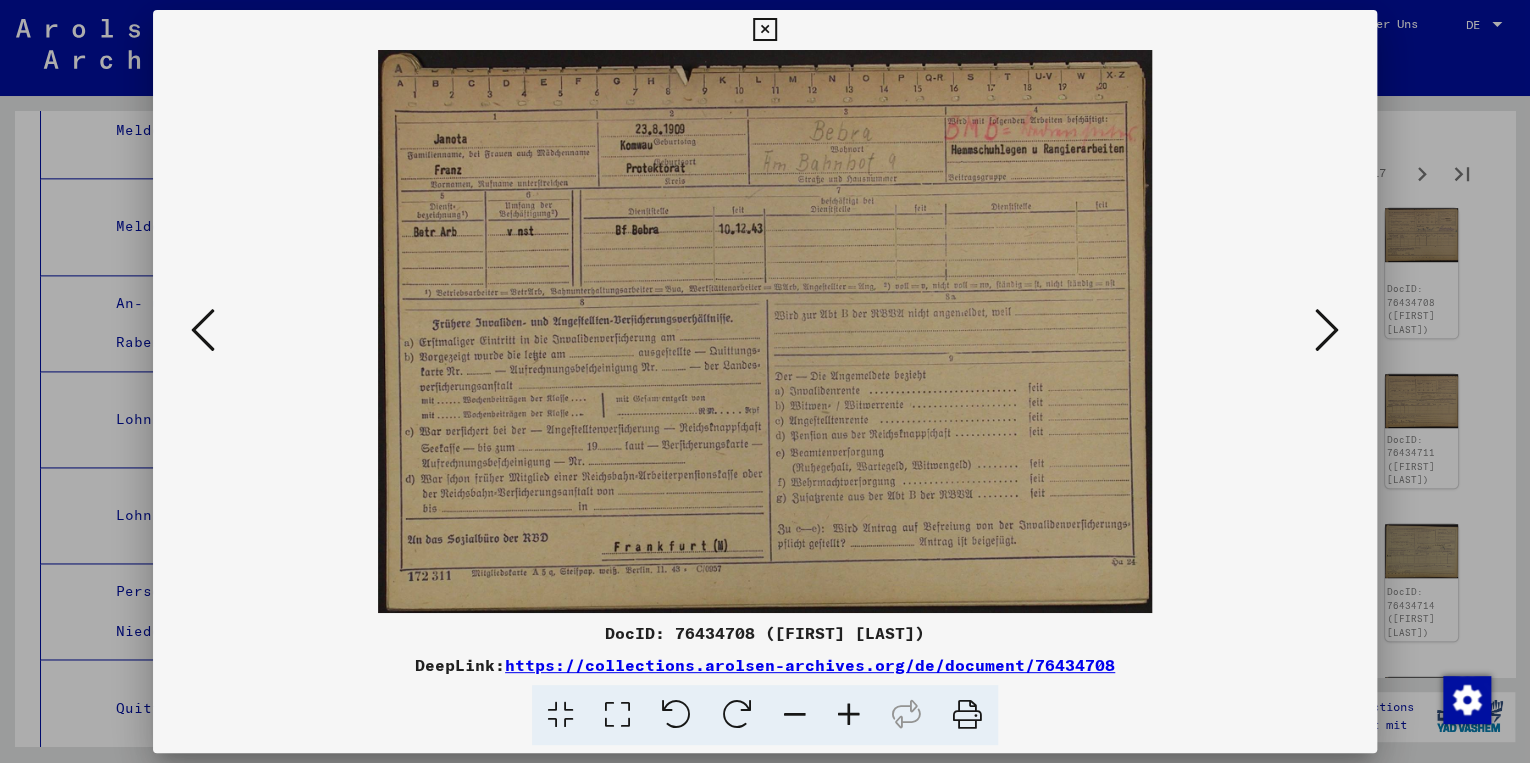 click at bounding box center (1327, 330) 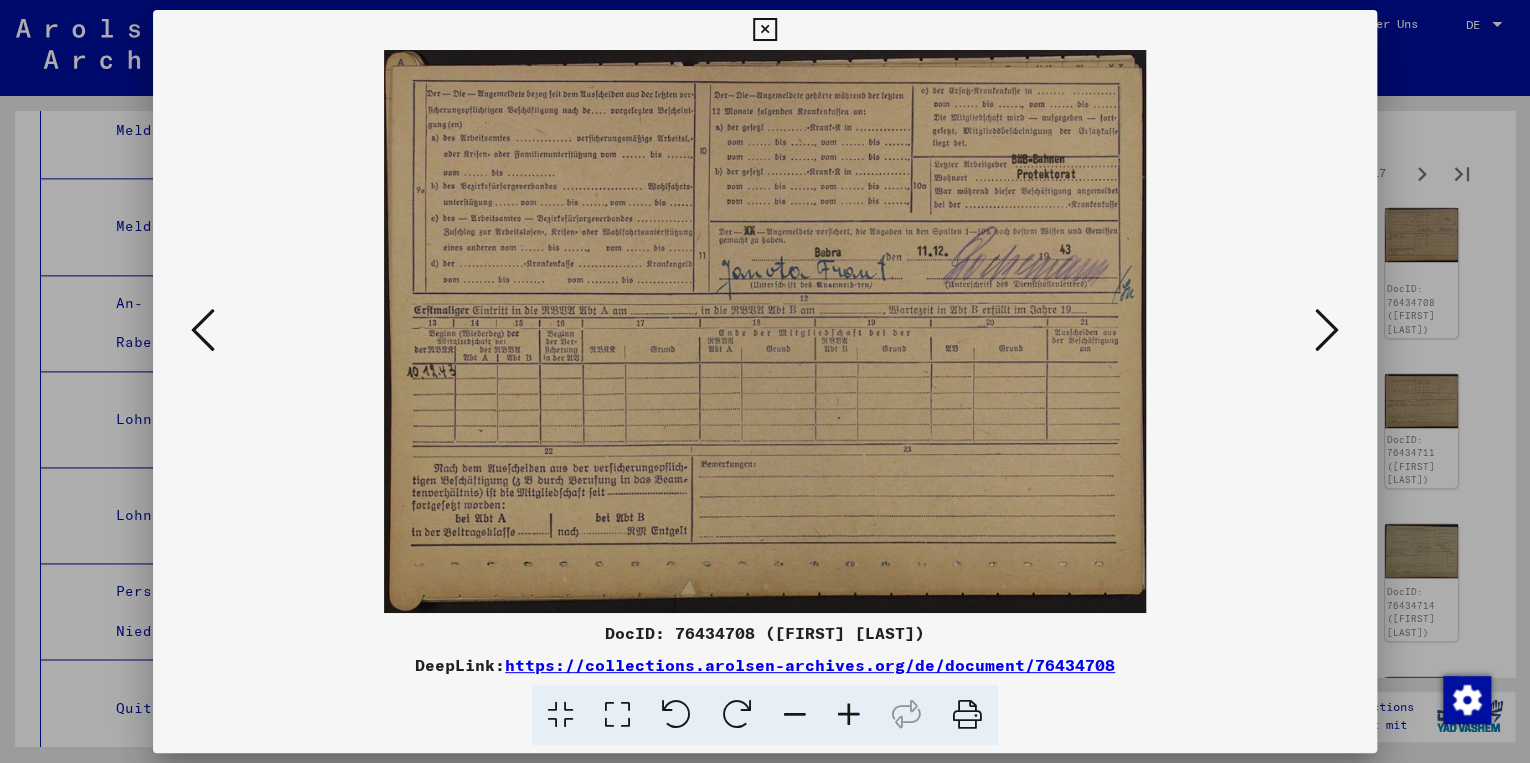 click at bounding box center [1327, 330] 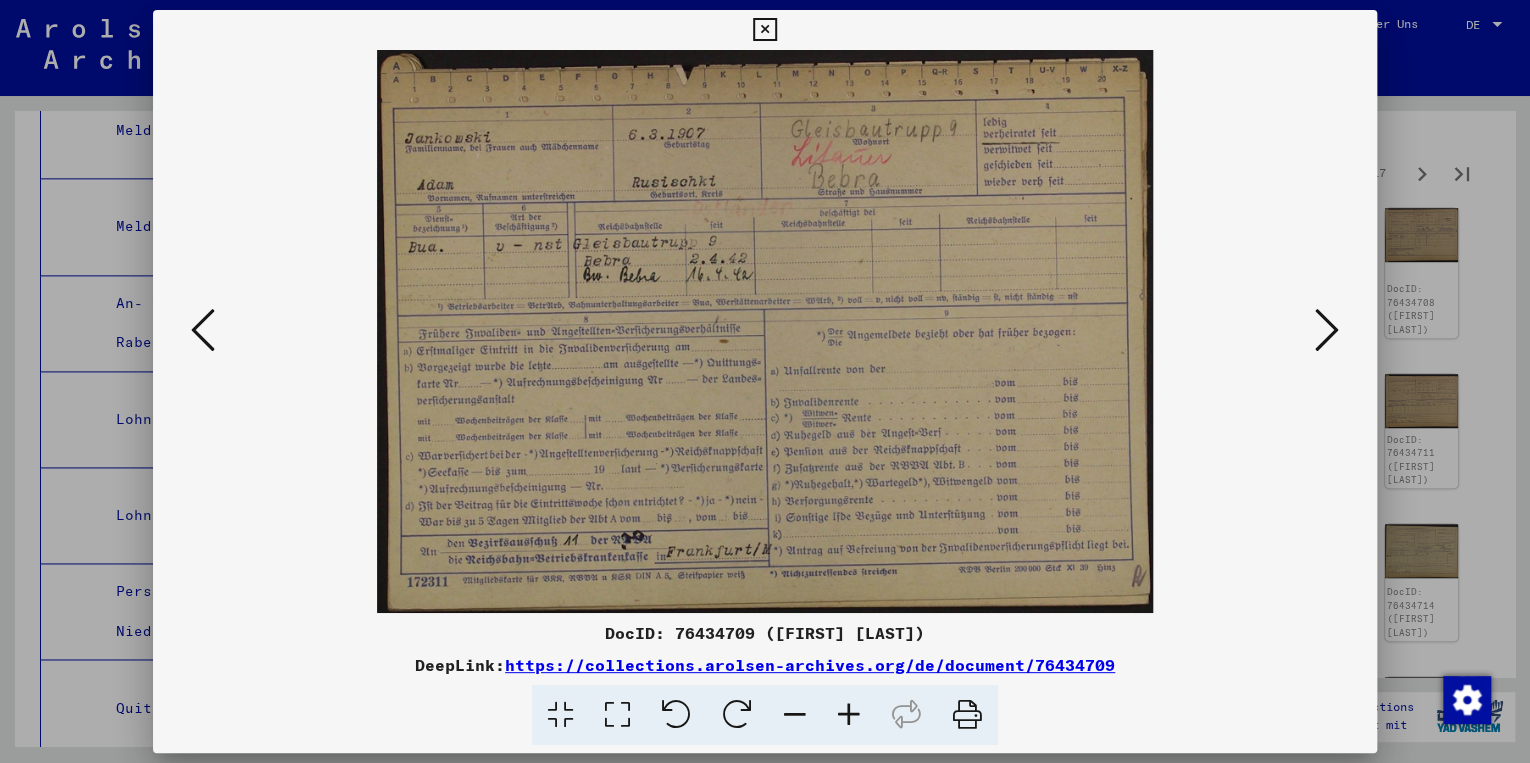 click at bounding box center (1327, 330) 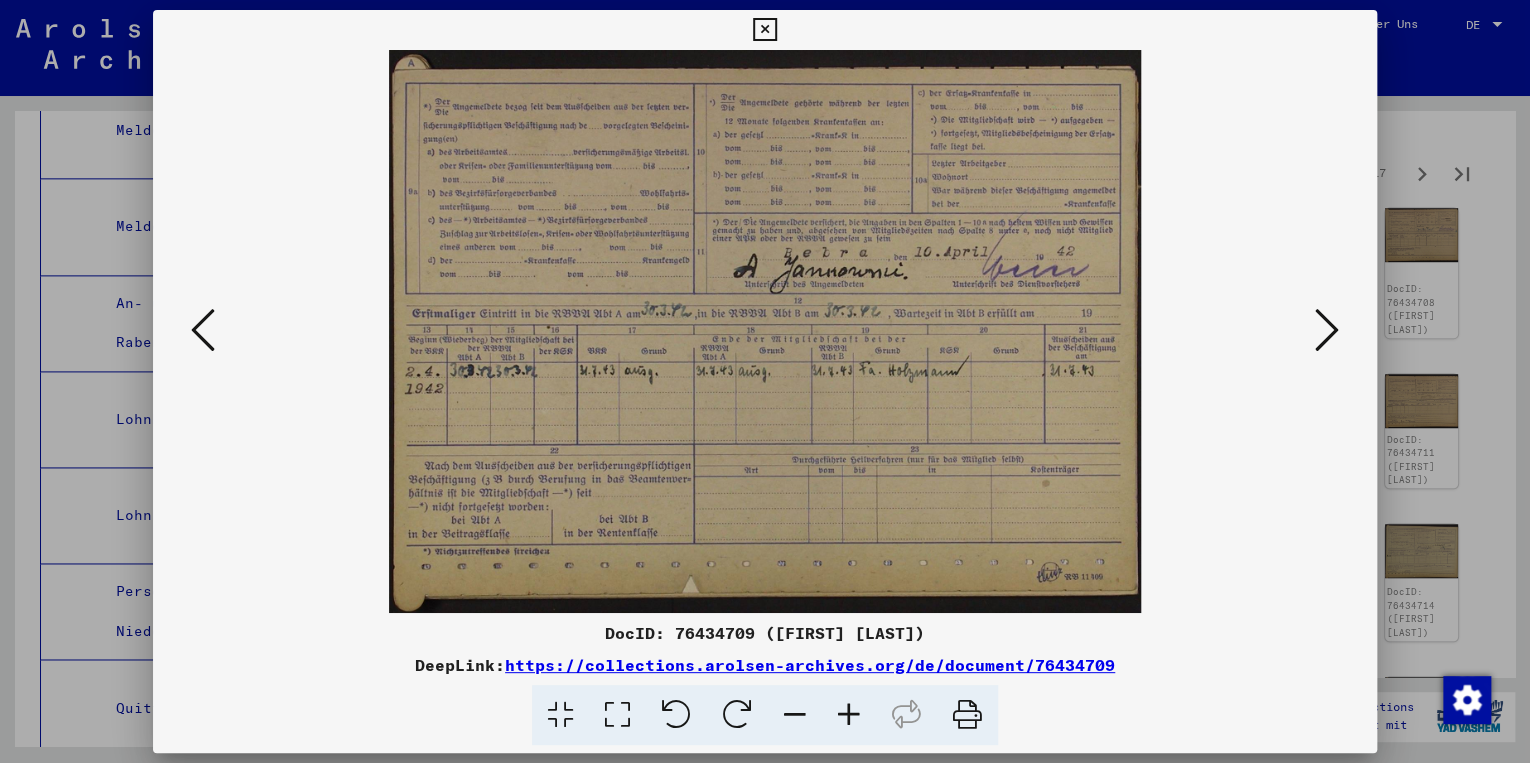 click at bounding box center [1327, 330] 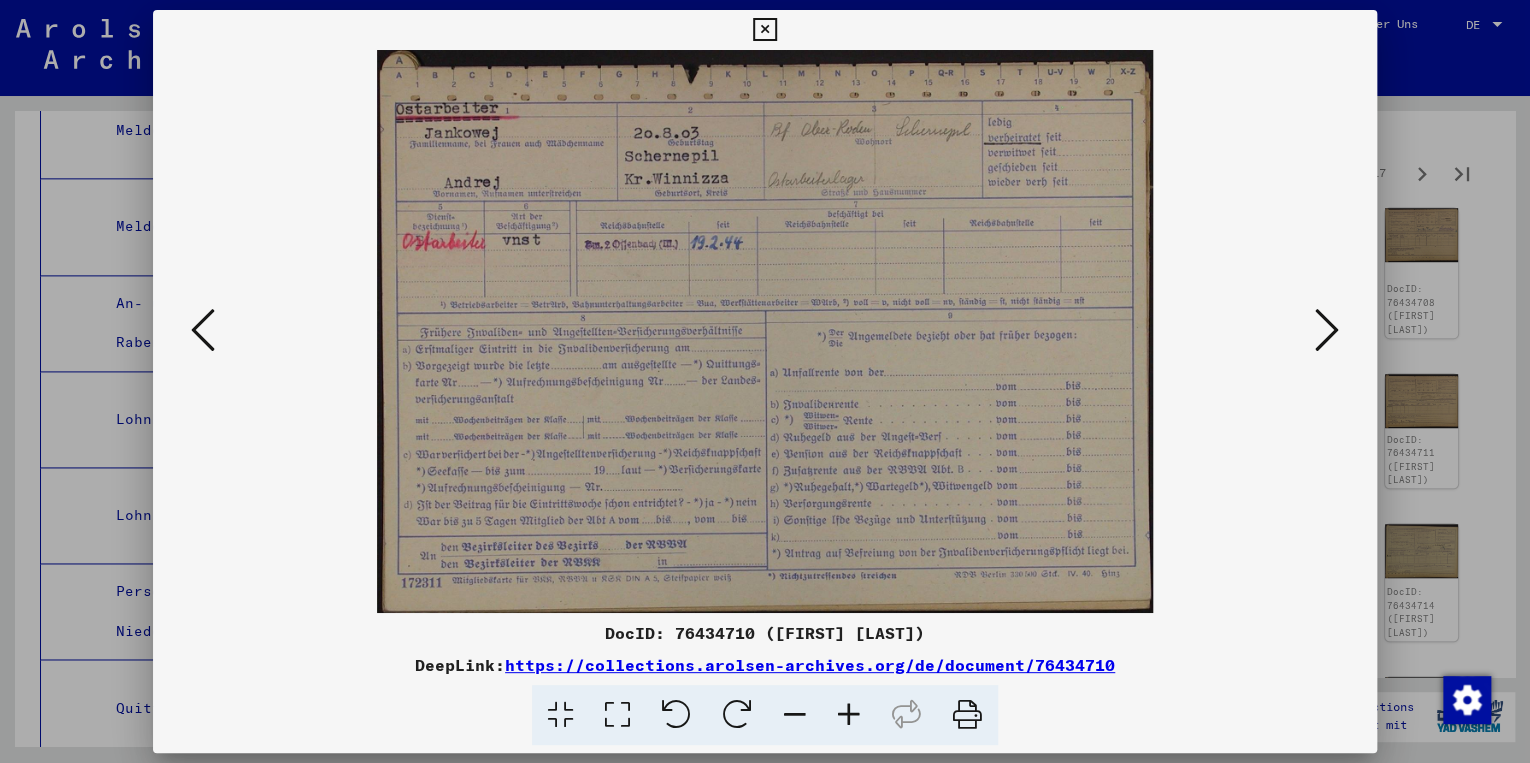 click at bounding box center [1327, 330] 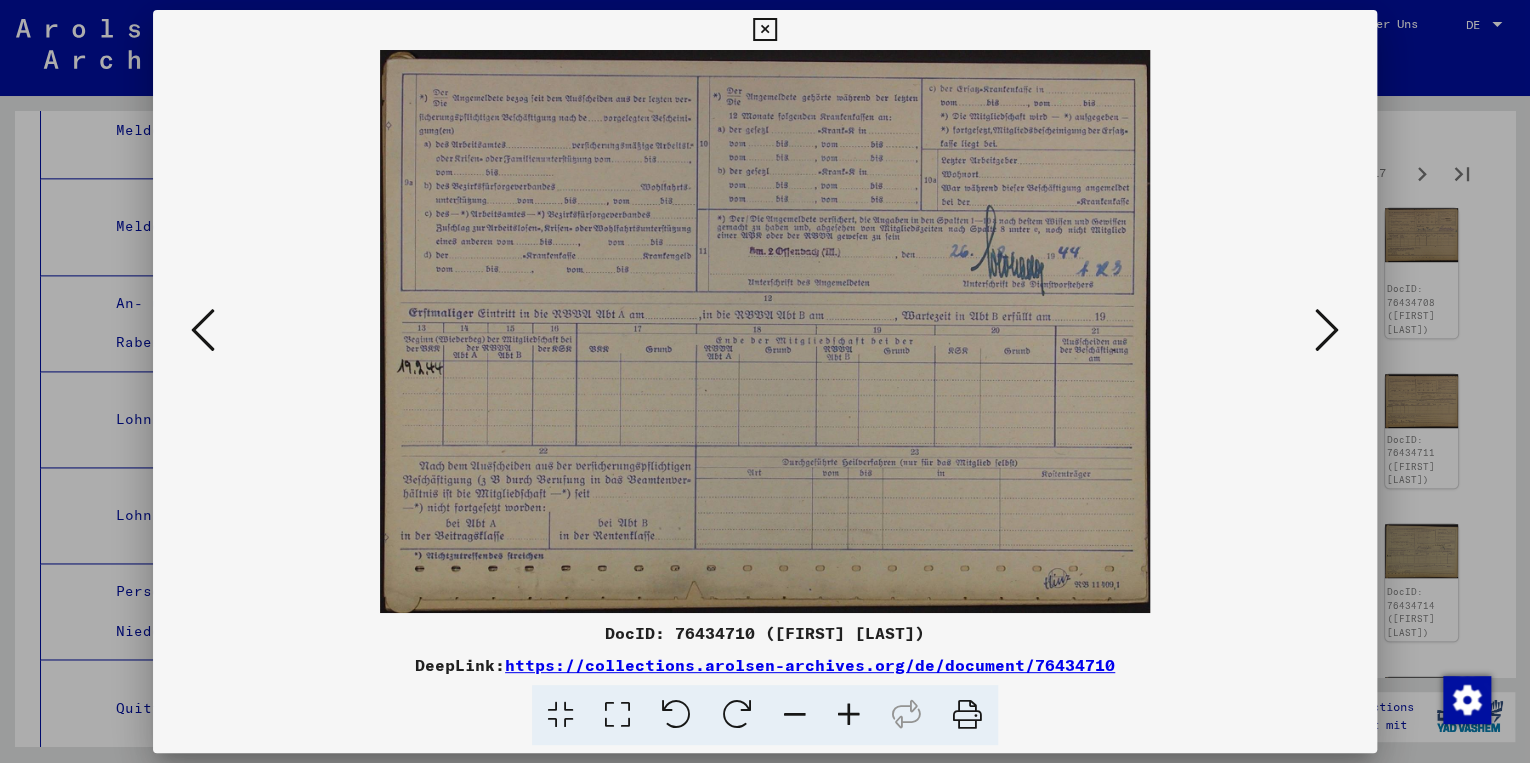 click at bounding box center [1327, 330] 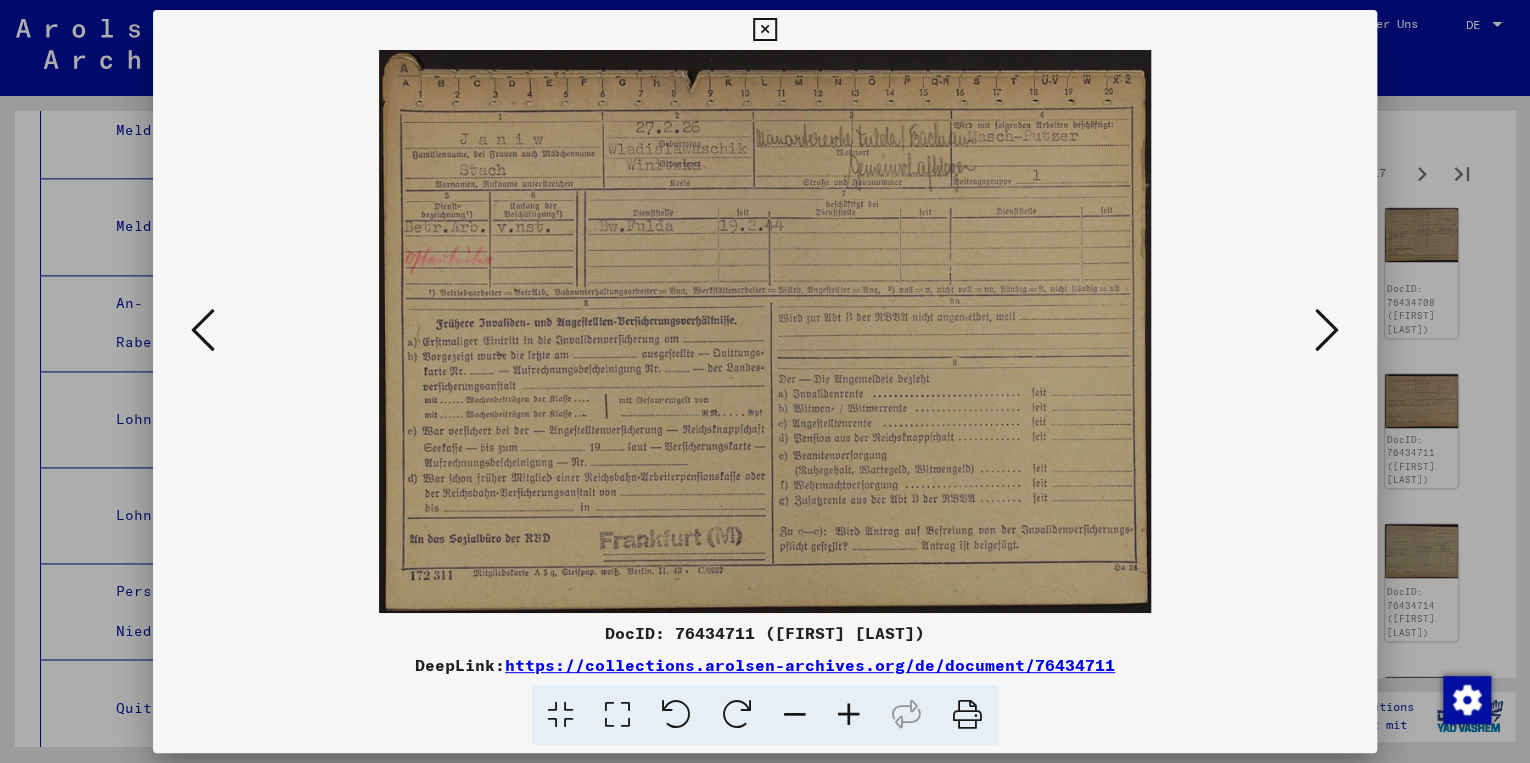 click at bounding box center [1327, 330] 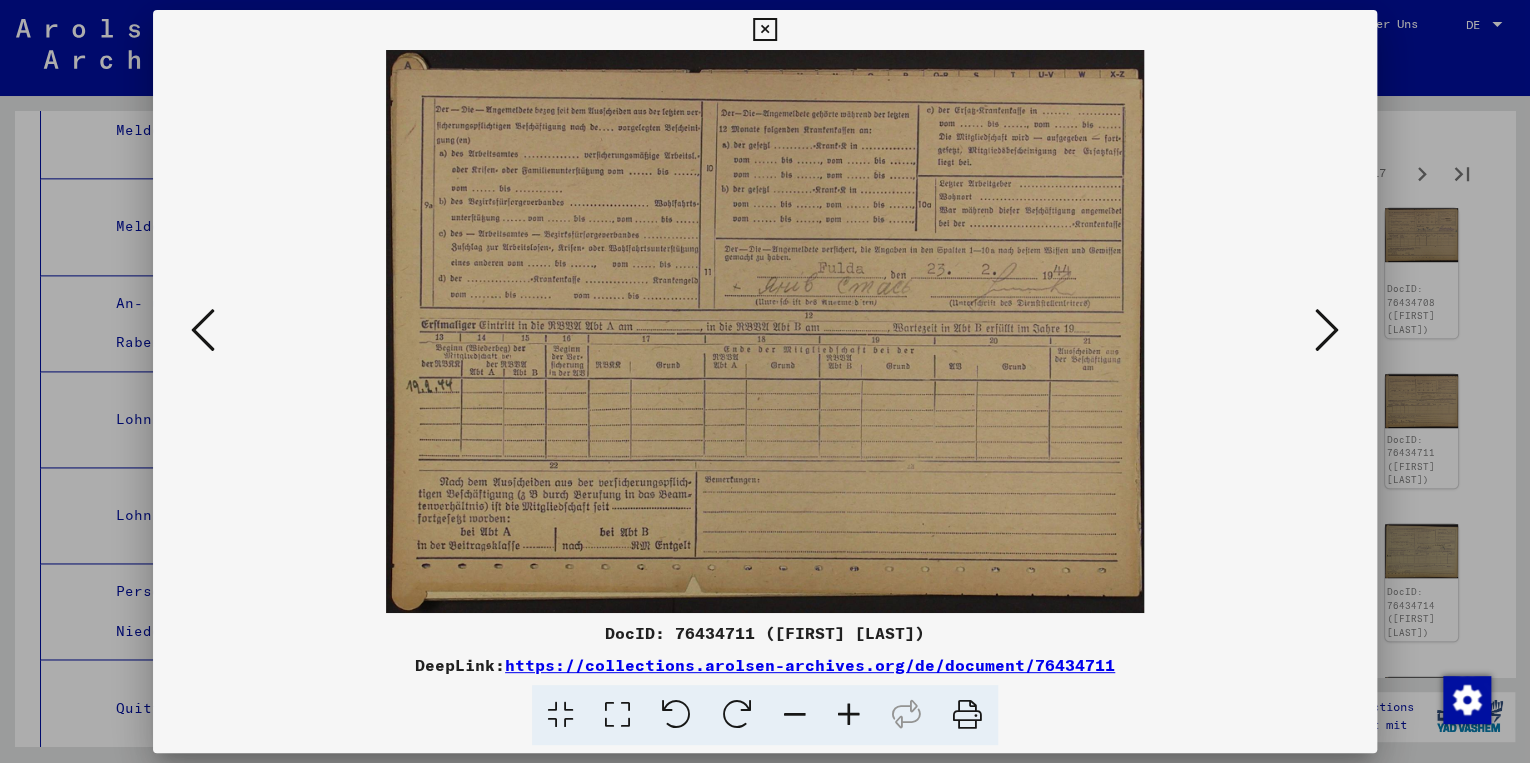 click at bounding box center (1327, 330) 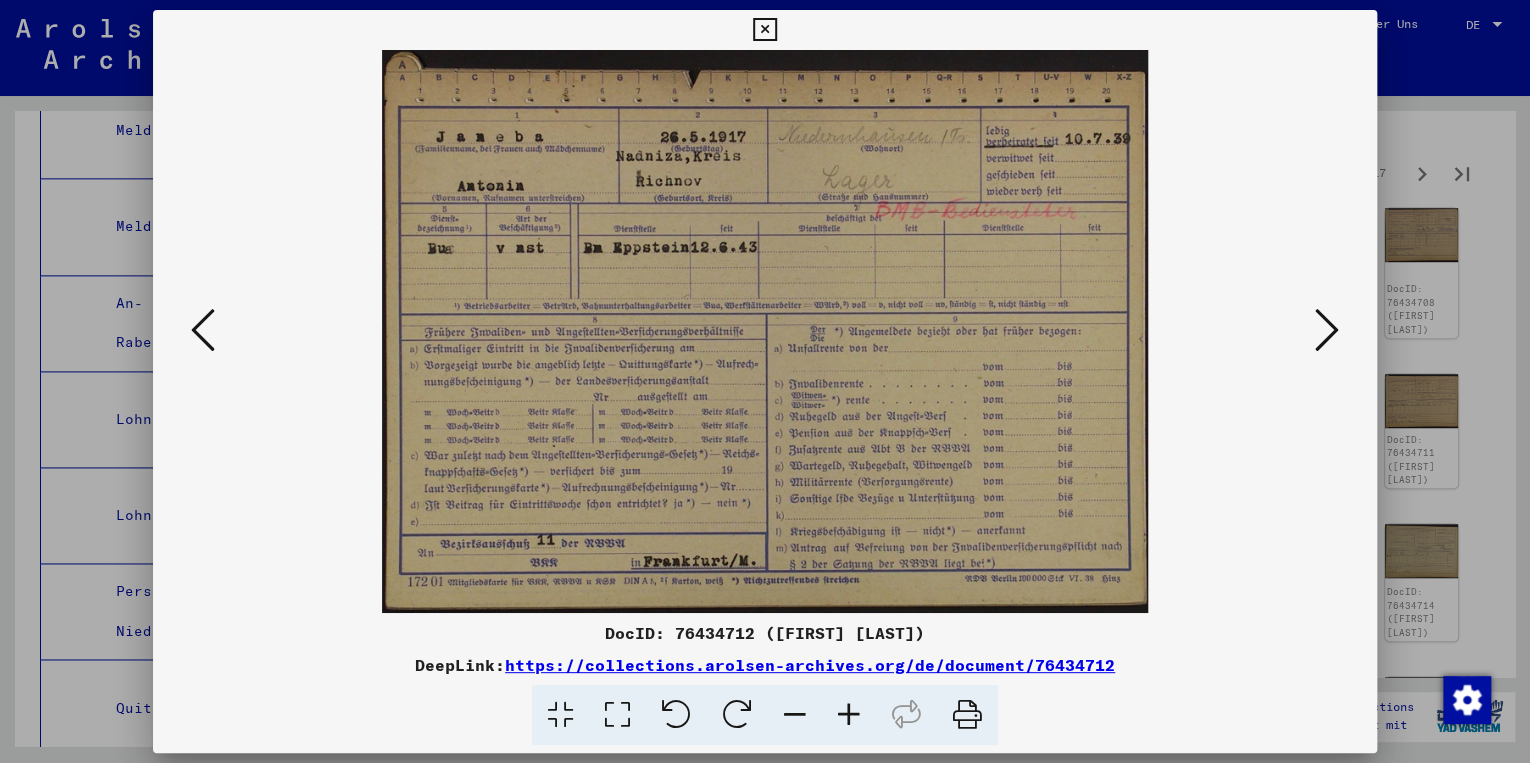 click at bounding box center (1327, 330) 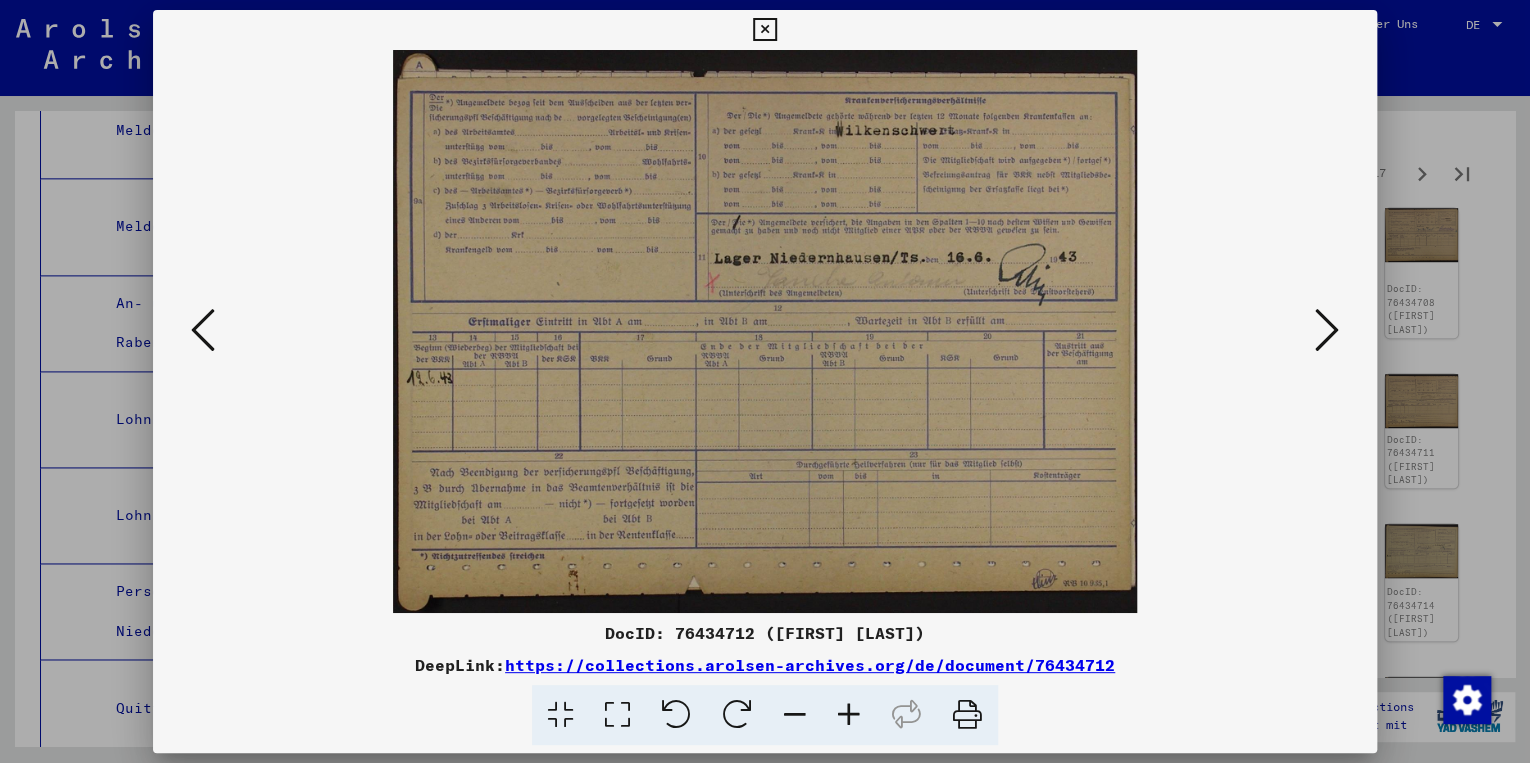 click at bounding box center [1327, 330] 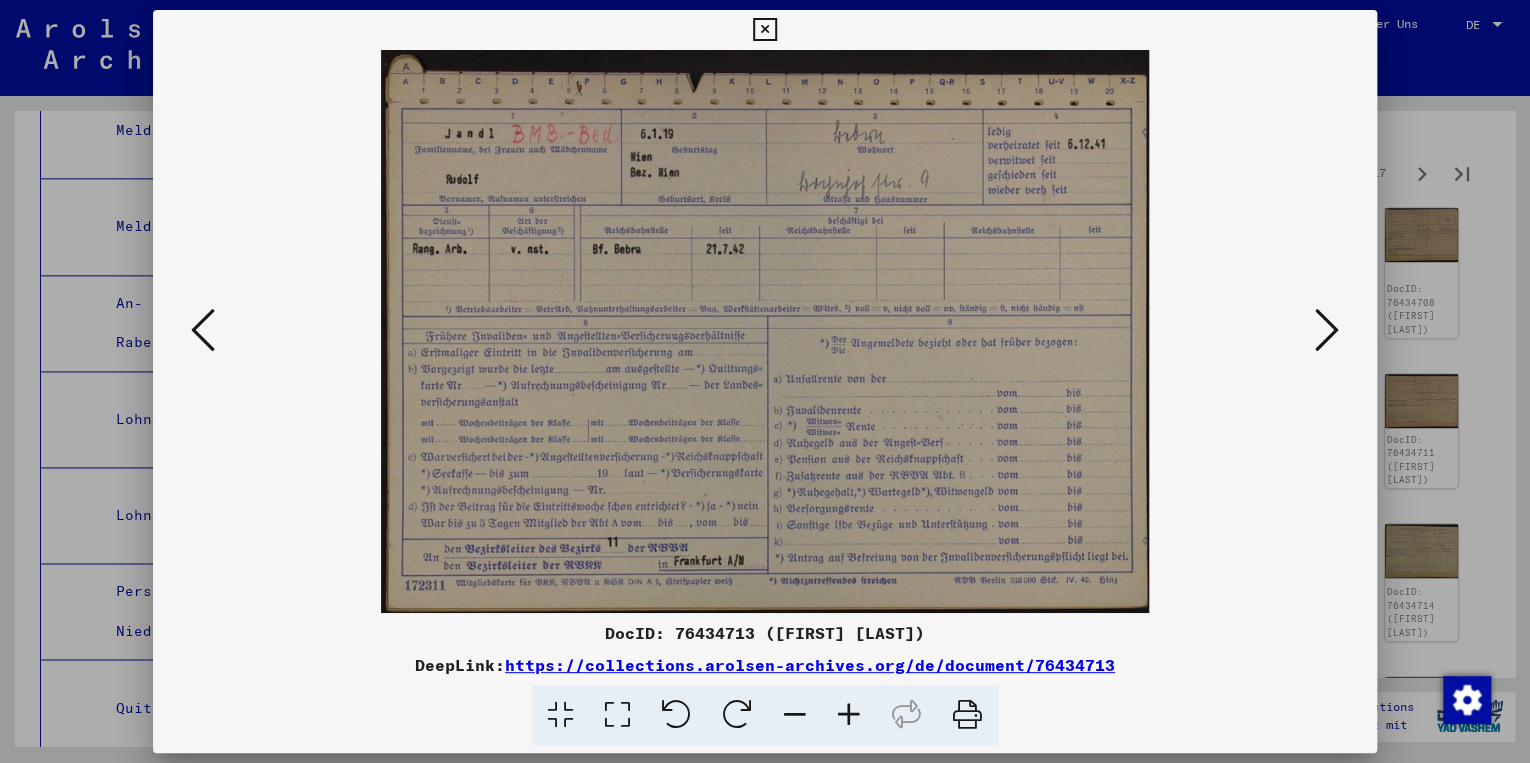 click at bounding box center (1327, 330) 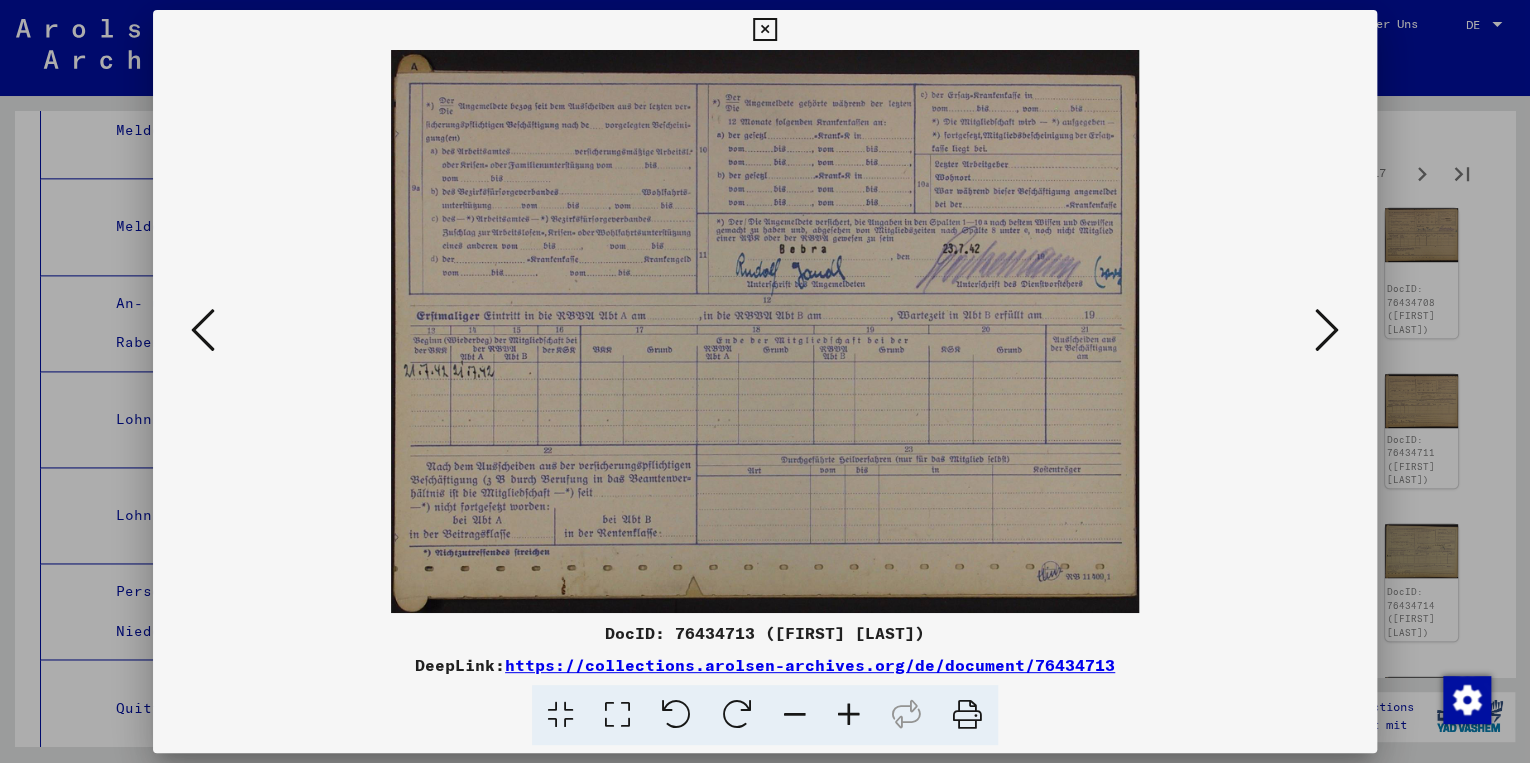 click at bounding box center (1327, 330) 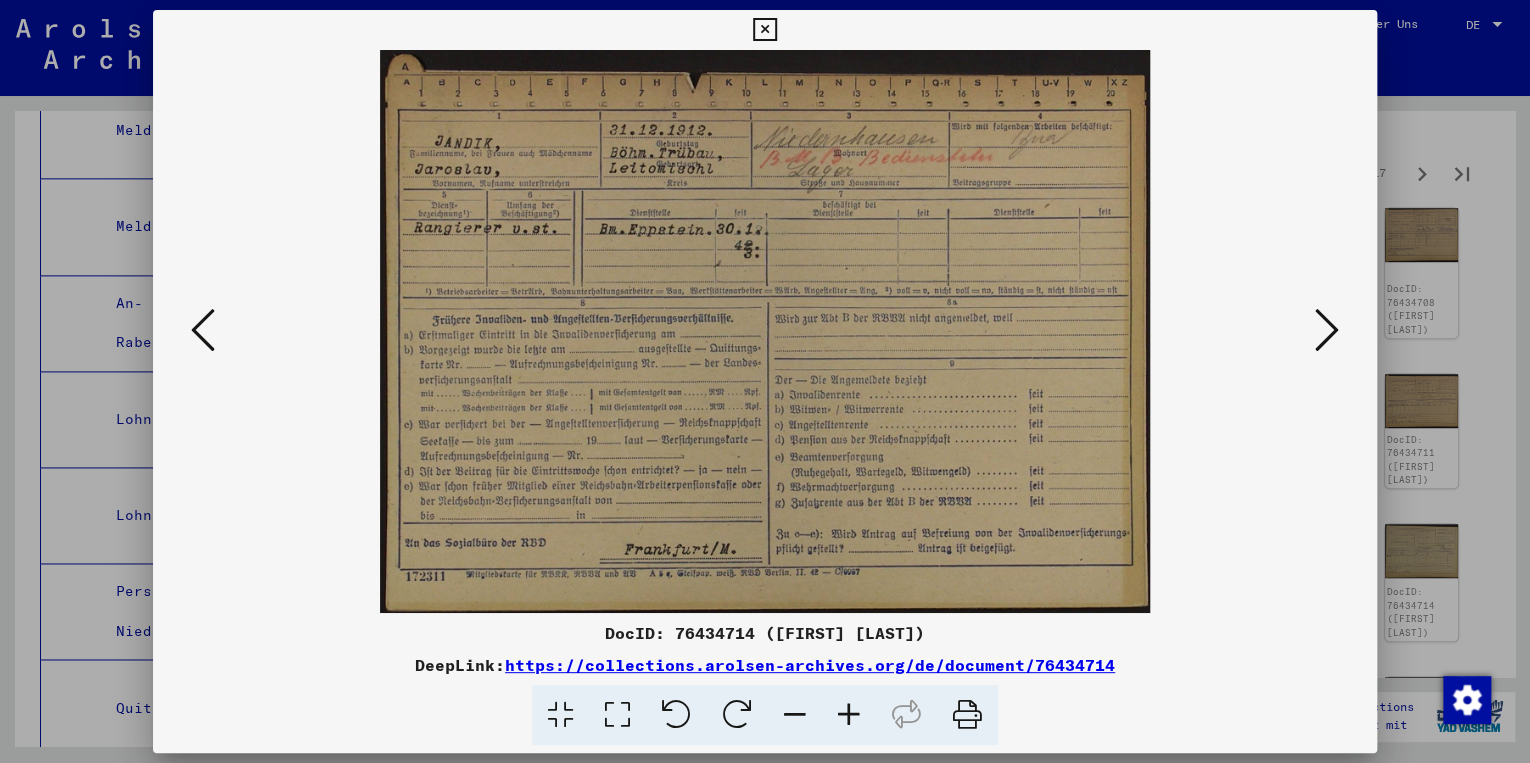 click at bounding box center [1327, 330] 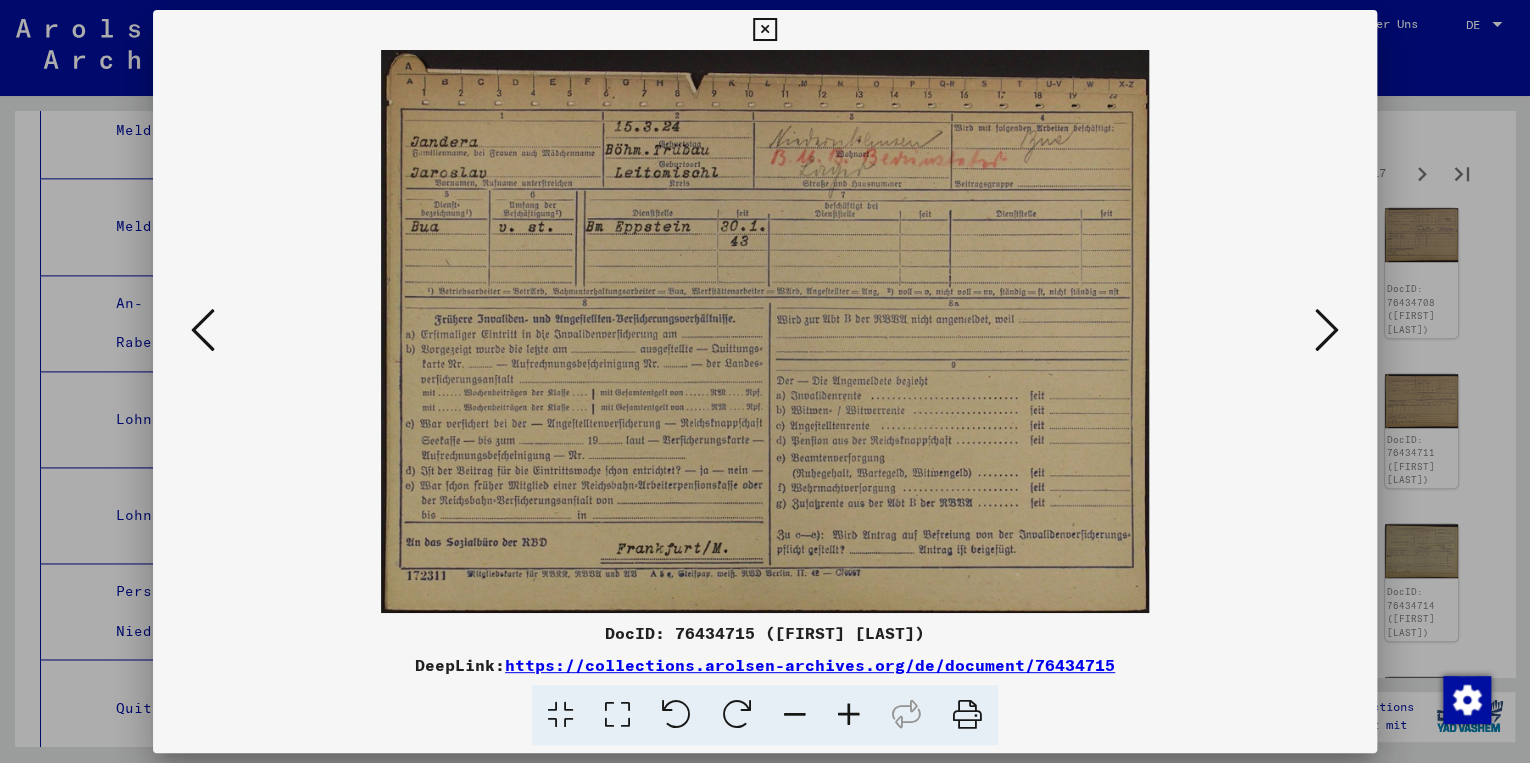 click at bounding box center [1327, 330] 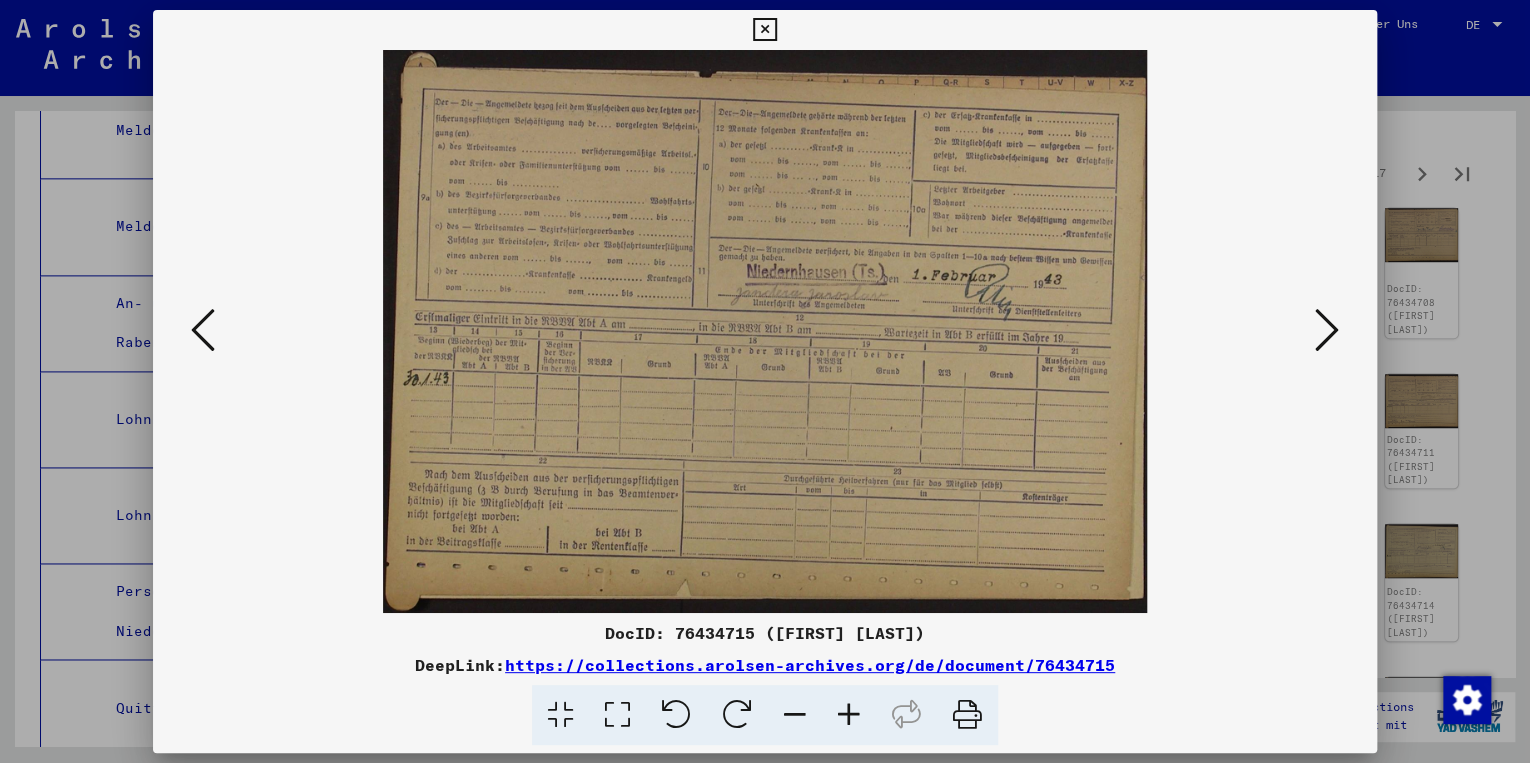 click at bounding box center (1327, 330) 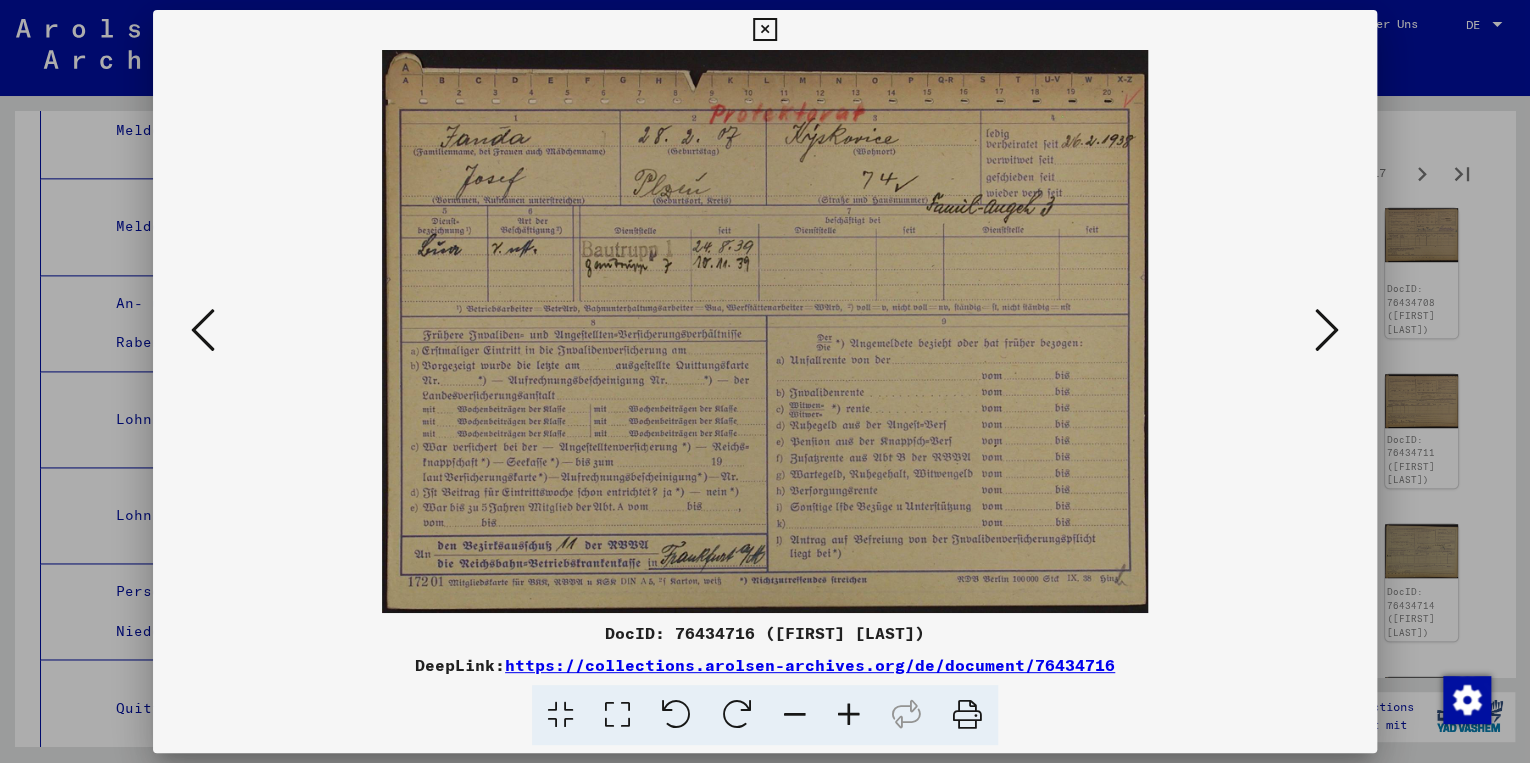 click at bounding box center (1327, 330) 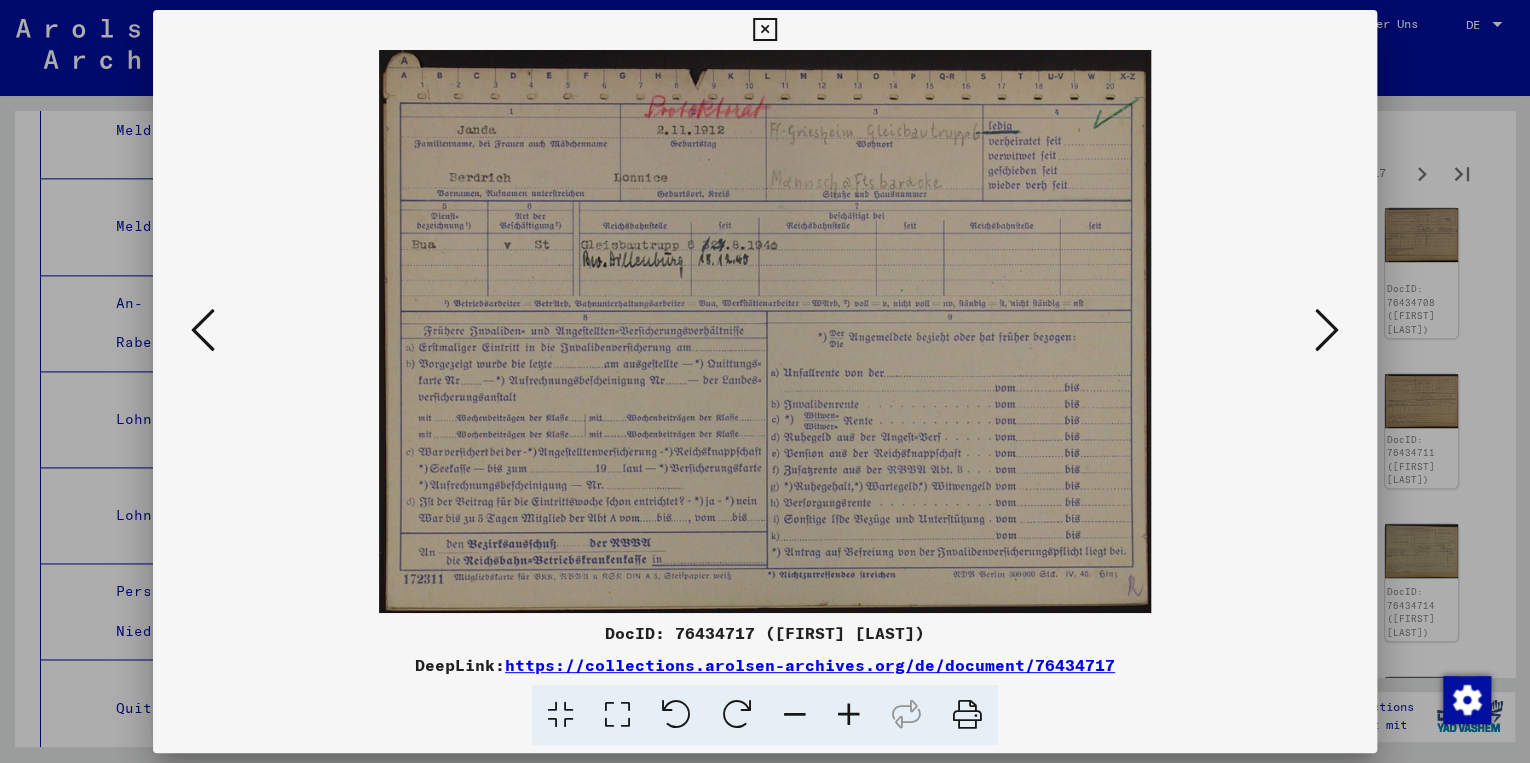 click on "https://collections.arolsen-archives.org/de/document/76434717" at bounding box center [810, 665] 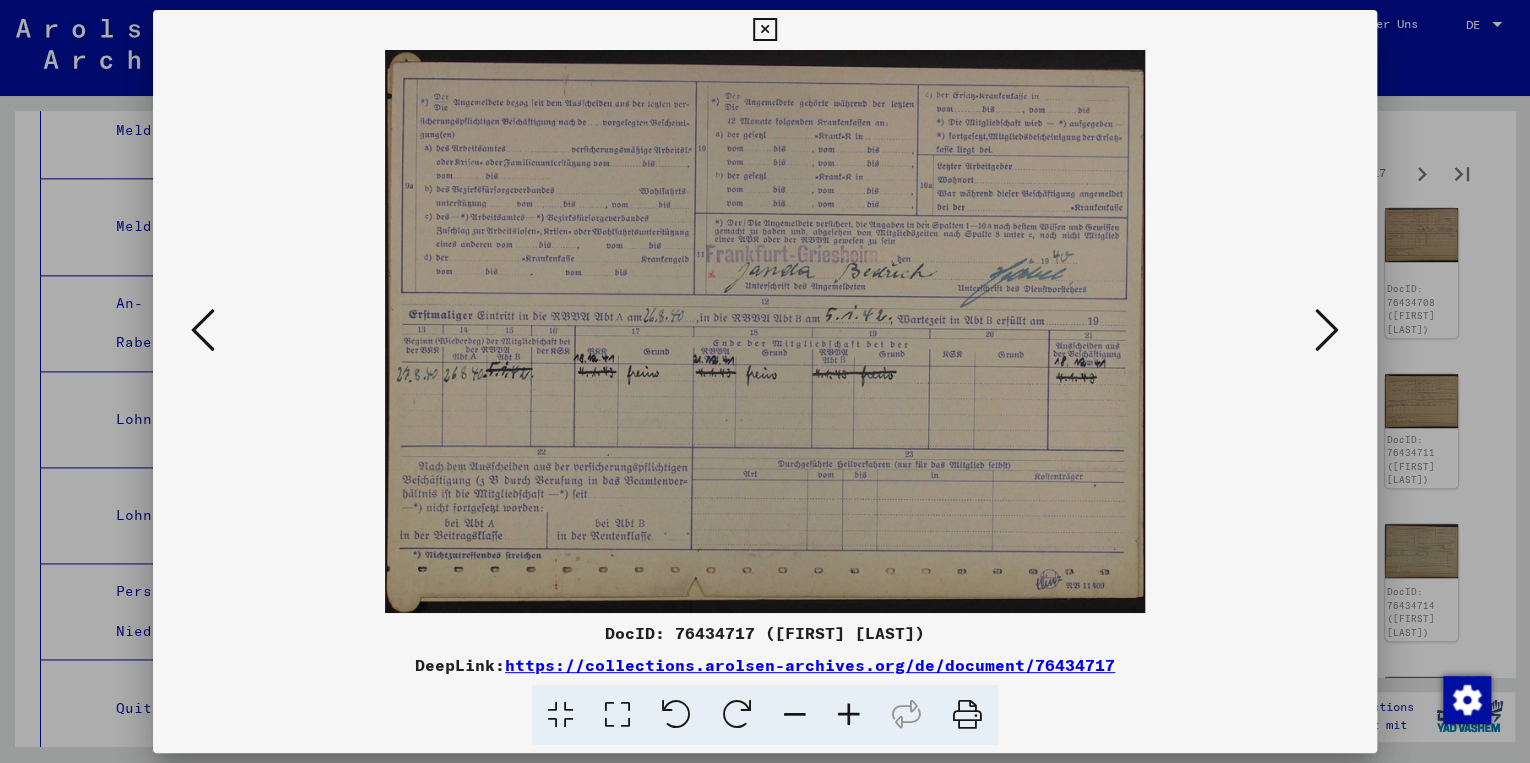 click at bounding box center (1327, 330) 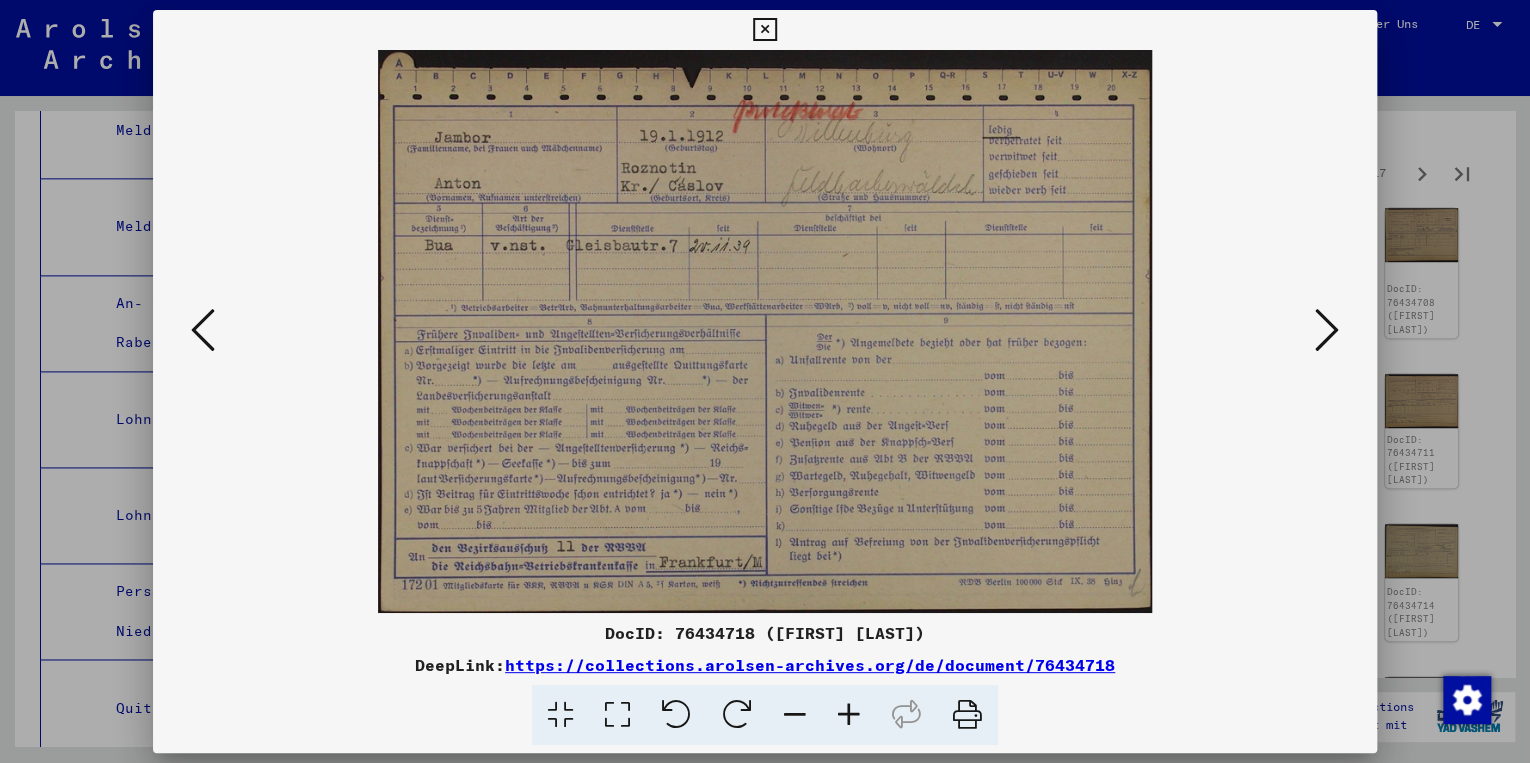 click at bounding box center (1327, 330) 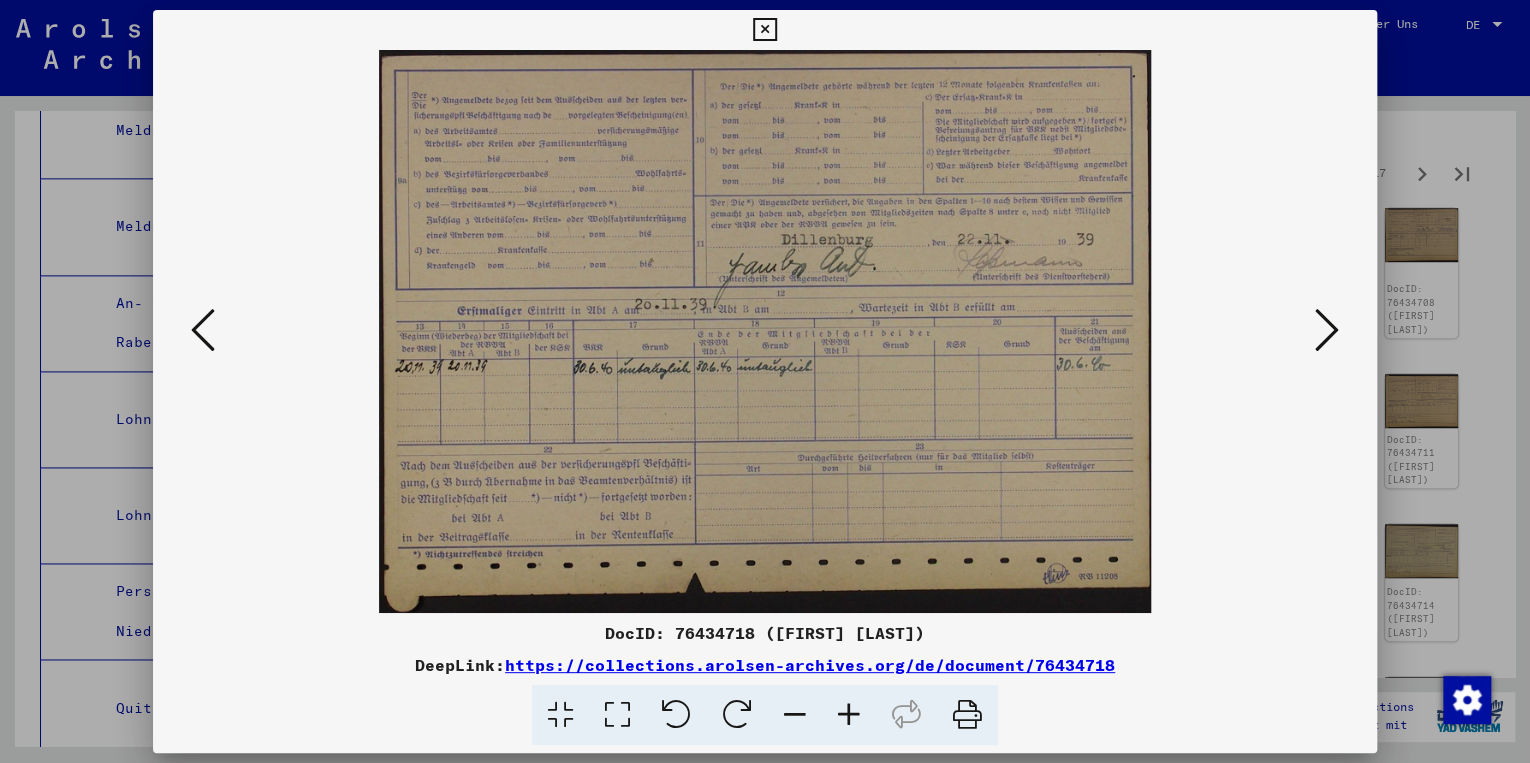 click at bounding box center [1327, 330] 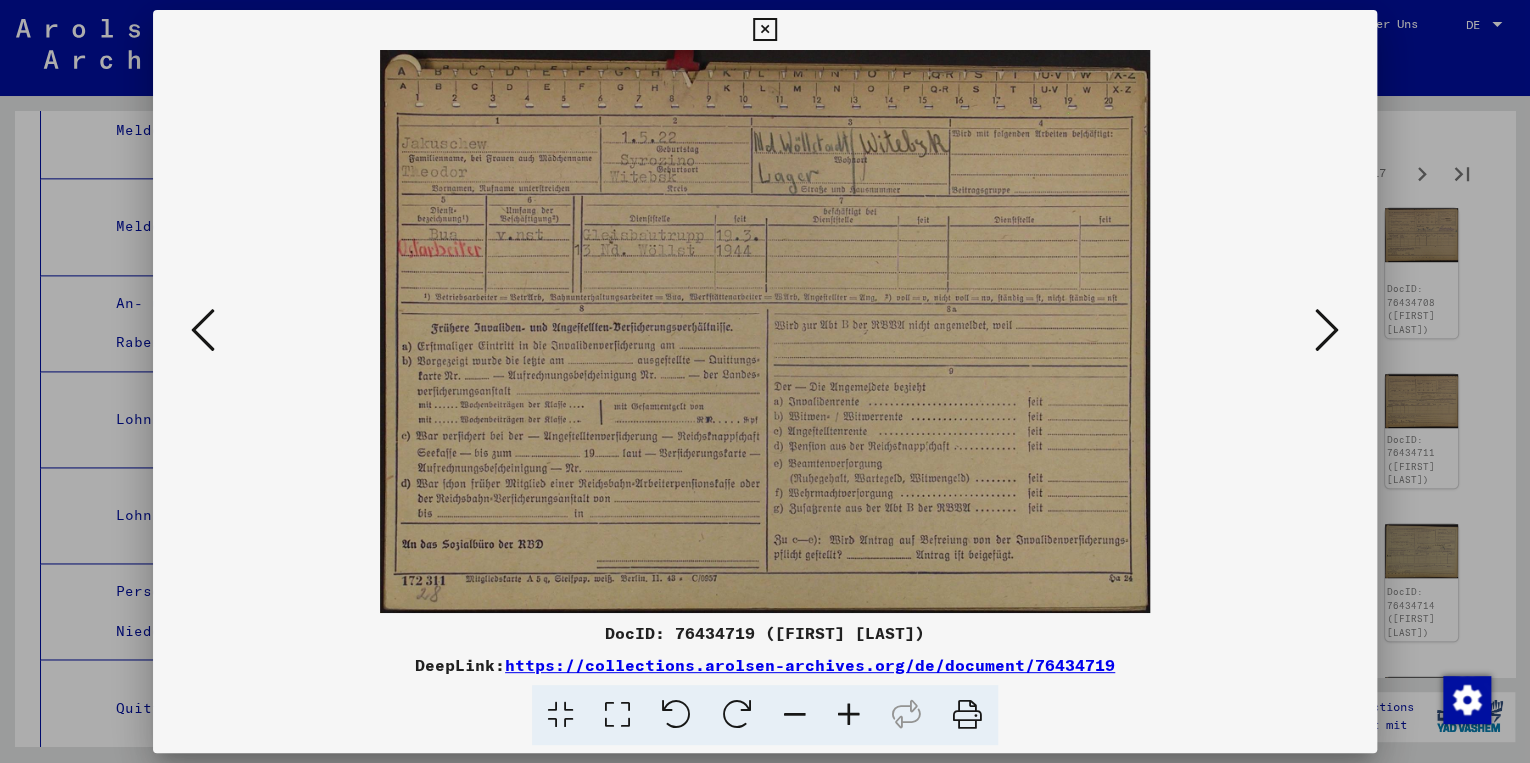 click at bounding box center (1327, 330) 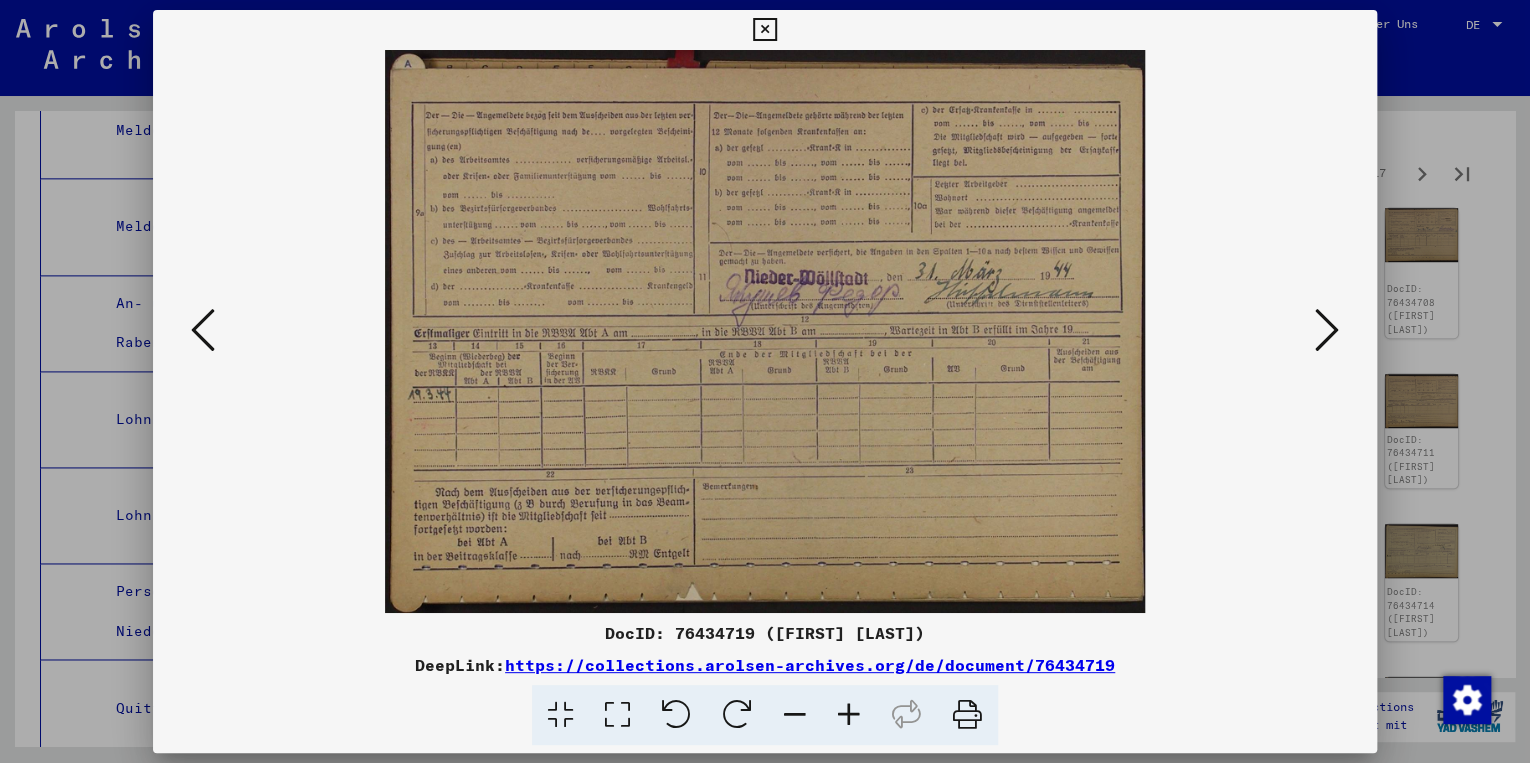 click at bounding box center [1327, 330] 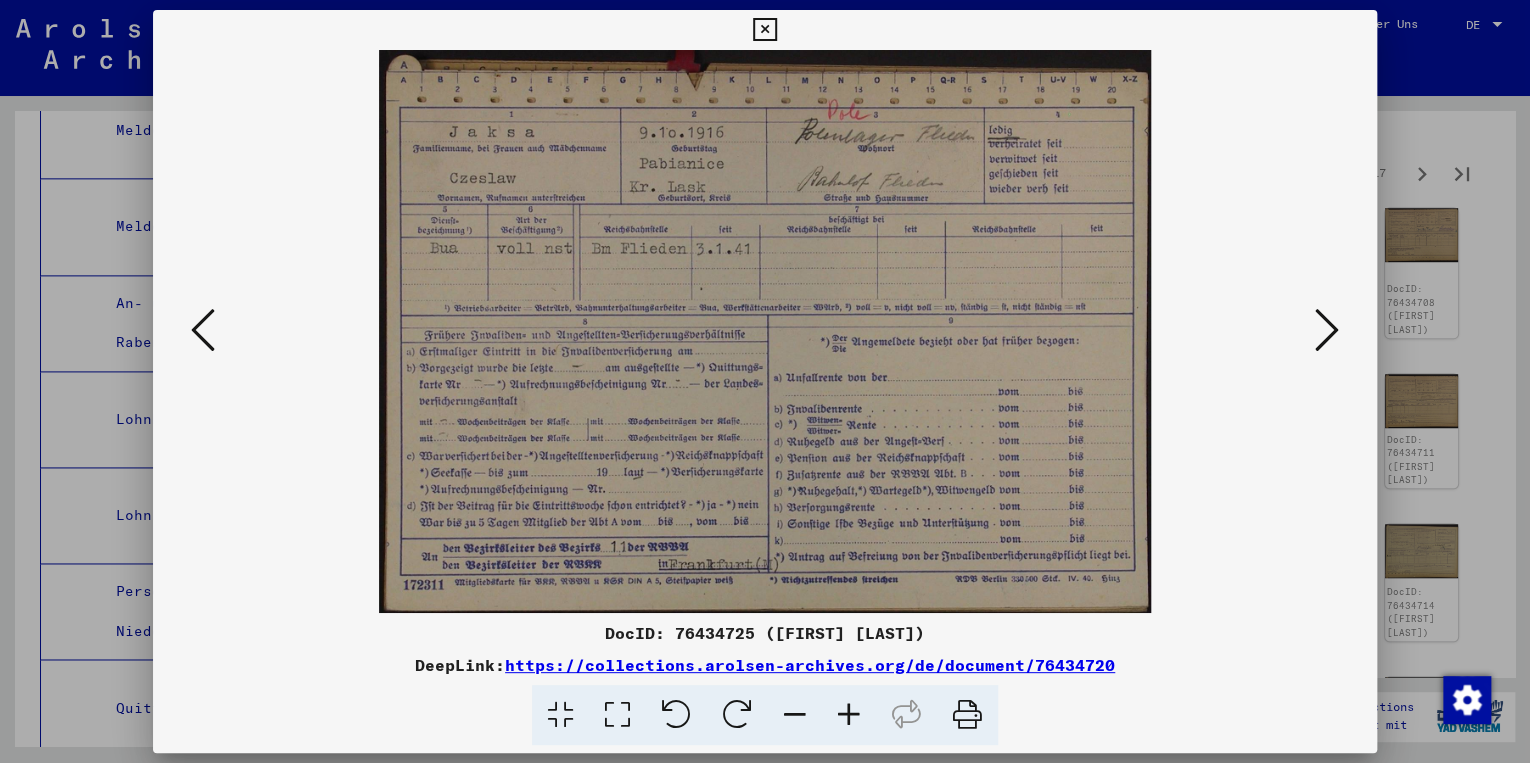 click at bounding box center (1327, 330) 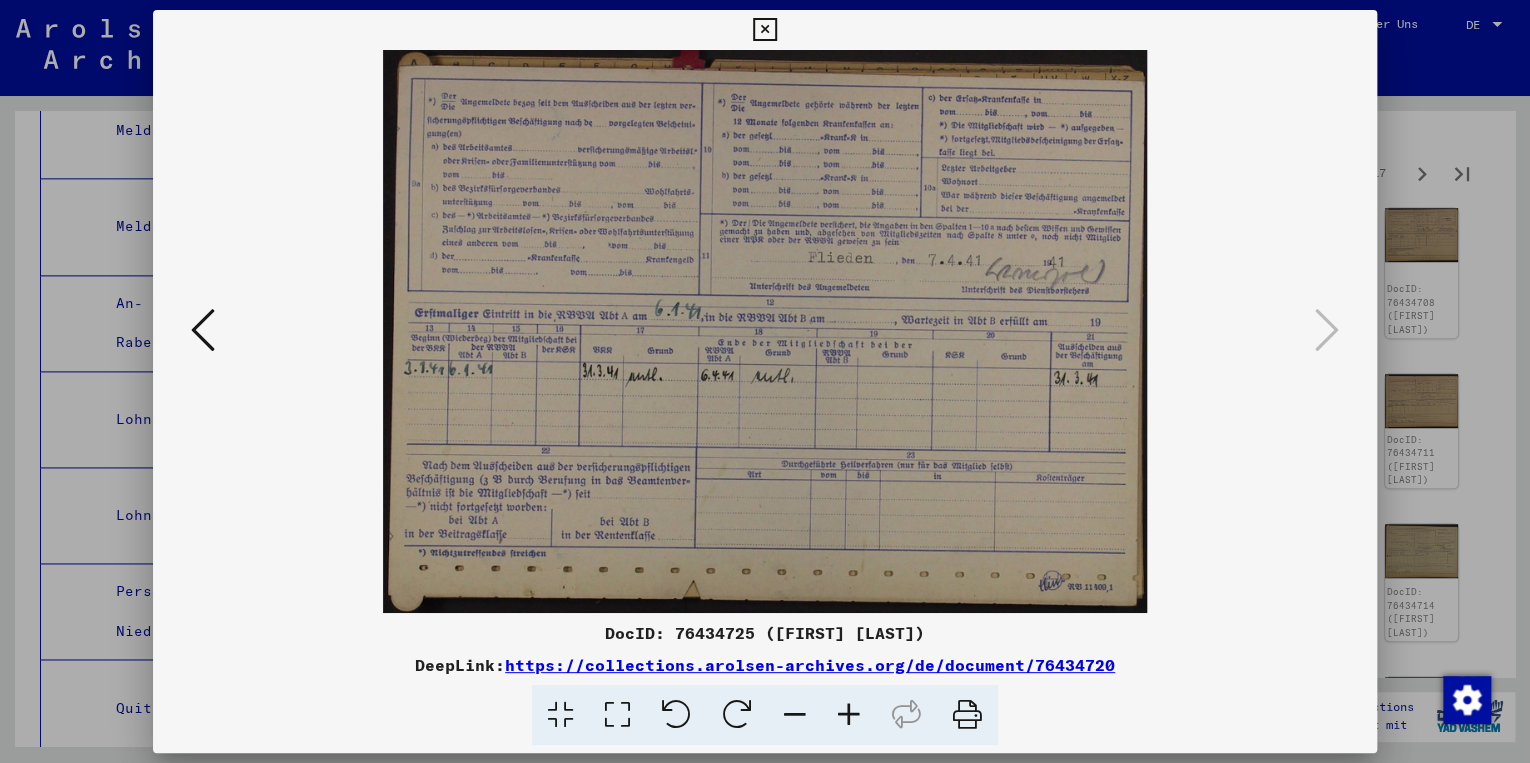 click at bounding box center [764, 30] 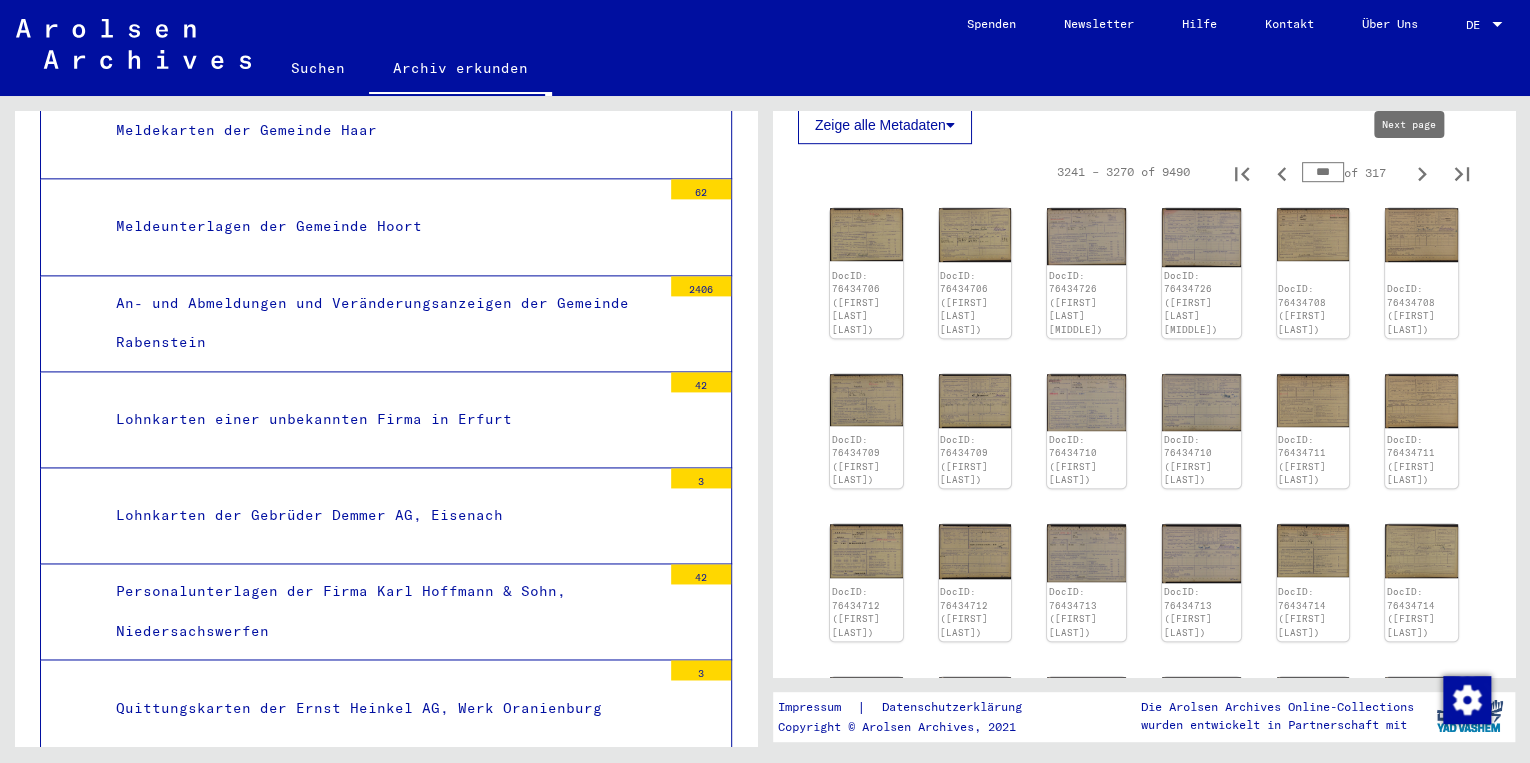 click 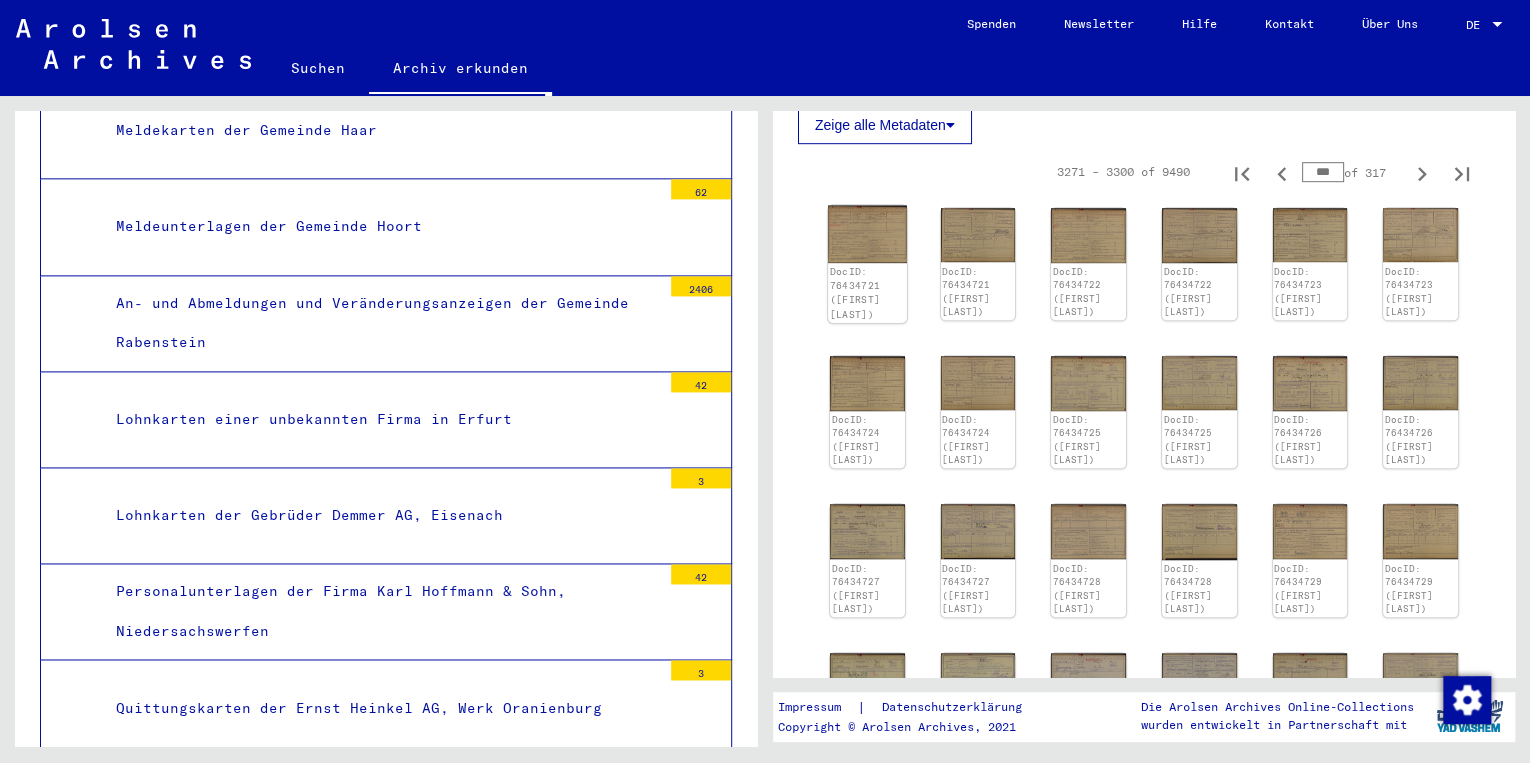 click on "DocID: 76434721 ([FIRST] [LAST])" 